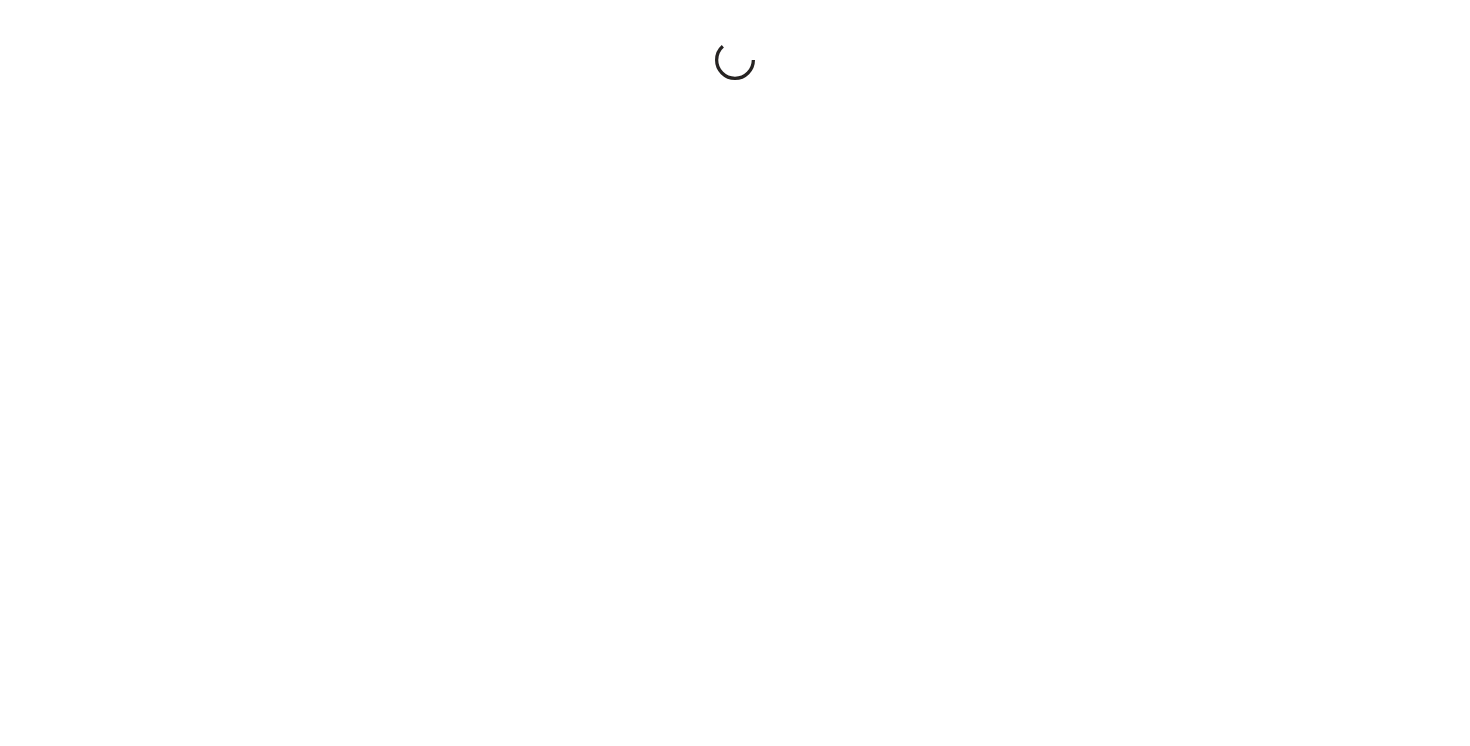 scroll, scrollTop: 0, scrollLeft: 0, axis: both 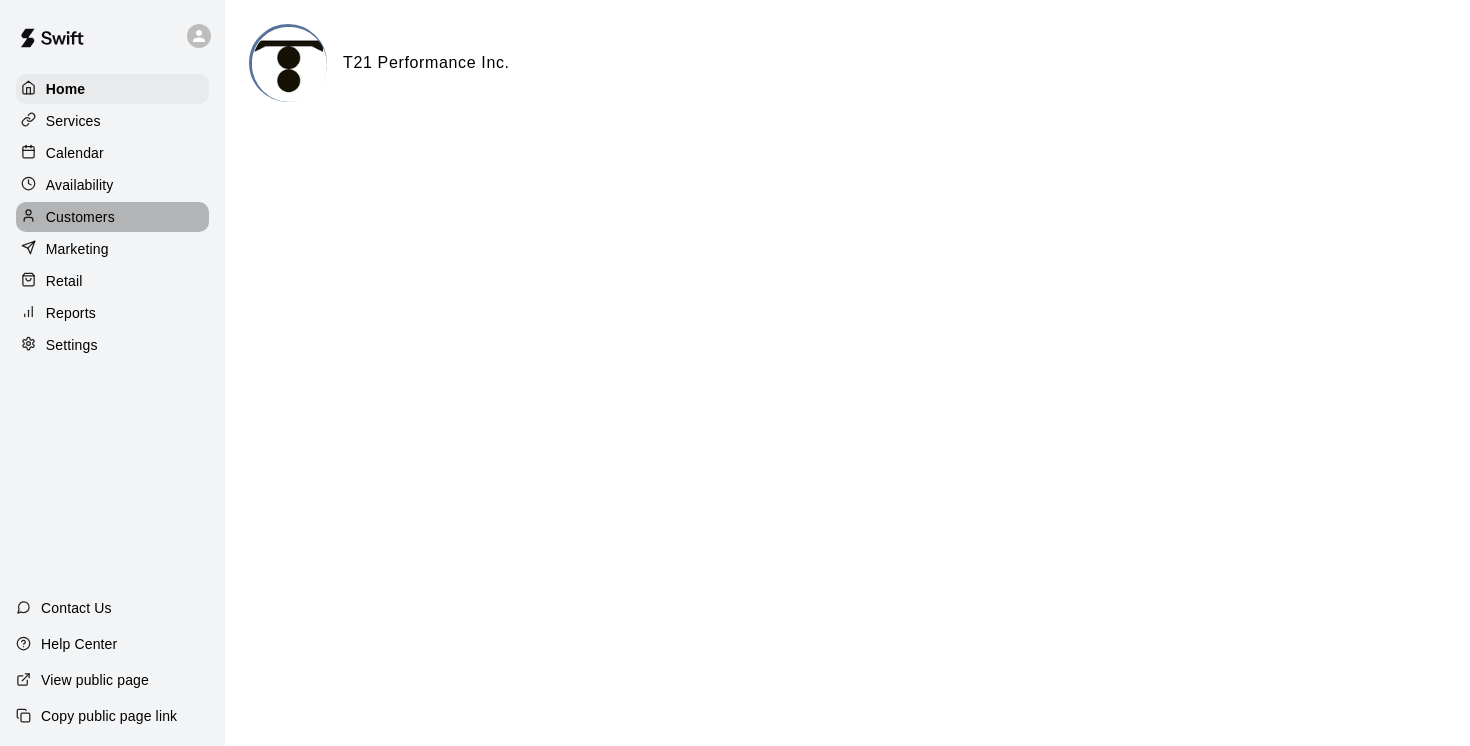 click on "Customers" at bounding box center [80, 217] 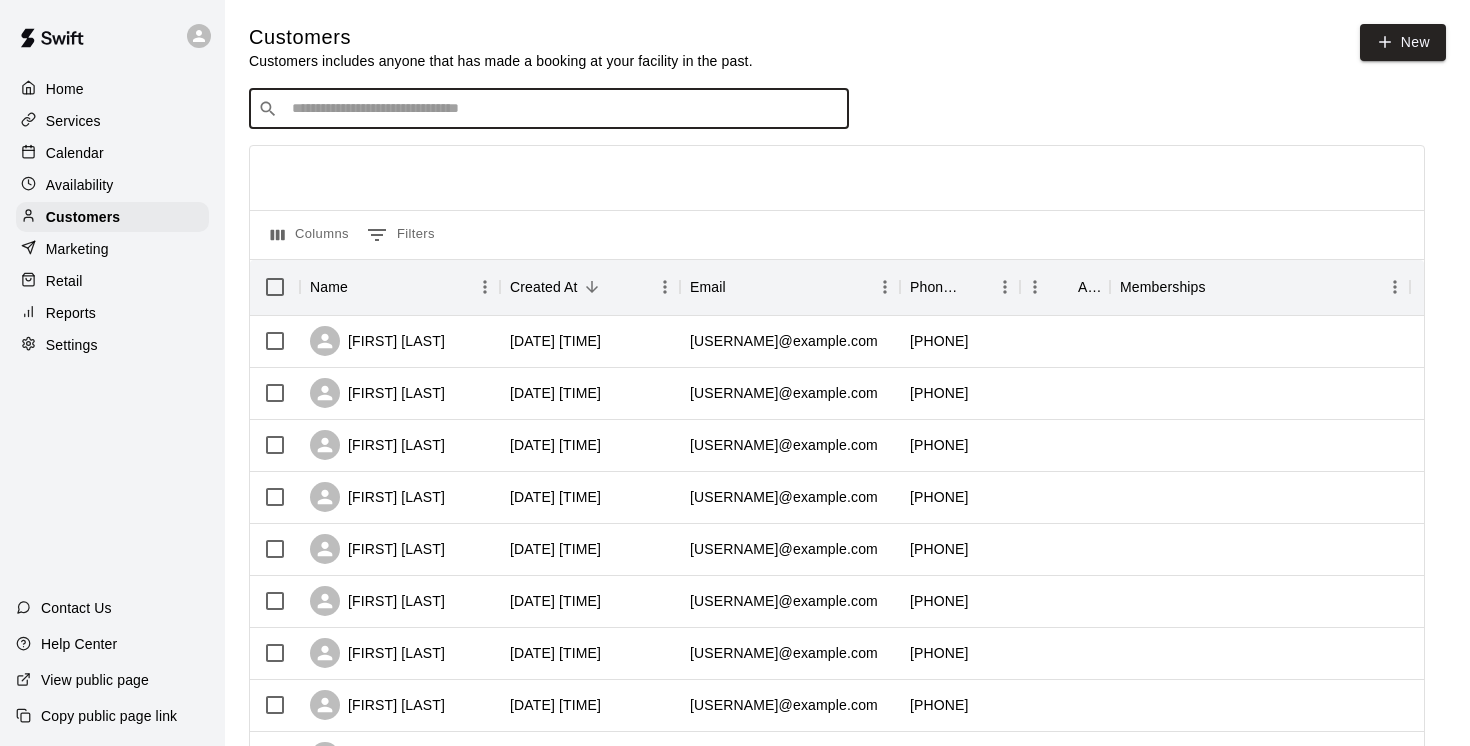 click at bounding box center [563, 109] 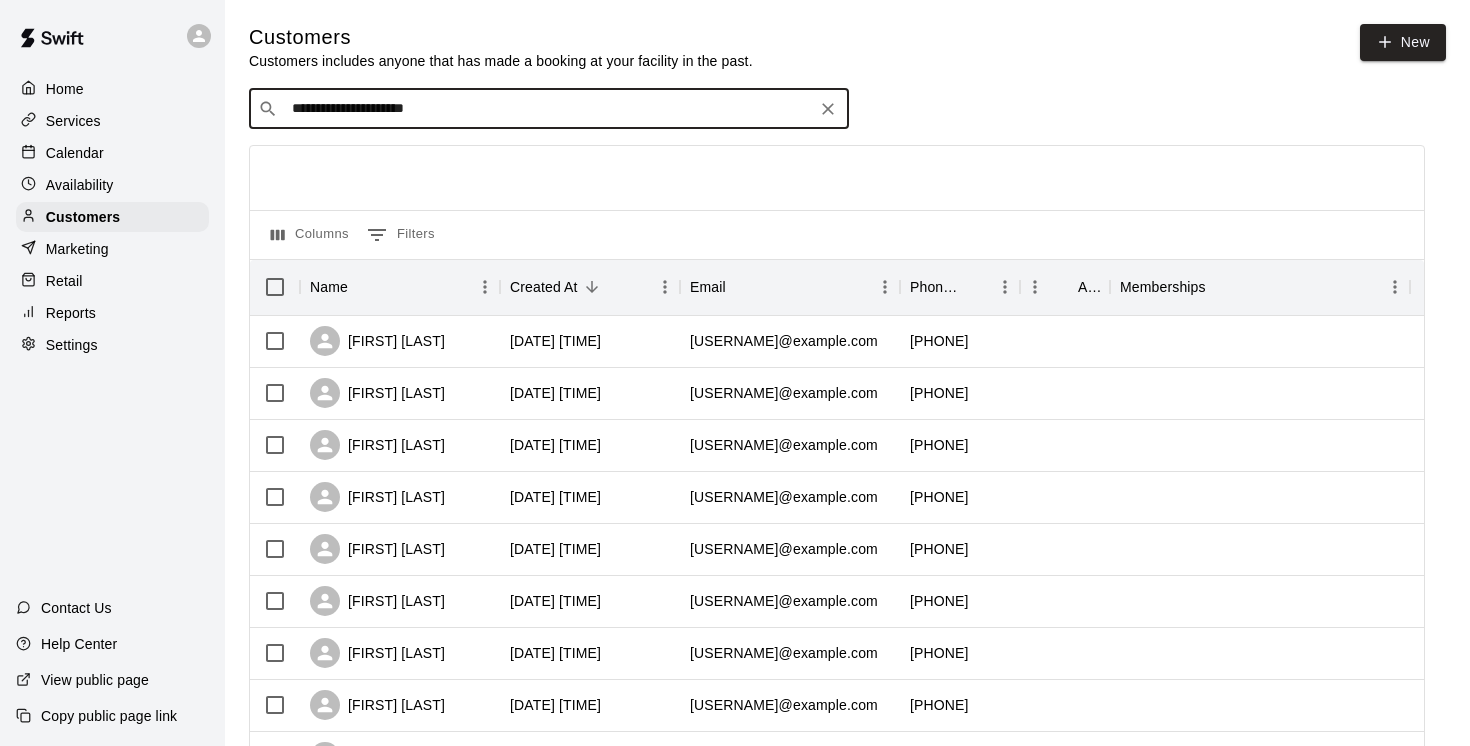 type on "**********" 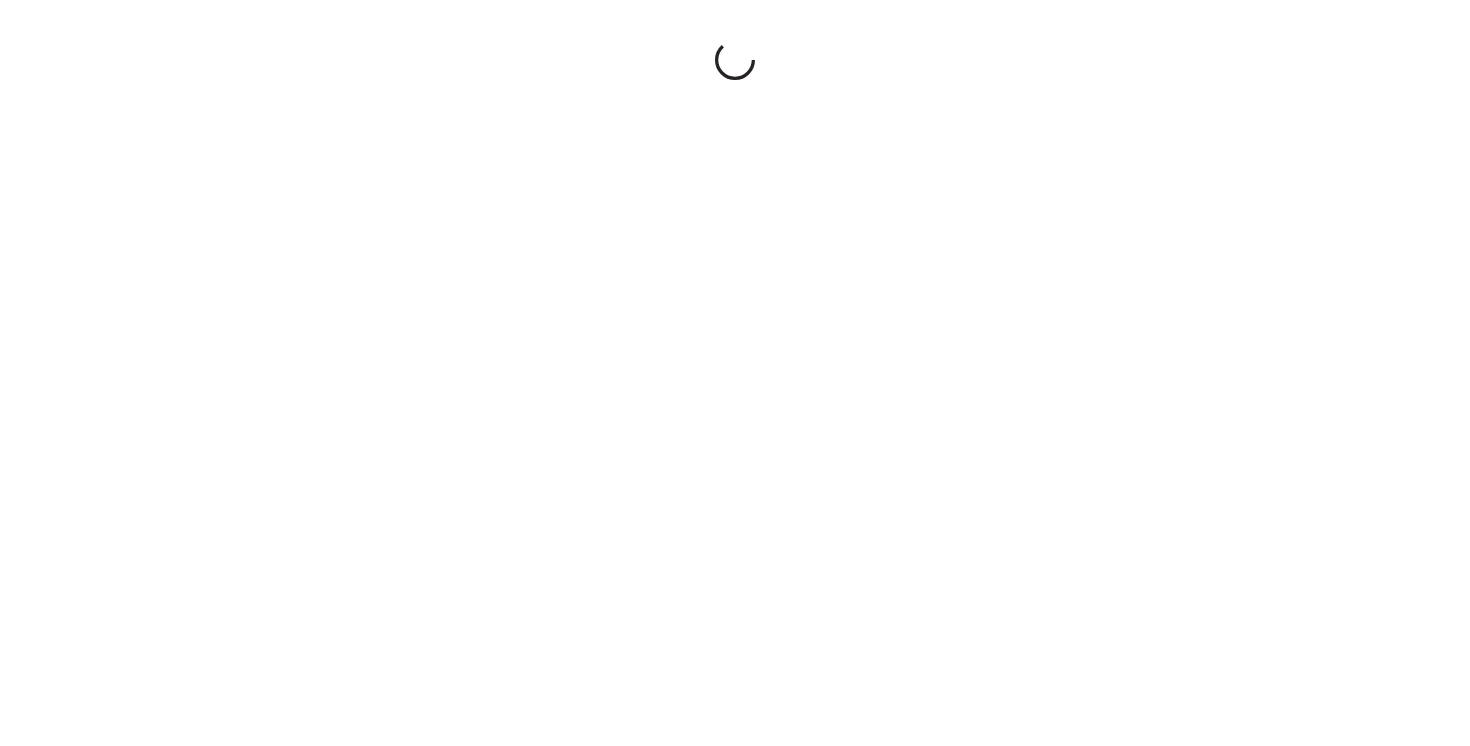 scroll, scrollTop: 0, scrollLeft: 0, axis: both 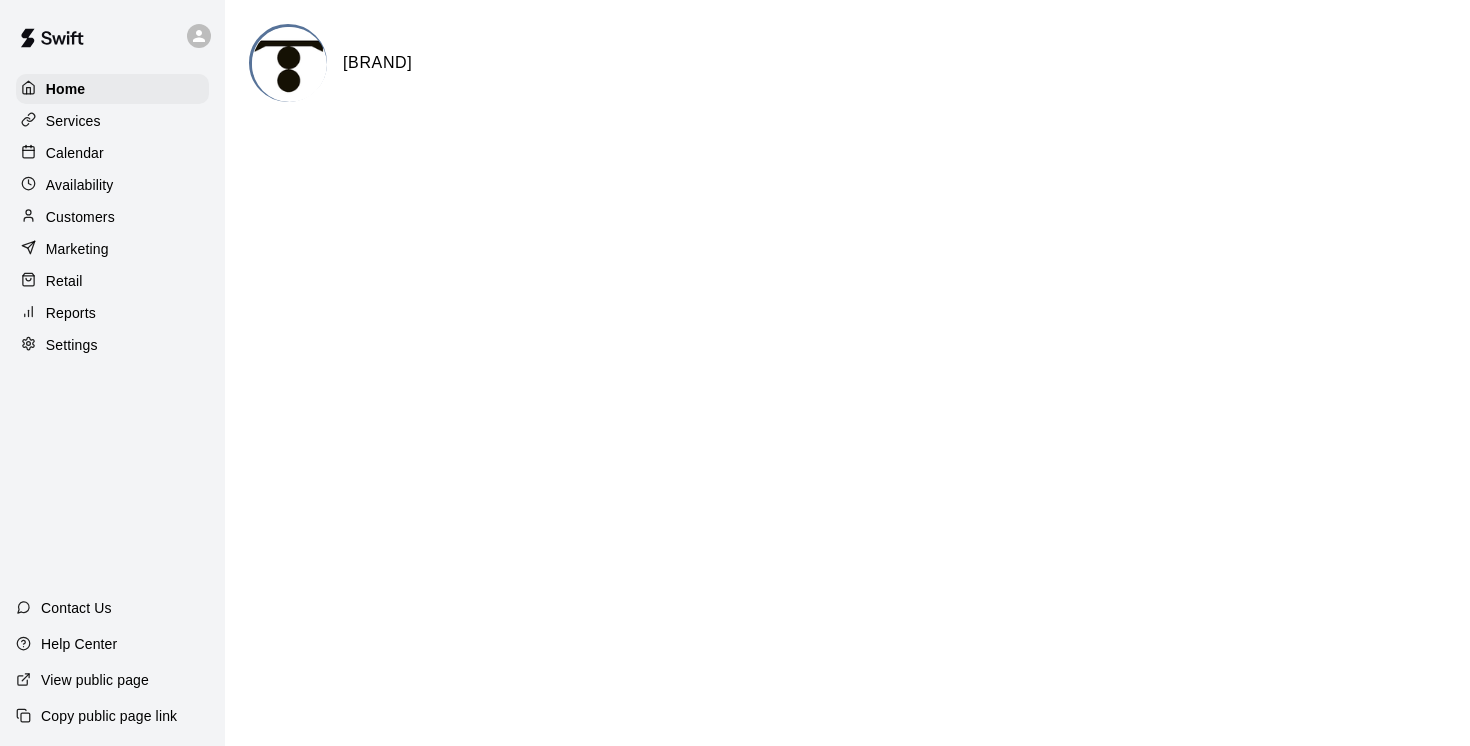 click on "Calendar" at bounding box center [75, 153] 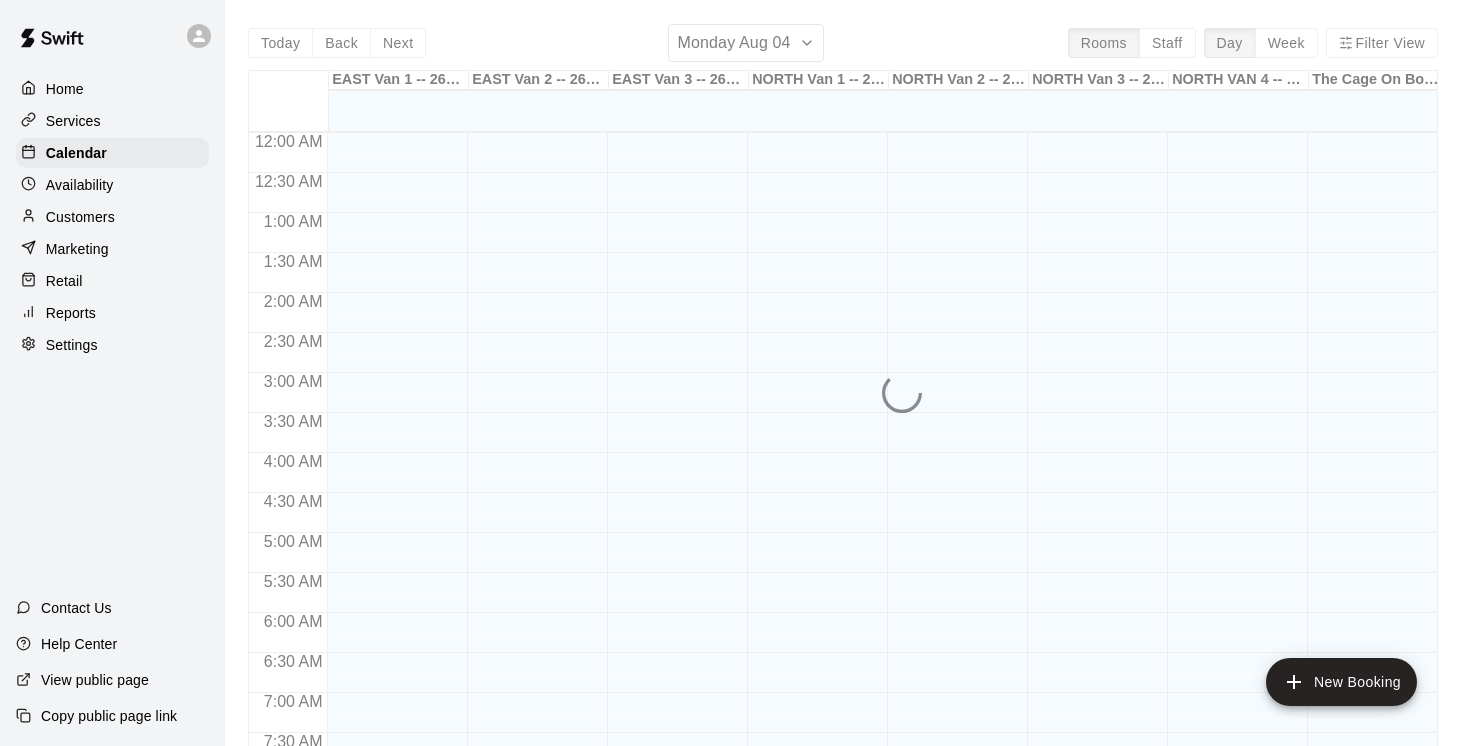 scroll, scrollTop: 1161, scrollLeft: 0, axis: vertical 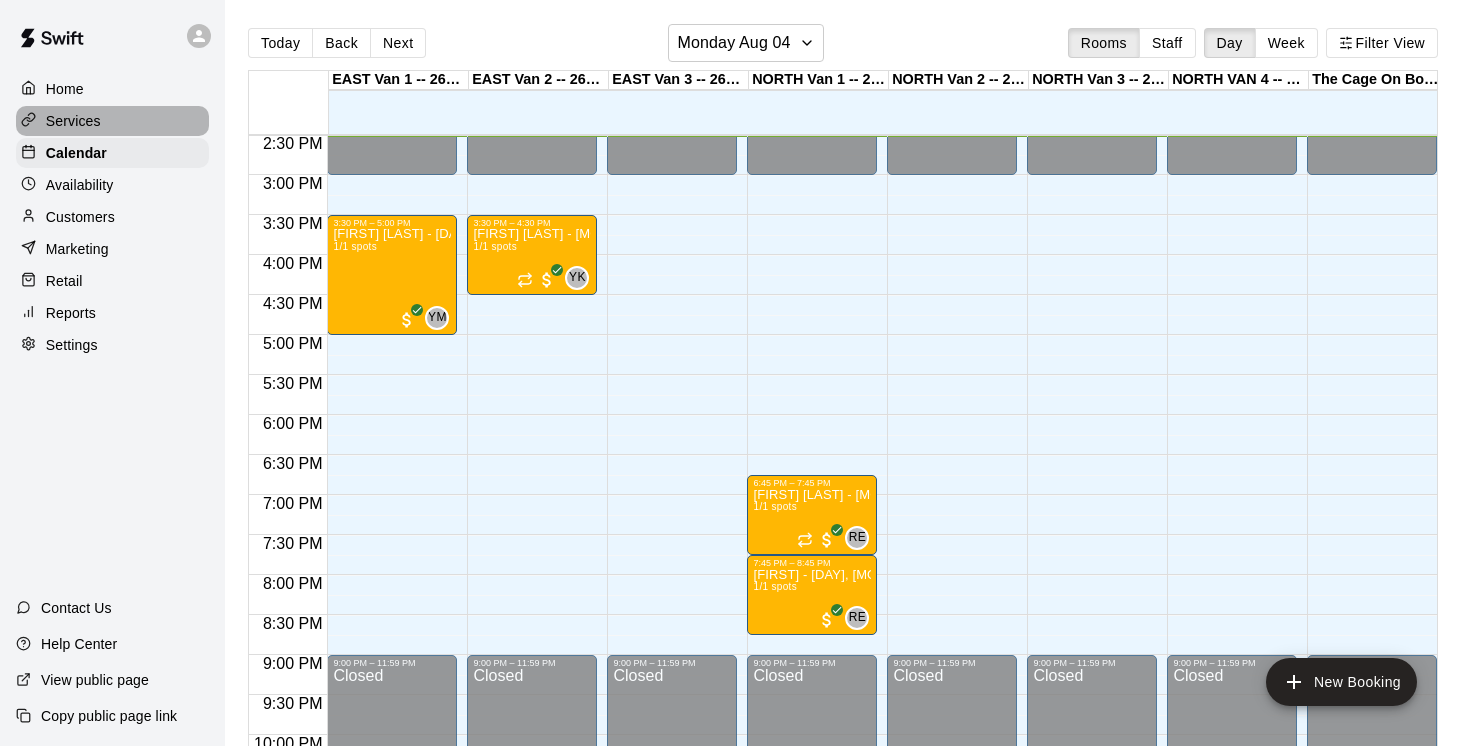 click on "Services" at bounding box center [73, 121] 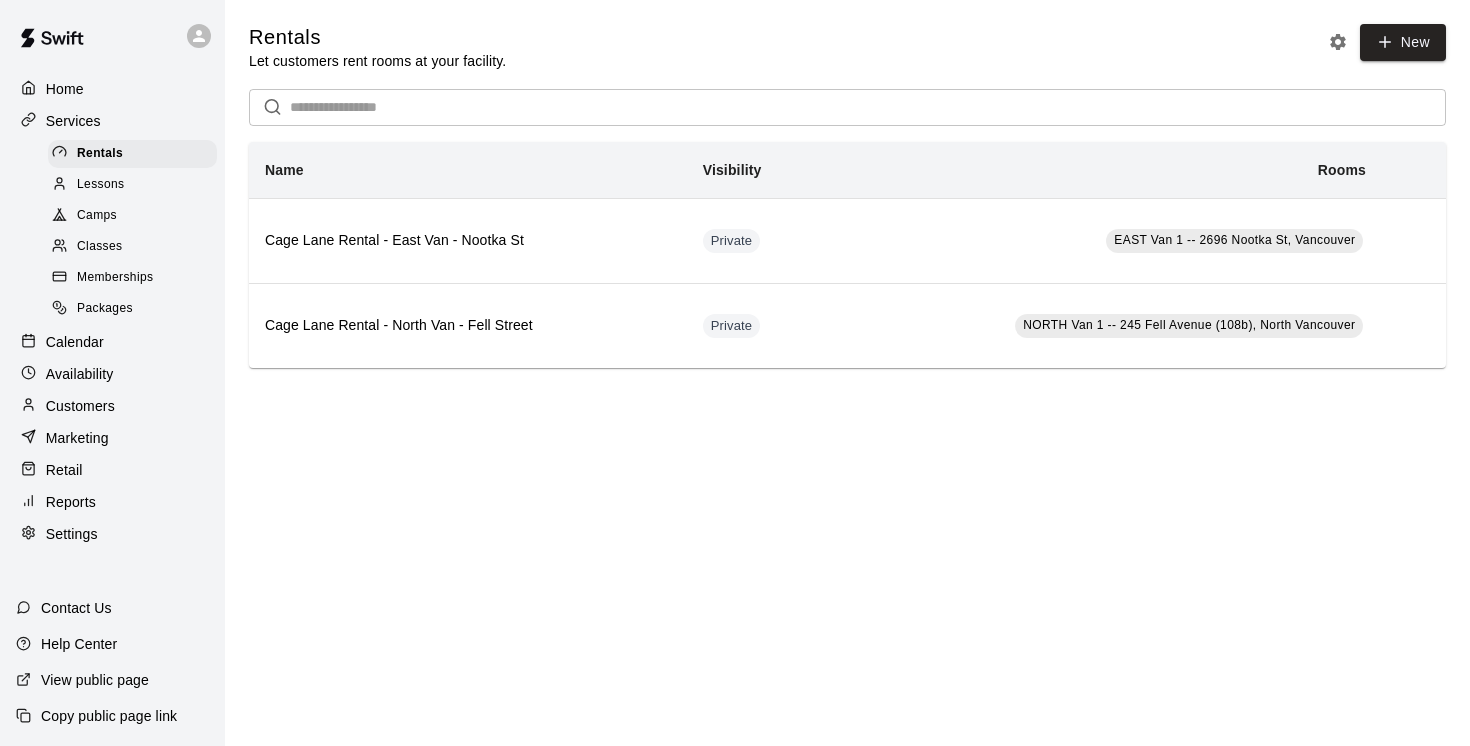 click on "Camps" at bounding box center (97, 216) 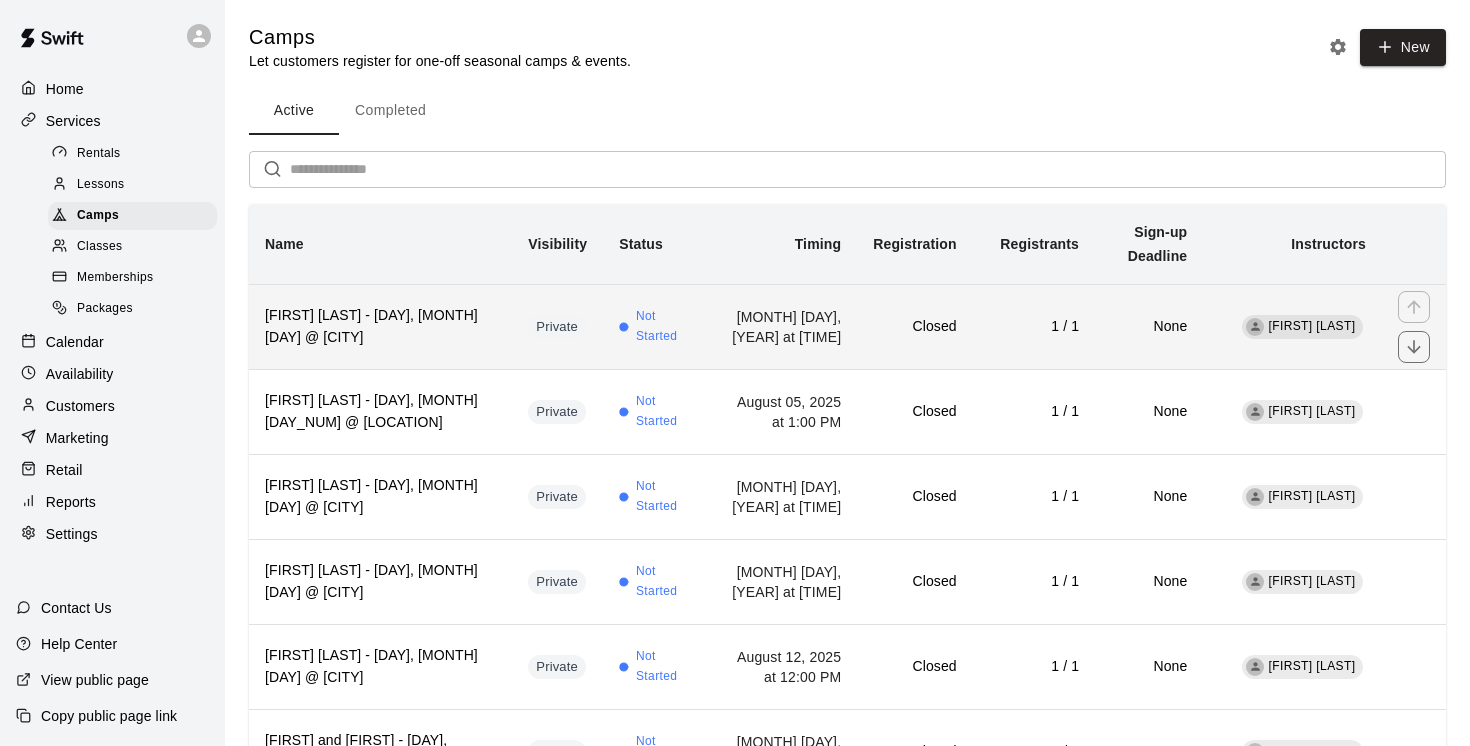 click on "[FIRST] [LAST] - [DAY], [MONTH] [DAY] @ [CITY]" at bounding box center [380, 326] 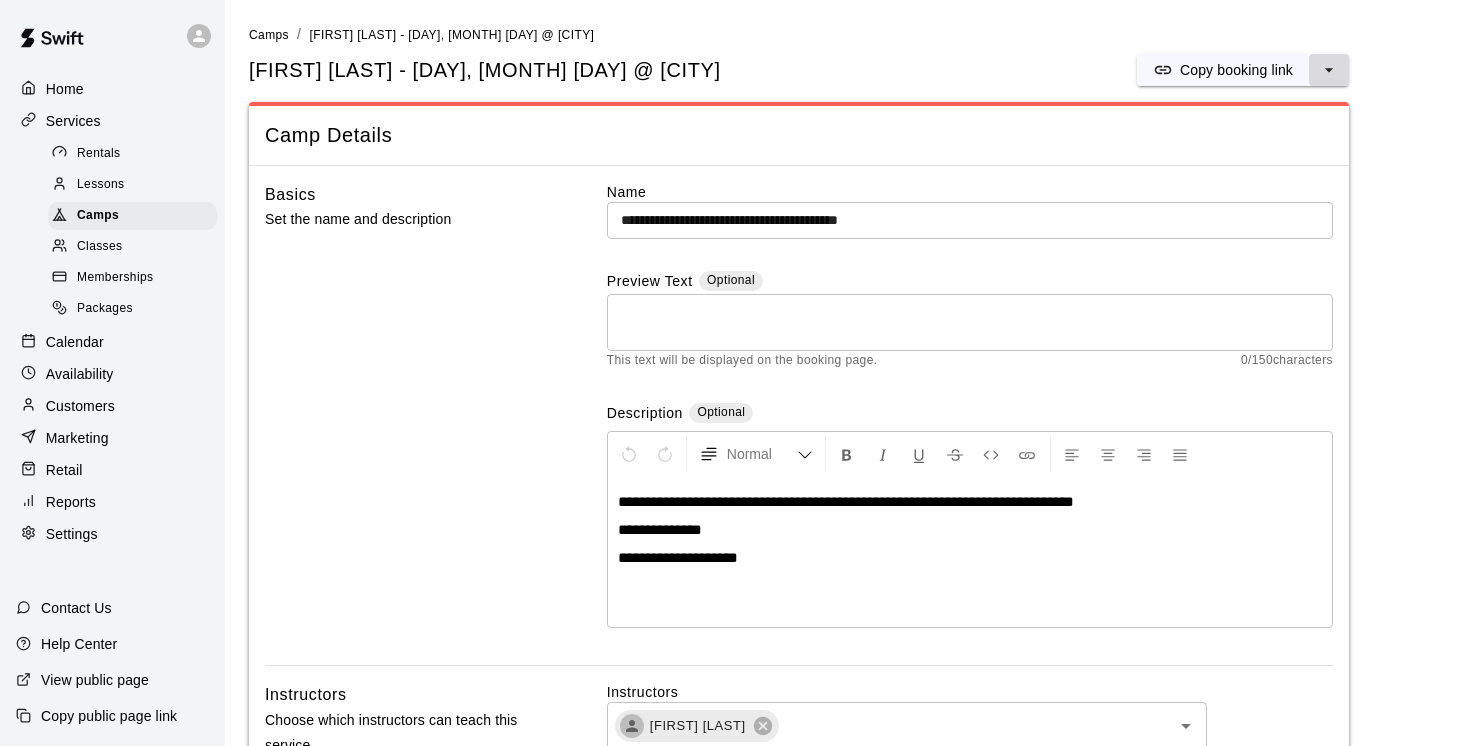 click 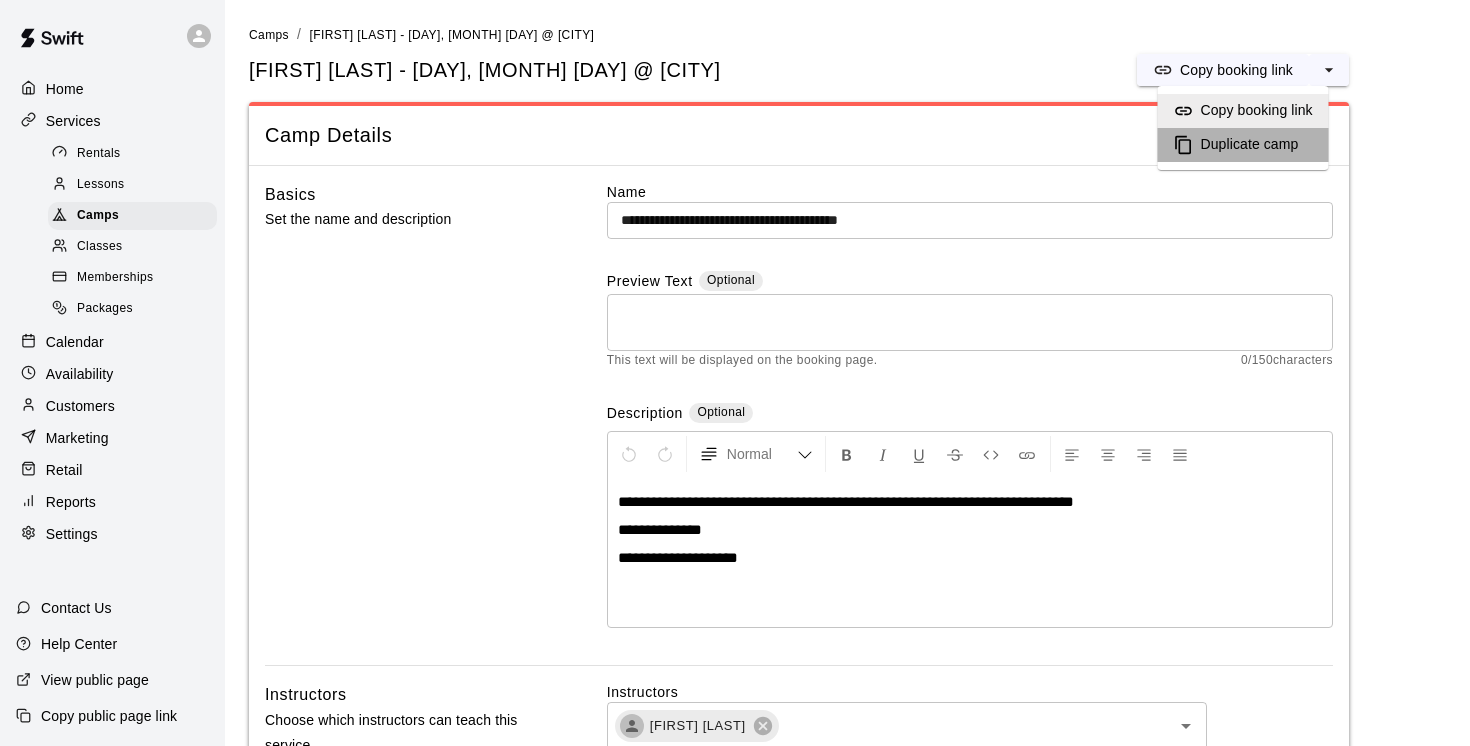 click on "Duplicate camp" at bounding box center (1250, 145) 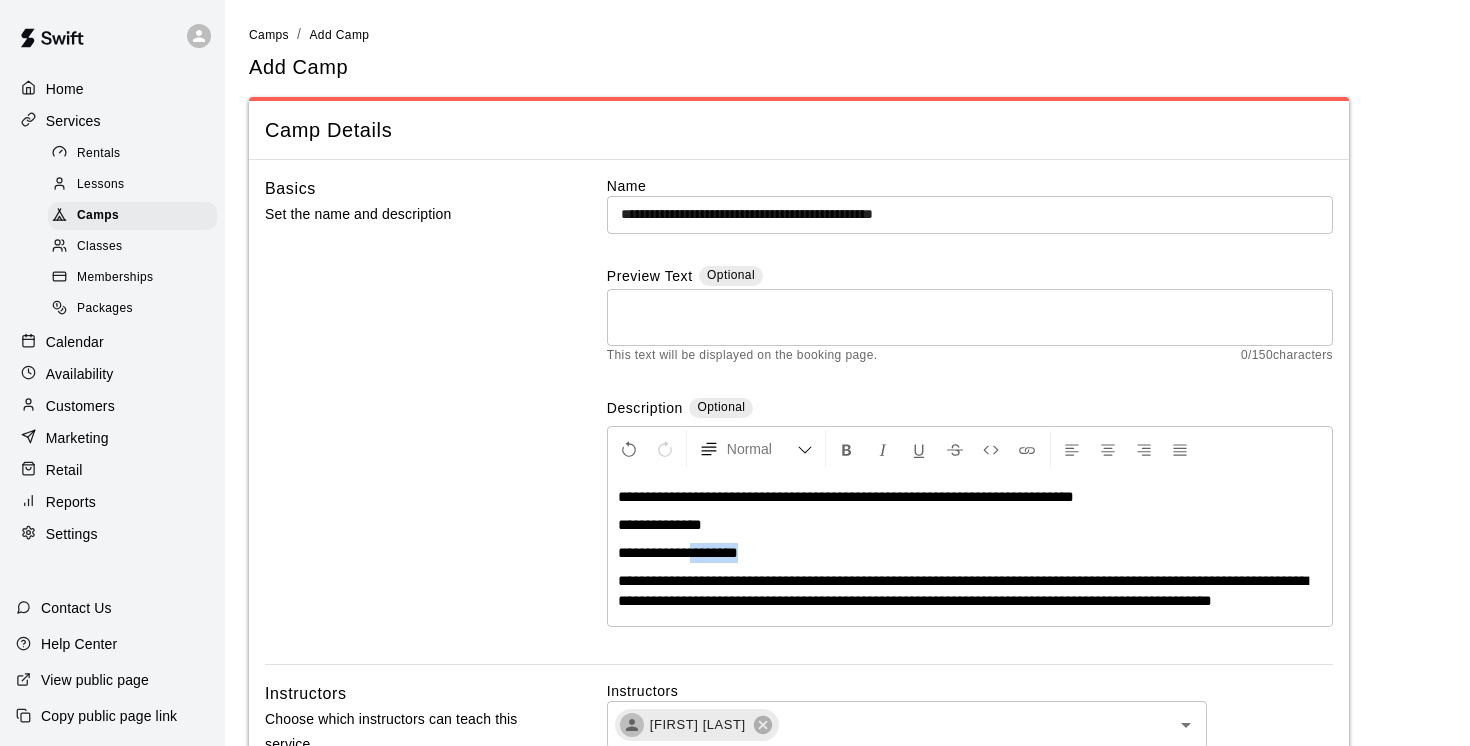 drag, startPoint x: 762, startPoint y: 555, endPoint x: 698, endPoint y: 551, distance: 64.12488 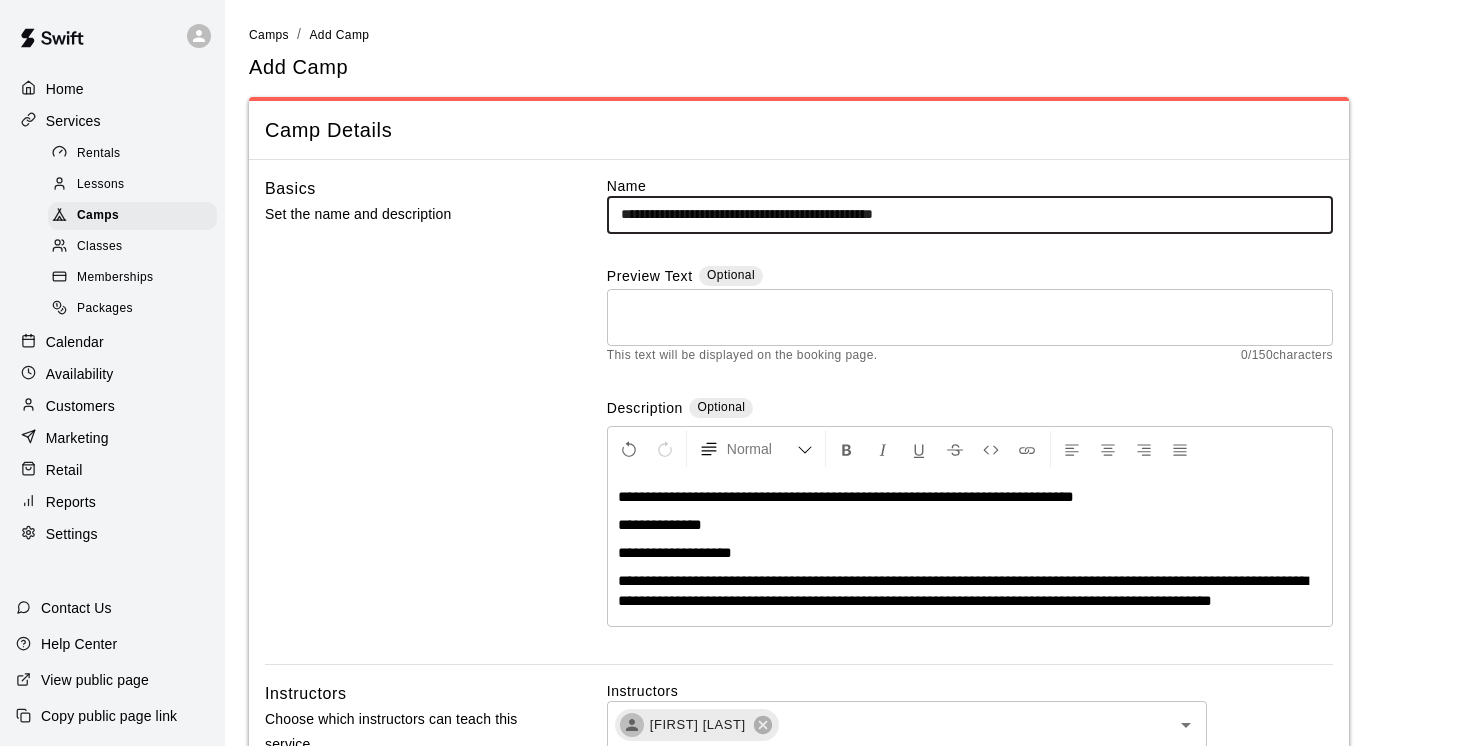 drag, startPoint x: 703, startPoint y: 216, endPoint x: 504, endPoint y: 200, distance: 199.64218 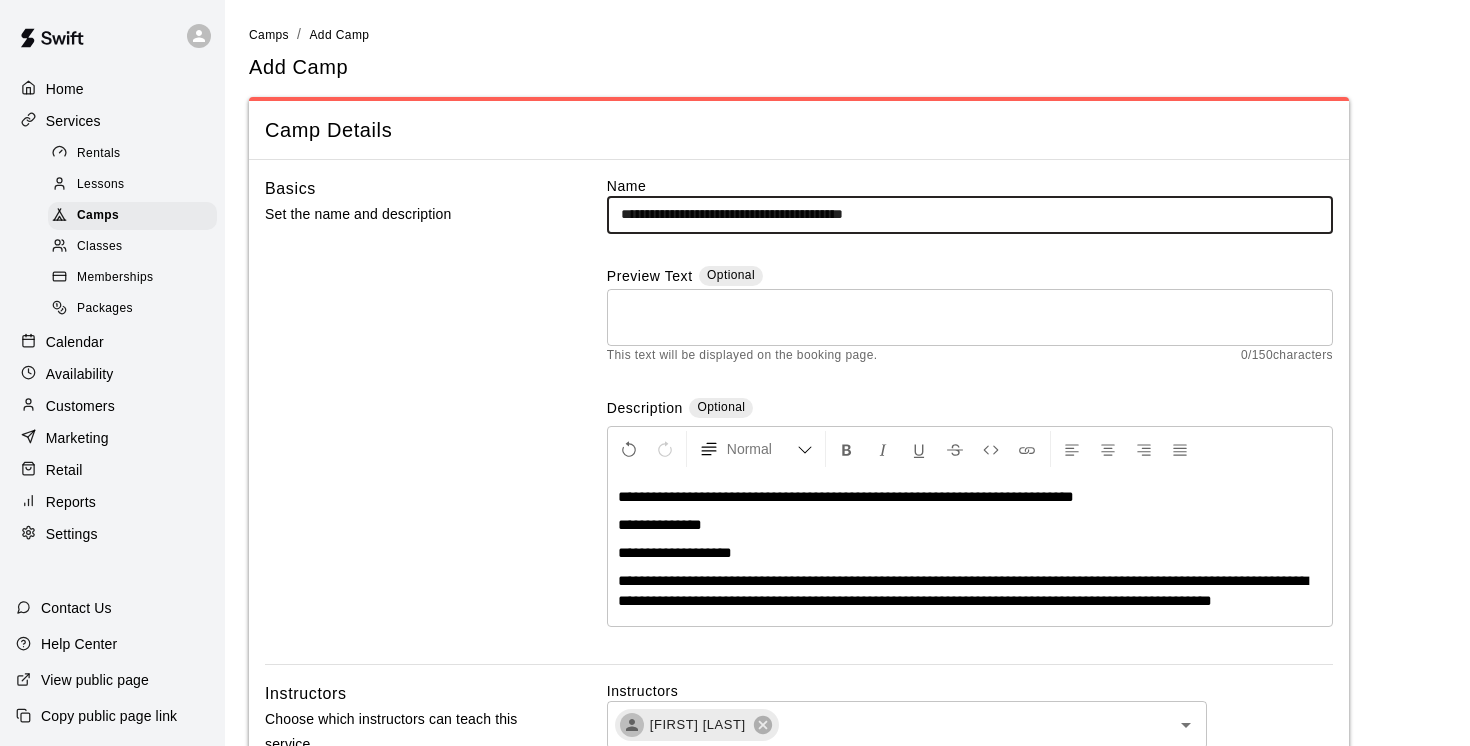 click on "**********" at bounding box center [970, 214] 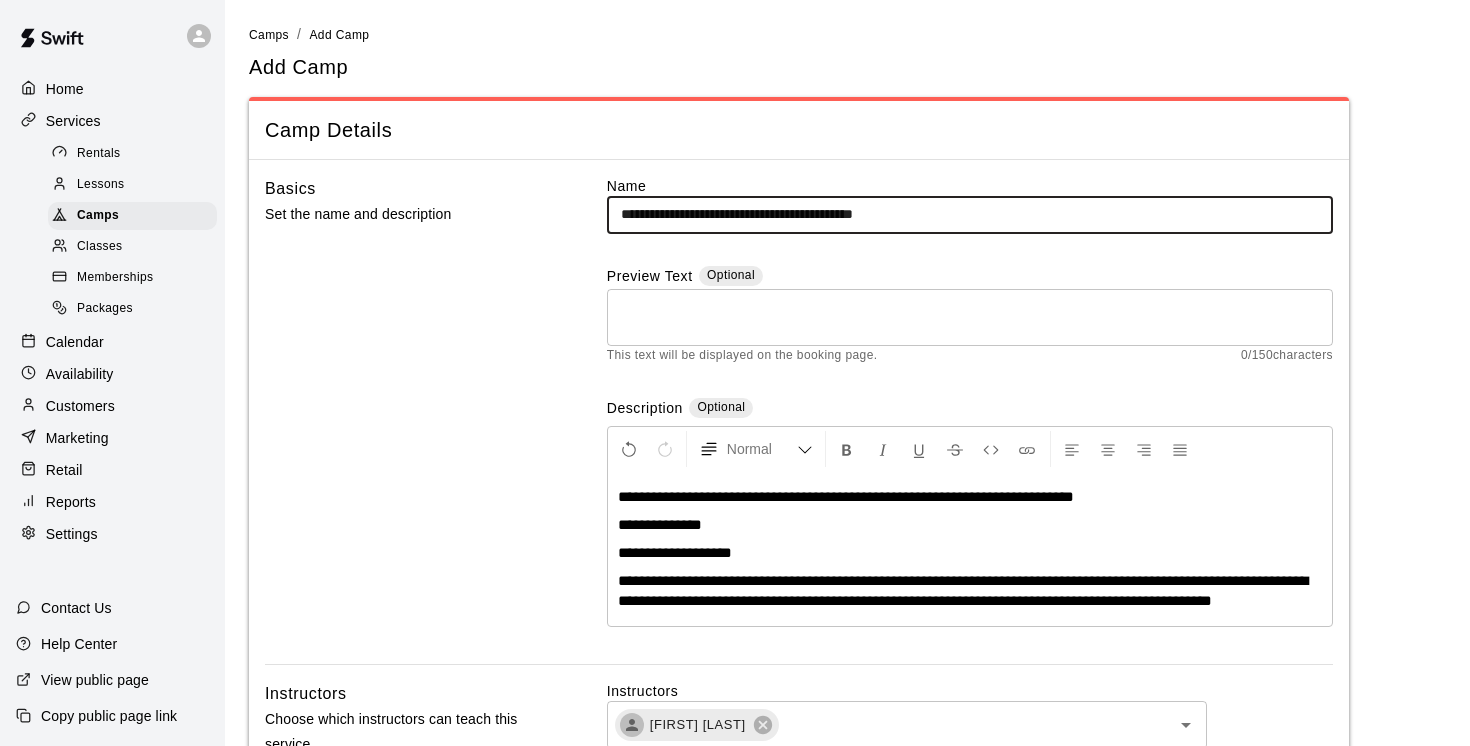 click on "**********" at bounding box center [970, 214] 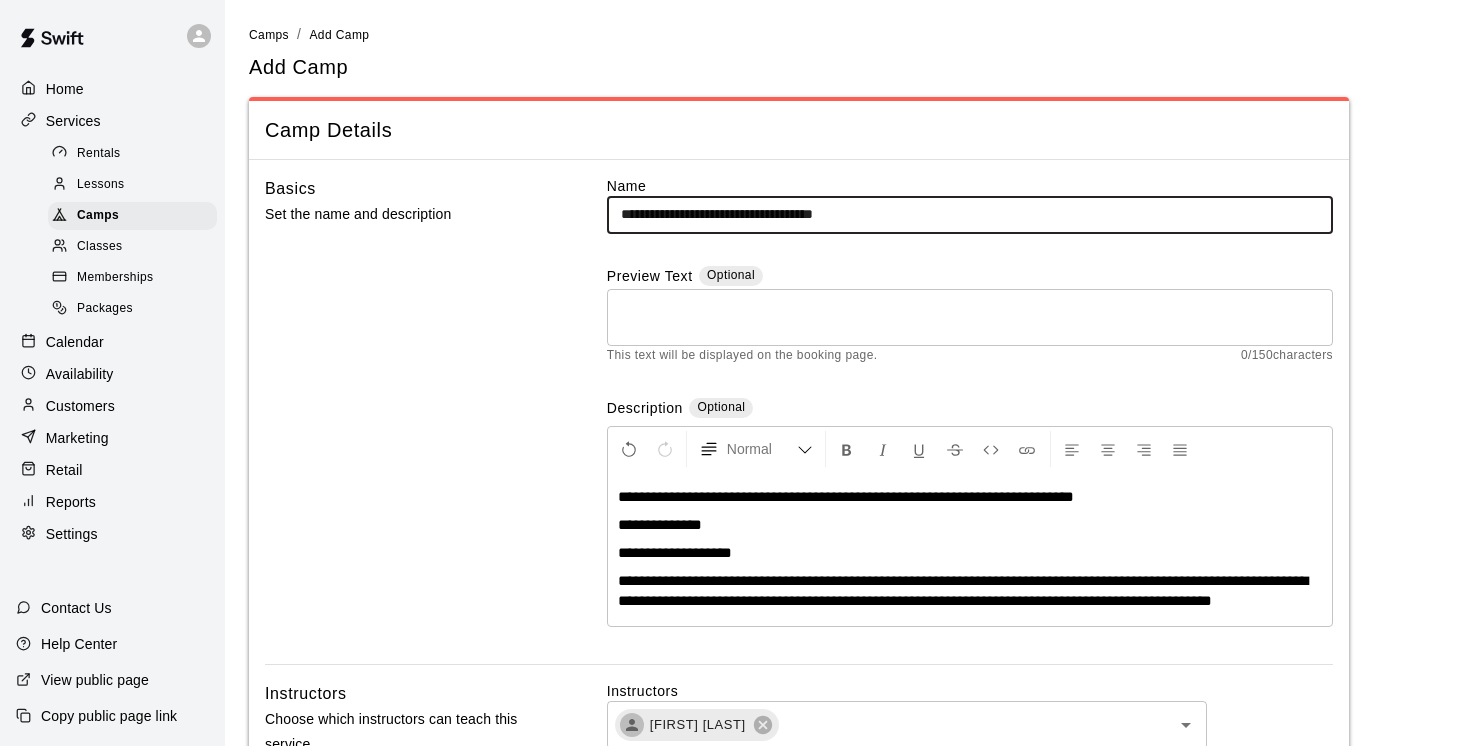 type on "**********" 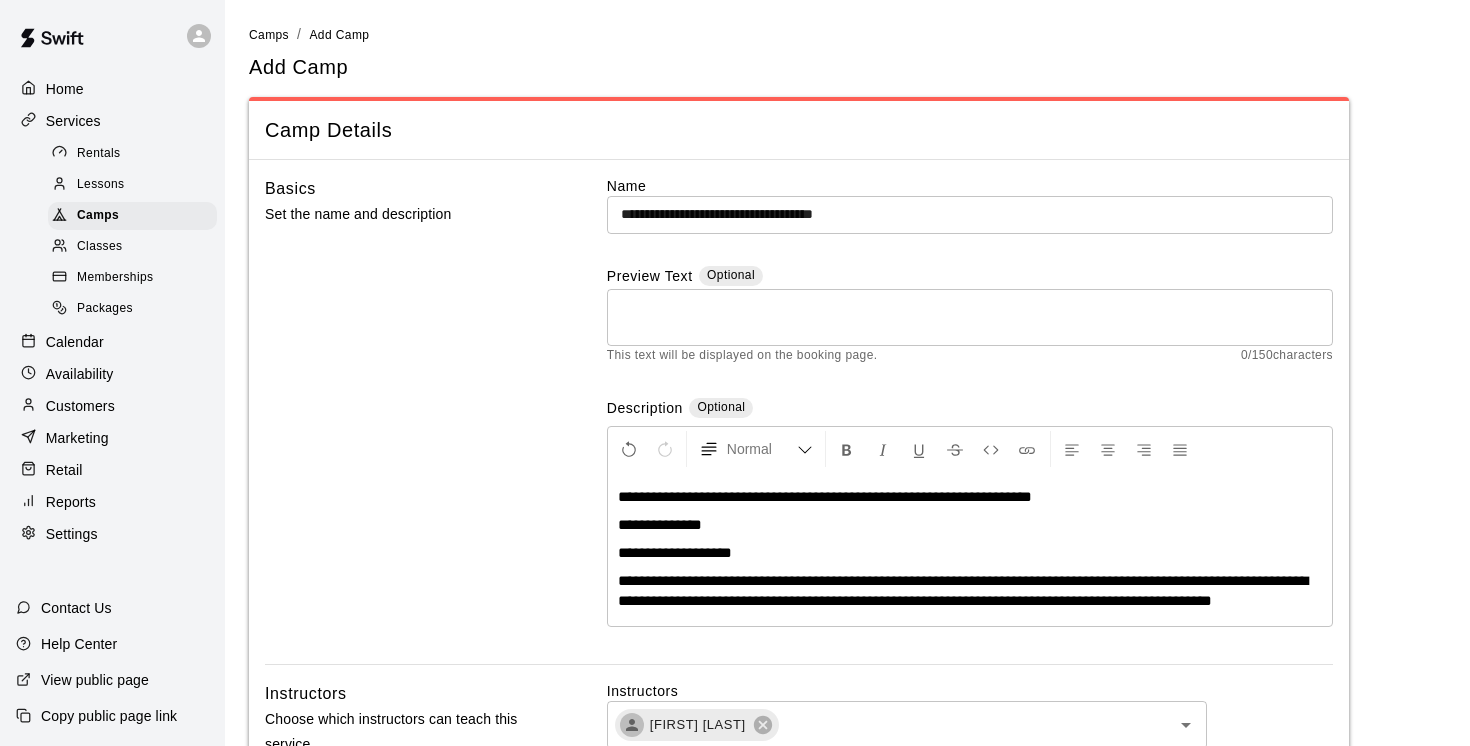 type 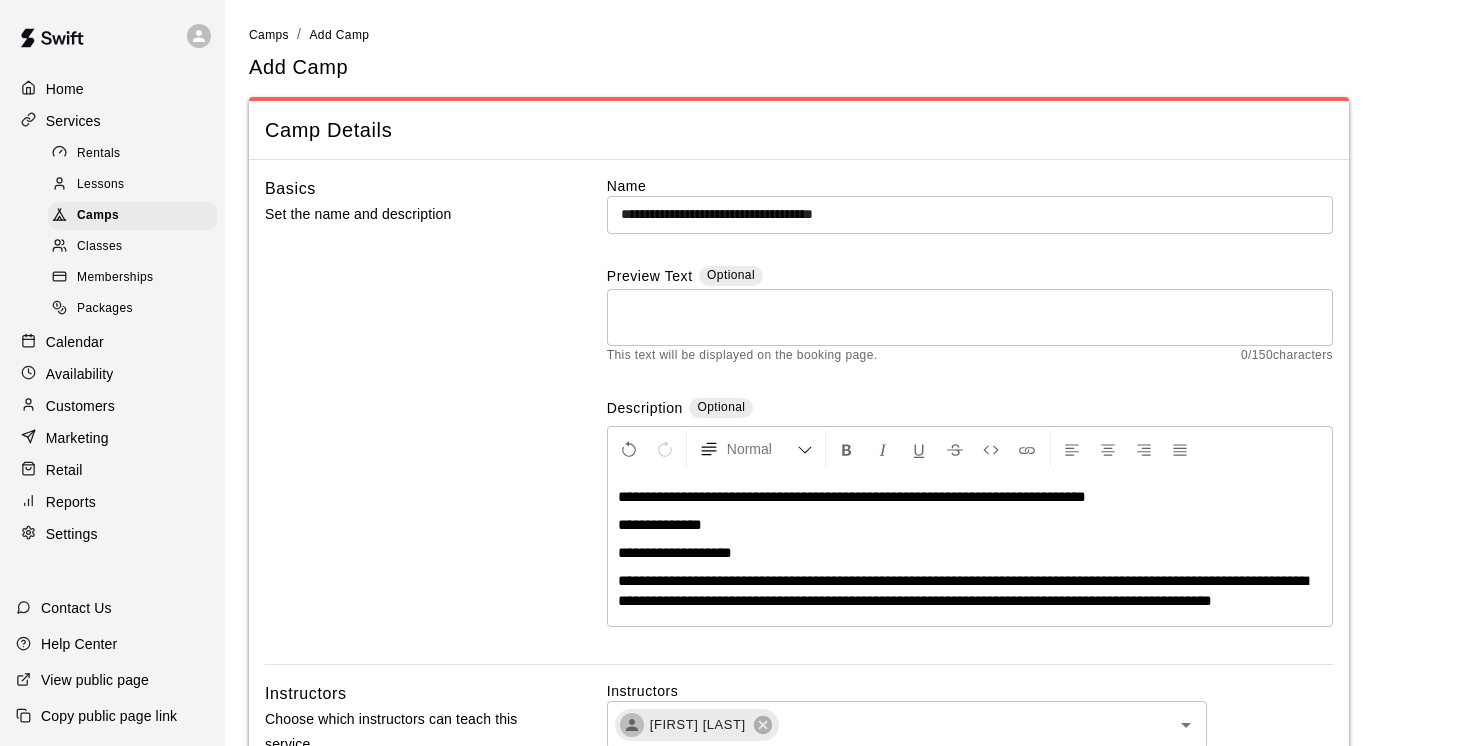 click on "**********" at bounding box center [852, 496] 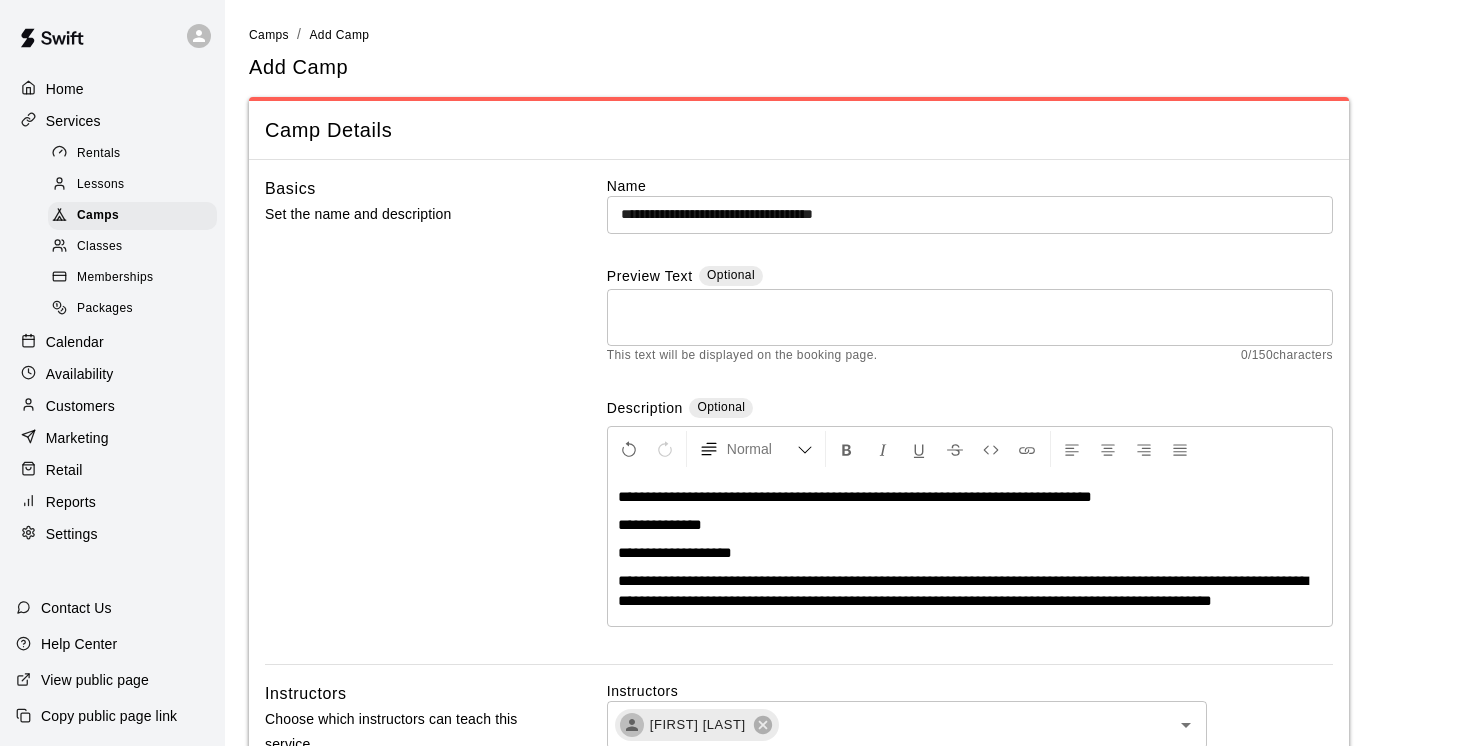 click on "**********" at bounding box center (855, 496) 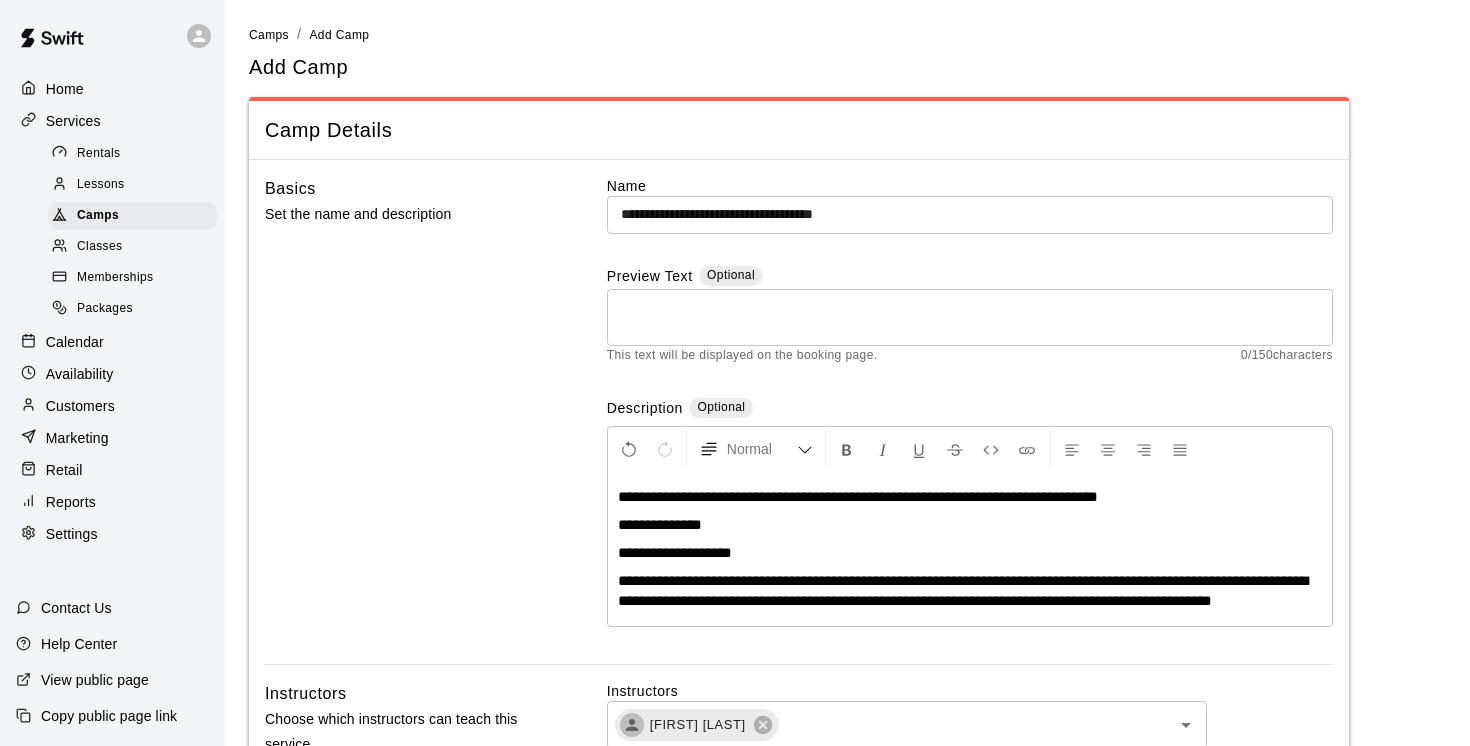 click on "**********" at bounding box center [858, 496] 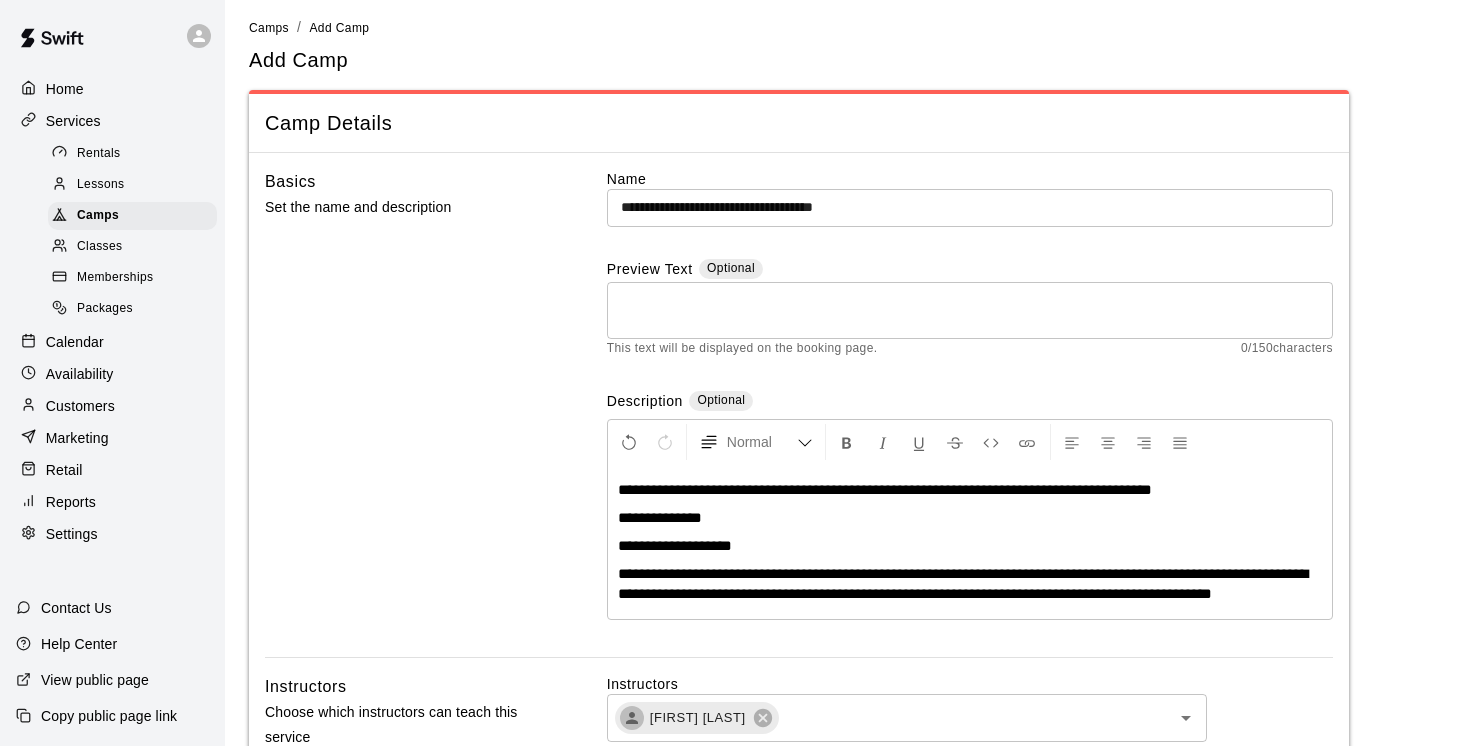 scroll, scrollTop: 10, scrollLeft: 0, axis: vertical 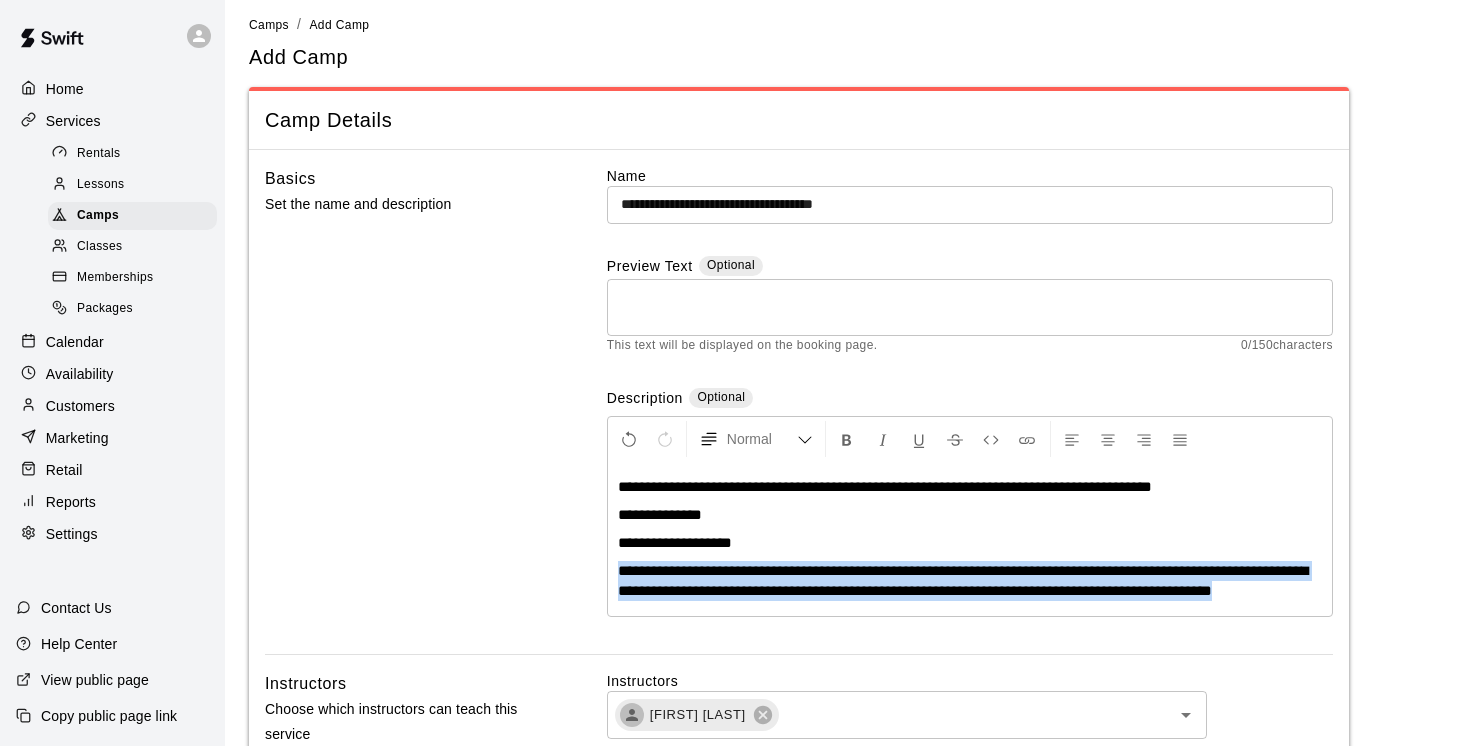 drag, startPoint x: 617, startPoint y: 566, endPoint x: 643, endPoint y: 638, distance: 76.55064 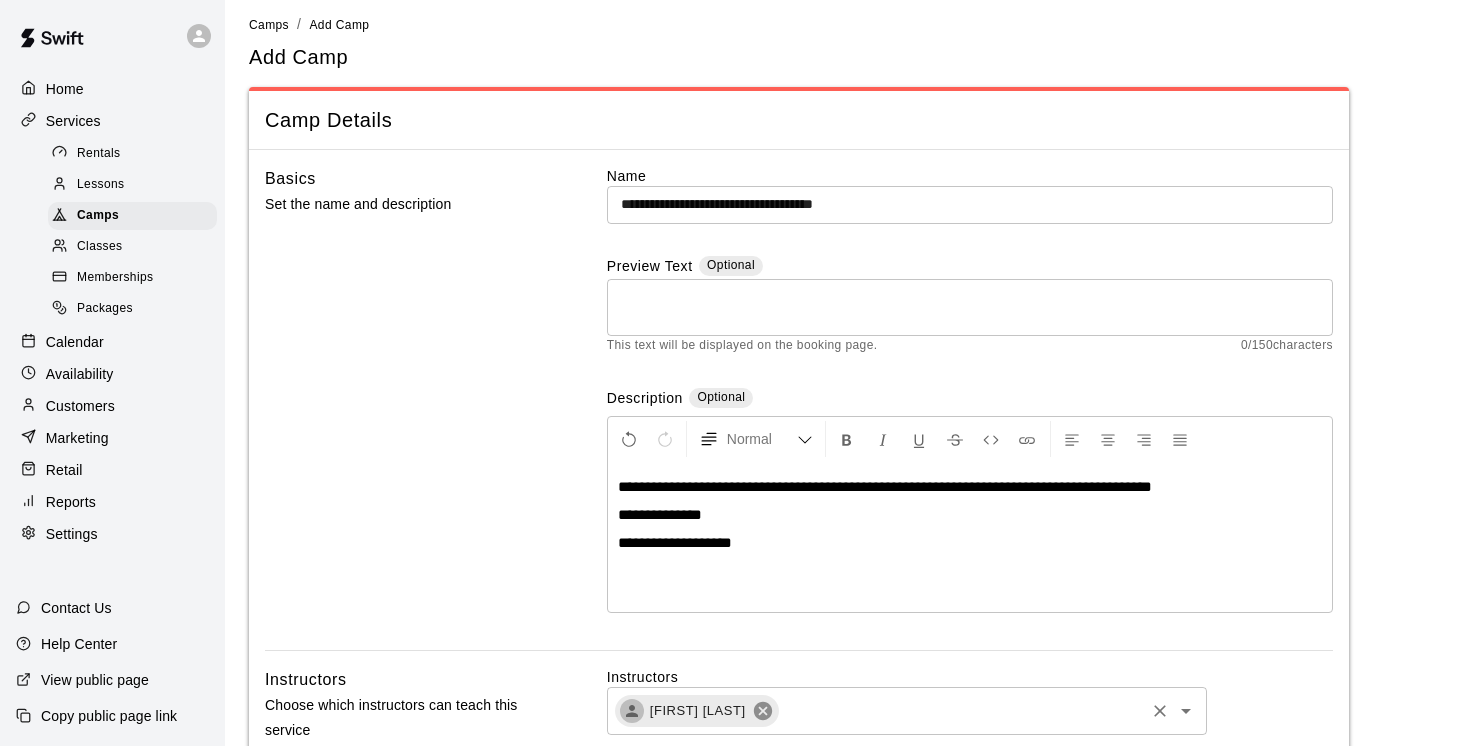 click 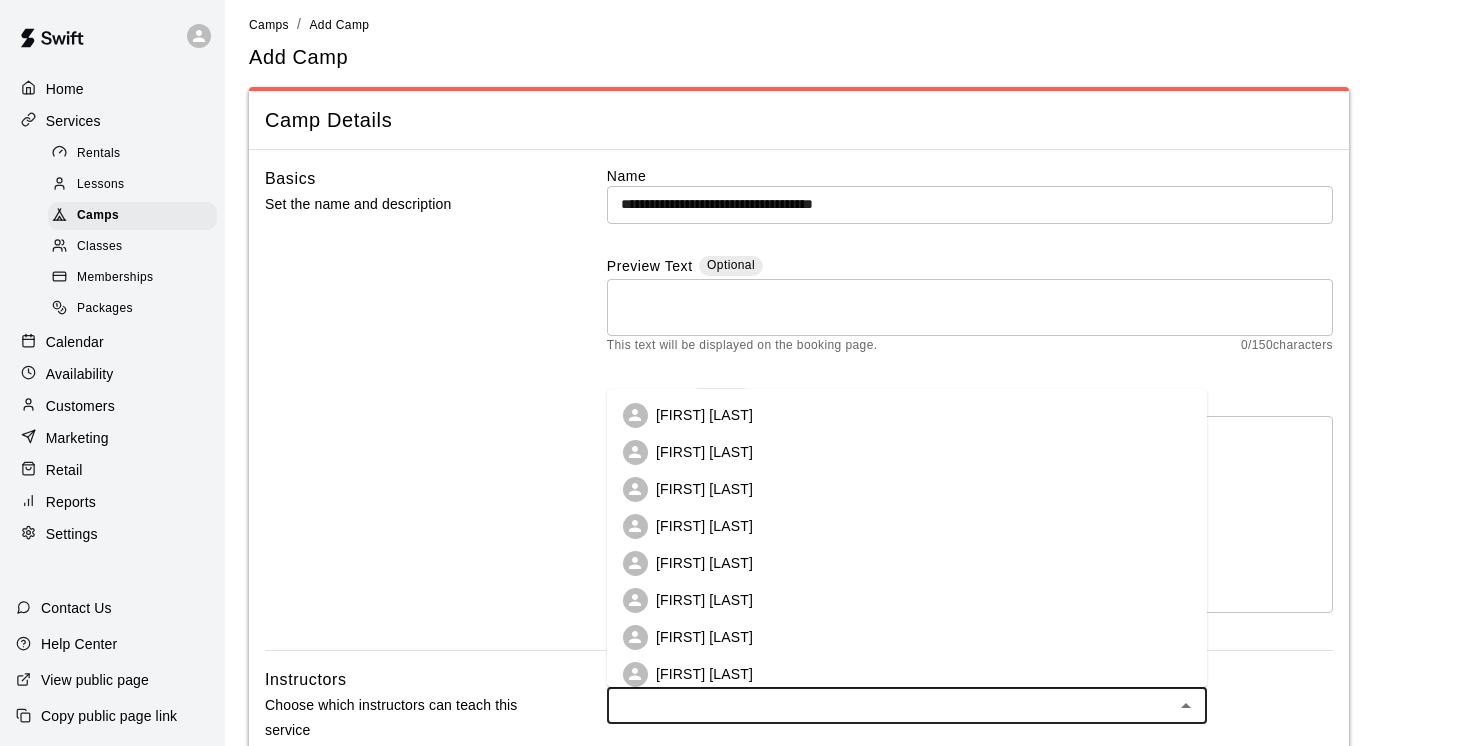 click at bounding box center [890, 705] 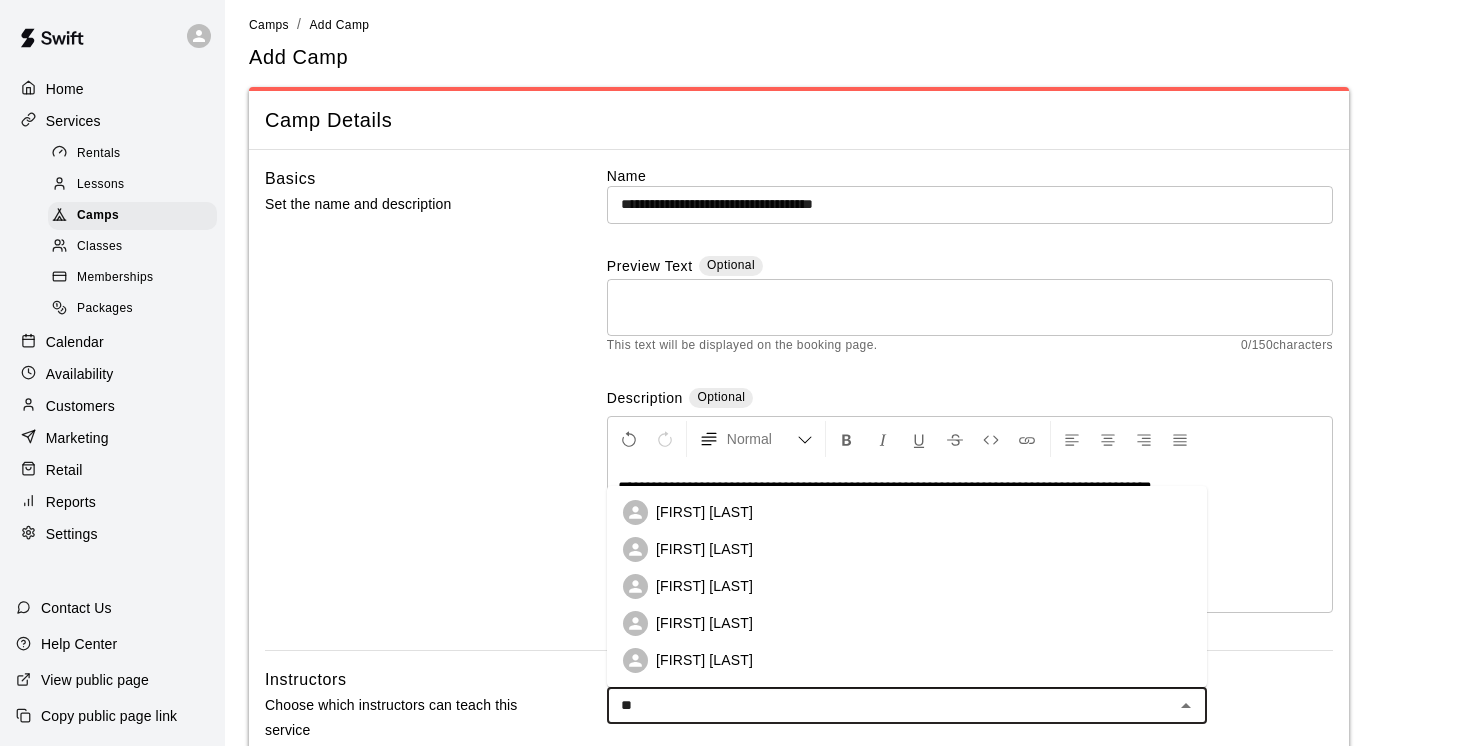 type on "***" 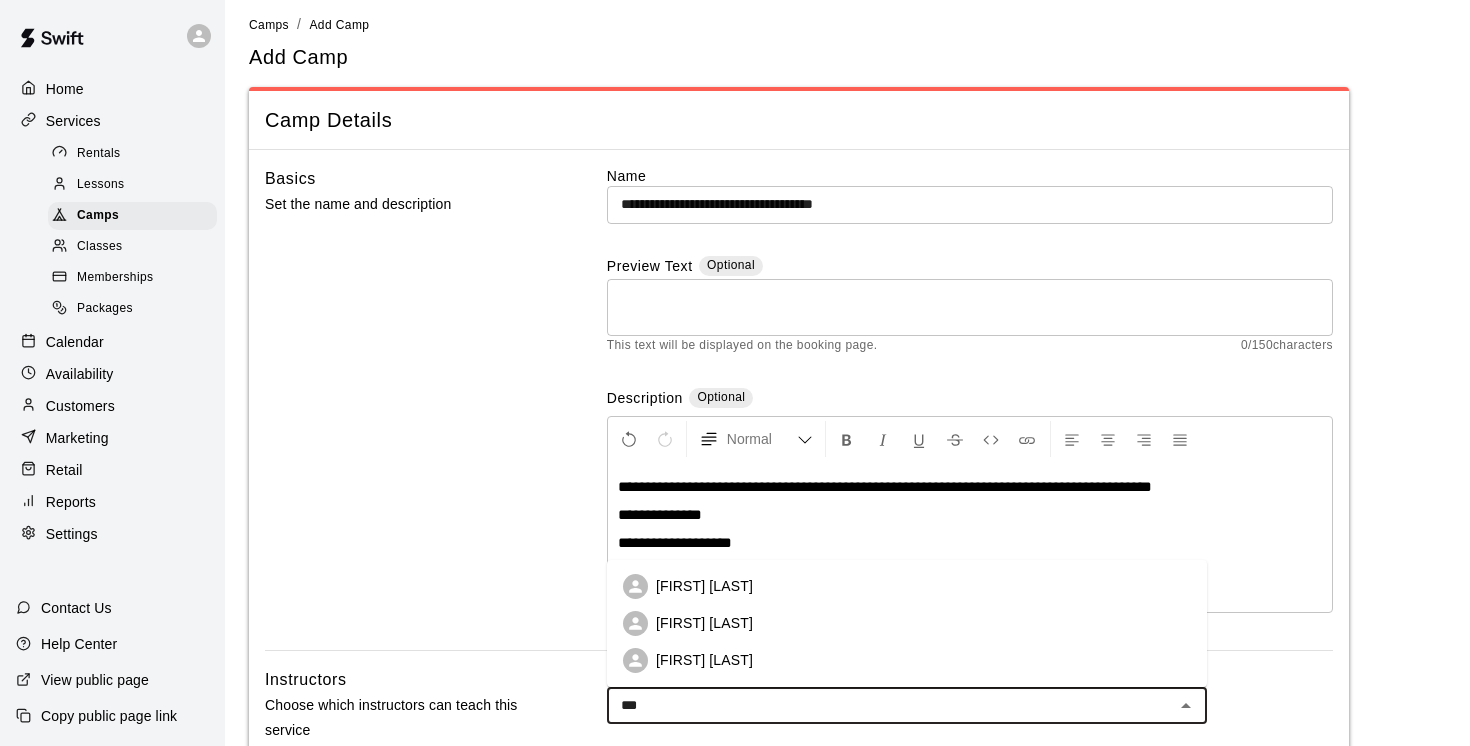 click on "[FIRST] [LAST]" at bounding box center (704, 660) 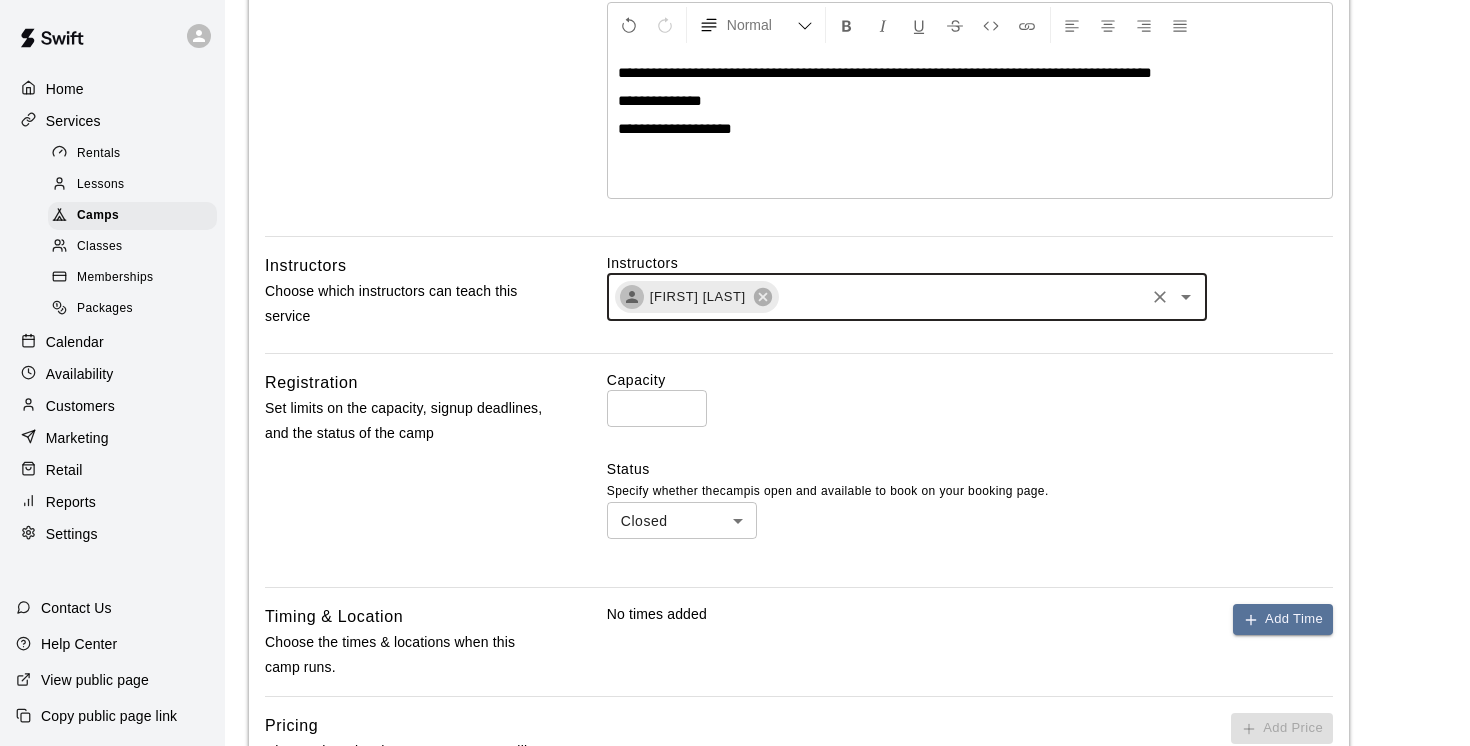 scroll, scrollTop: 433, scrollLeft: 0, axis: vertical 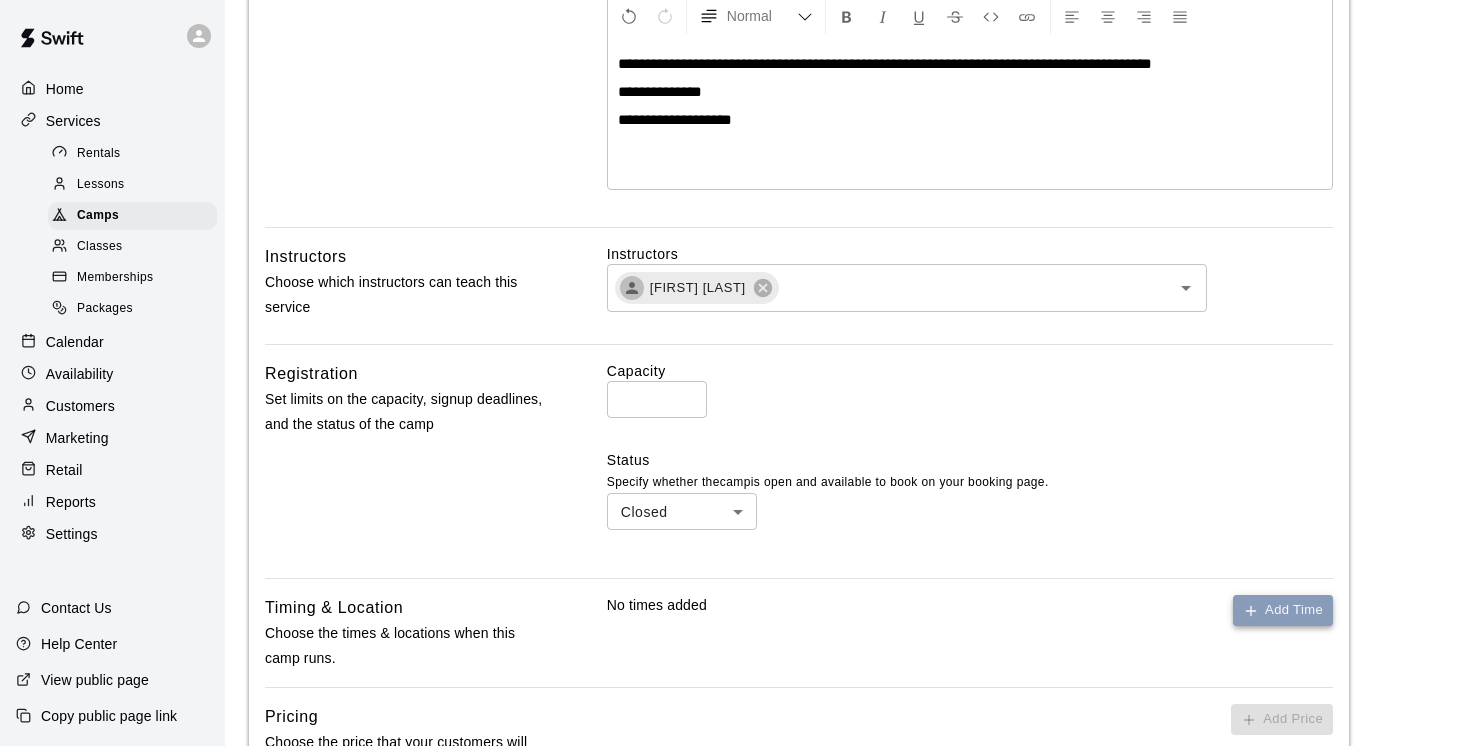 click on "Add Time" at bounding box center (1283, 610) 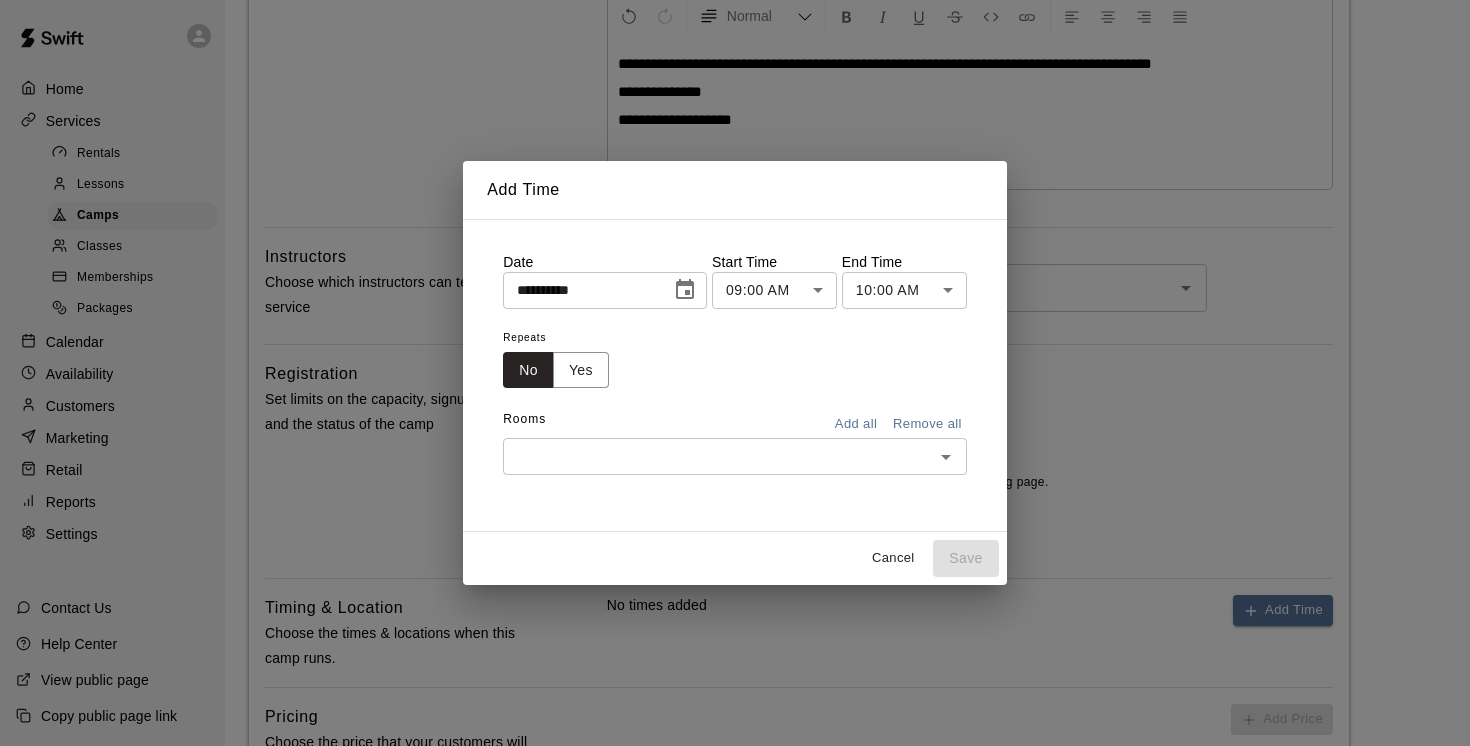 click 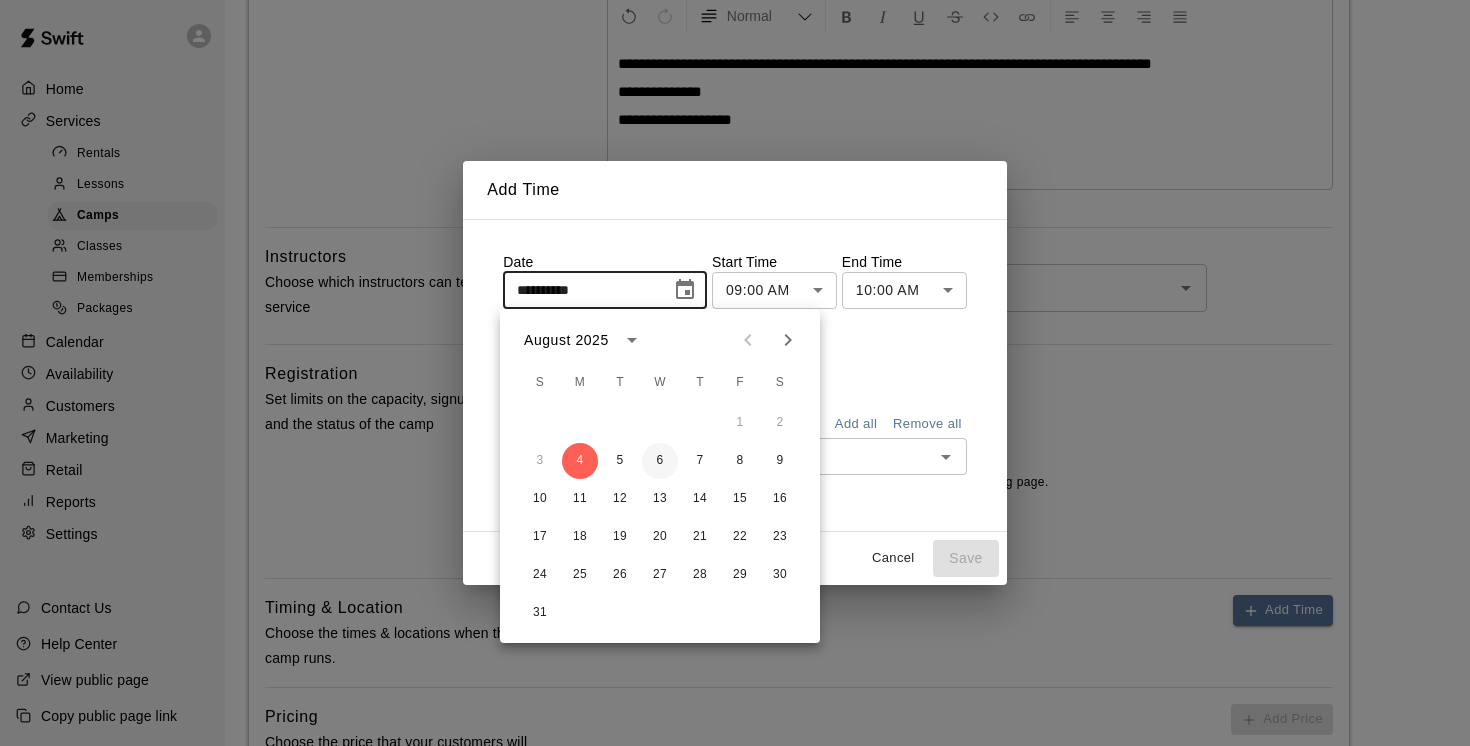 click on "6" at bounding box center (660, 461) 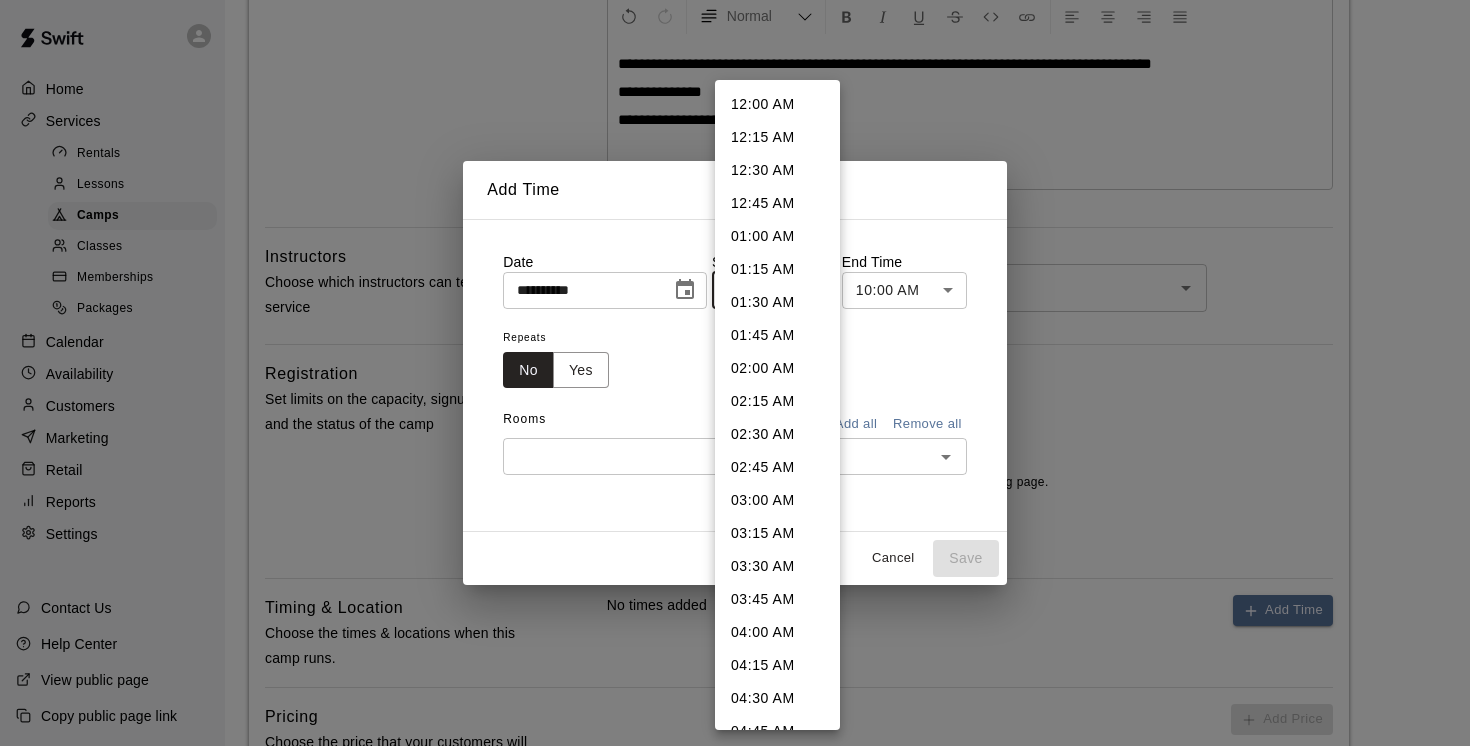 click on "**********" at bounding box center (735, 345) 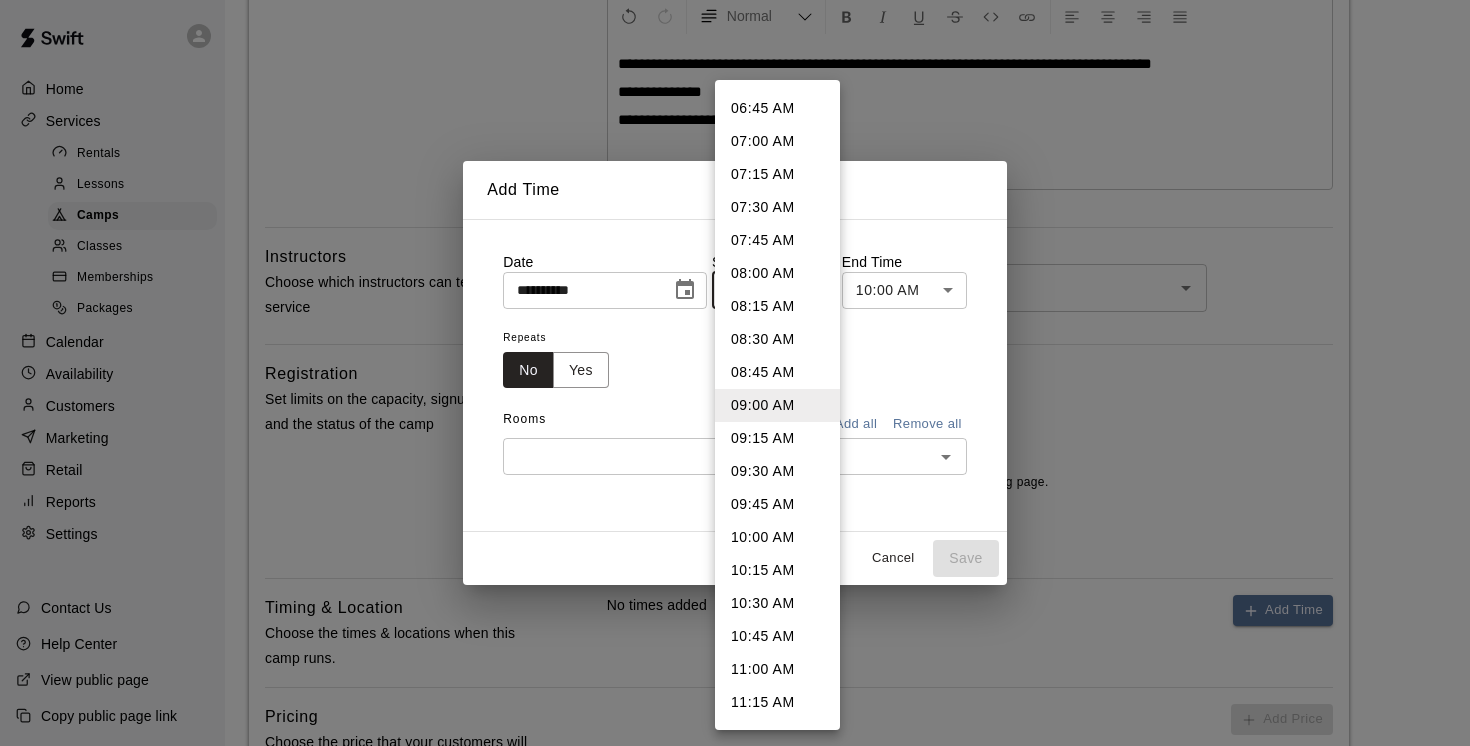 click on "10:00 AM" at bounding box center (777, 537) 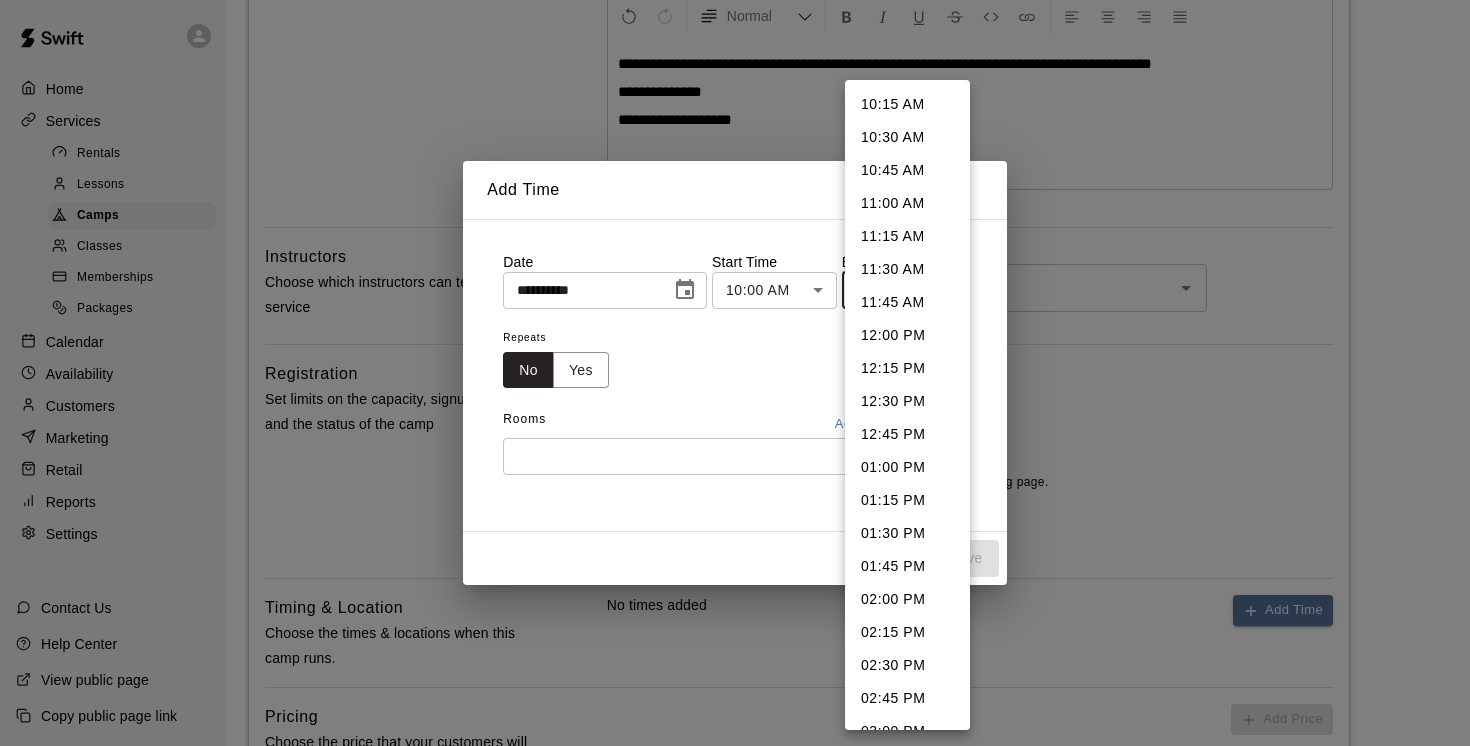 click on "**********" at bounding box center [735, 345] 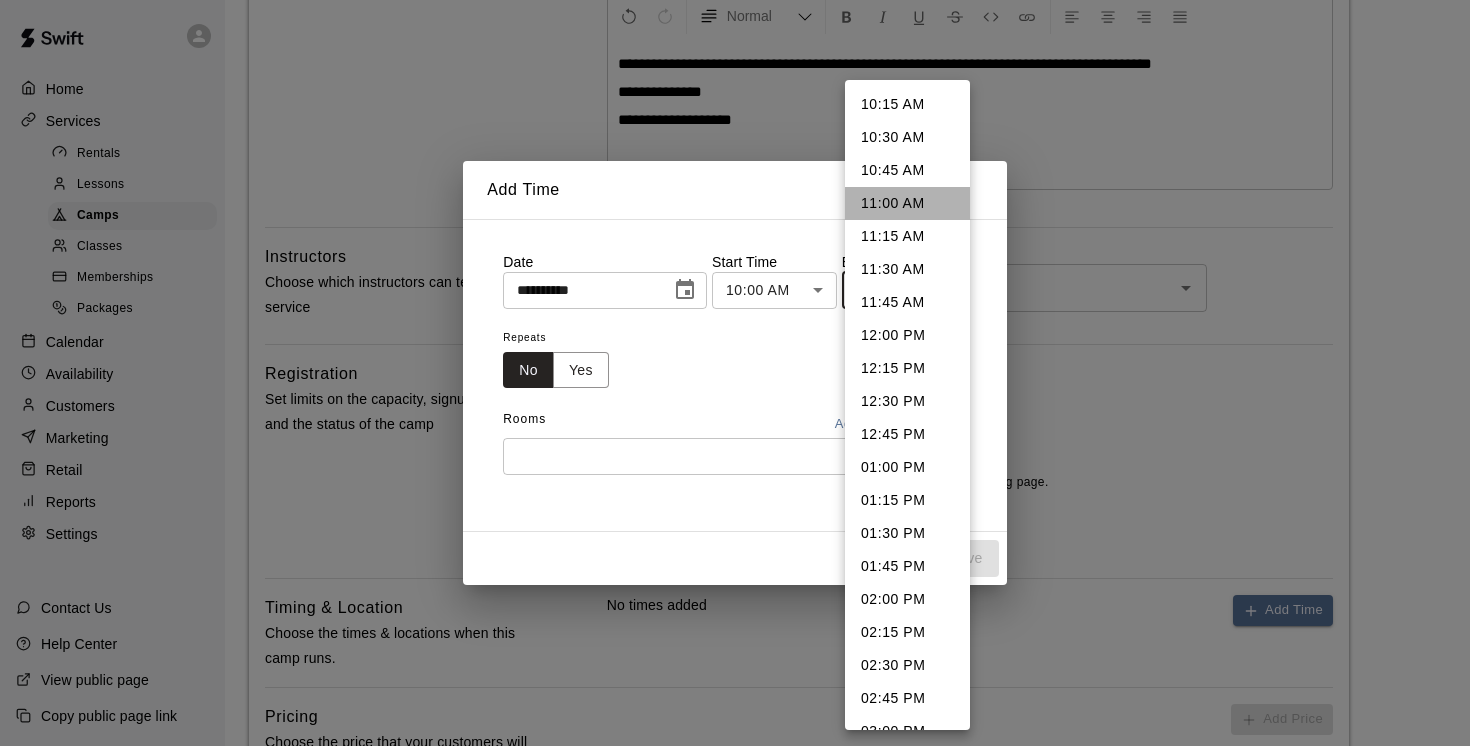 click on "11:00 AM" at bounding box center (907, 203) 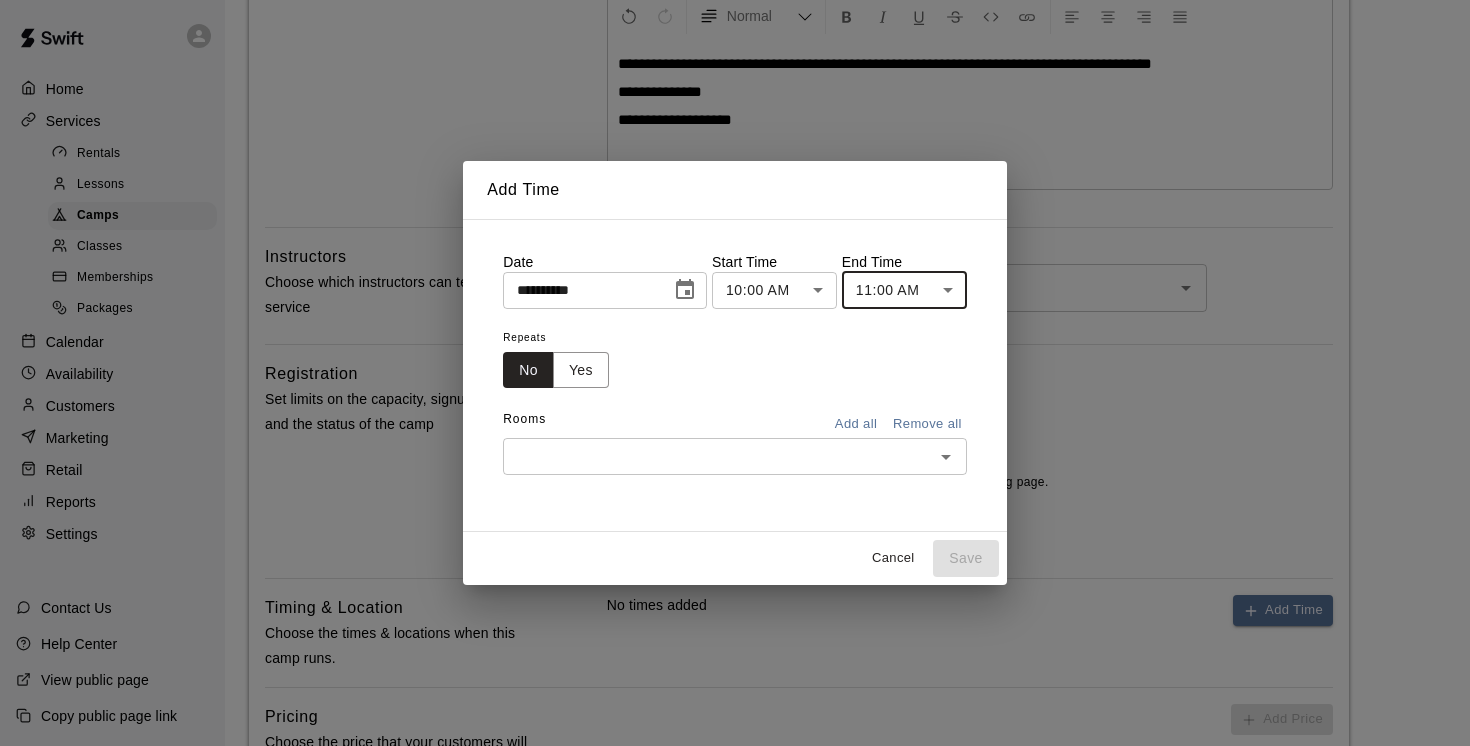 click at bounding box center (718, 456) 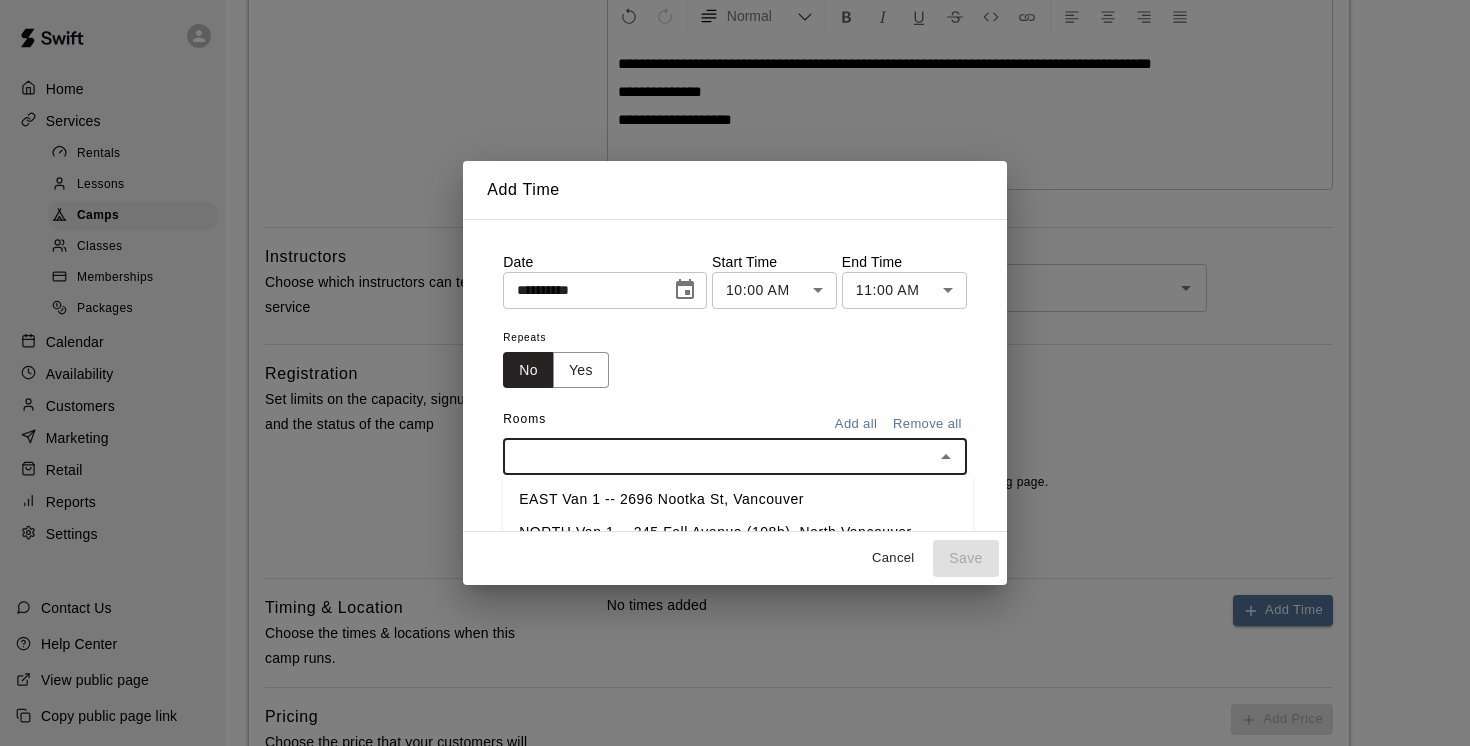 click on "EAST Van 1 -- 2696 Nootka St, Vancouver" at bounding box center (738, 499) 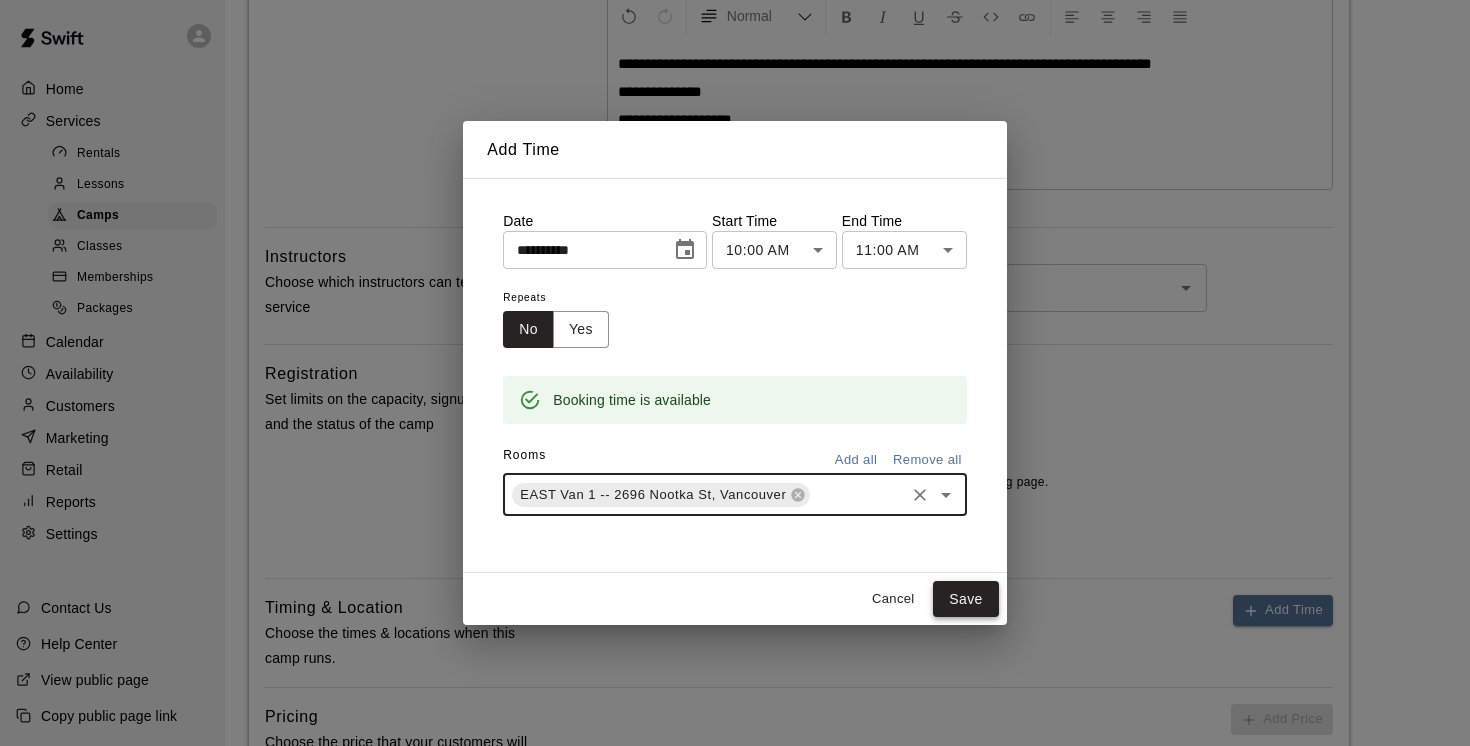 click on "Save" at bounding box center (966, 599) 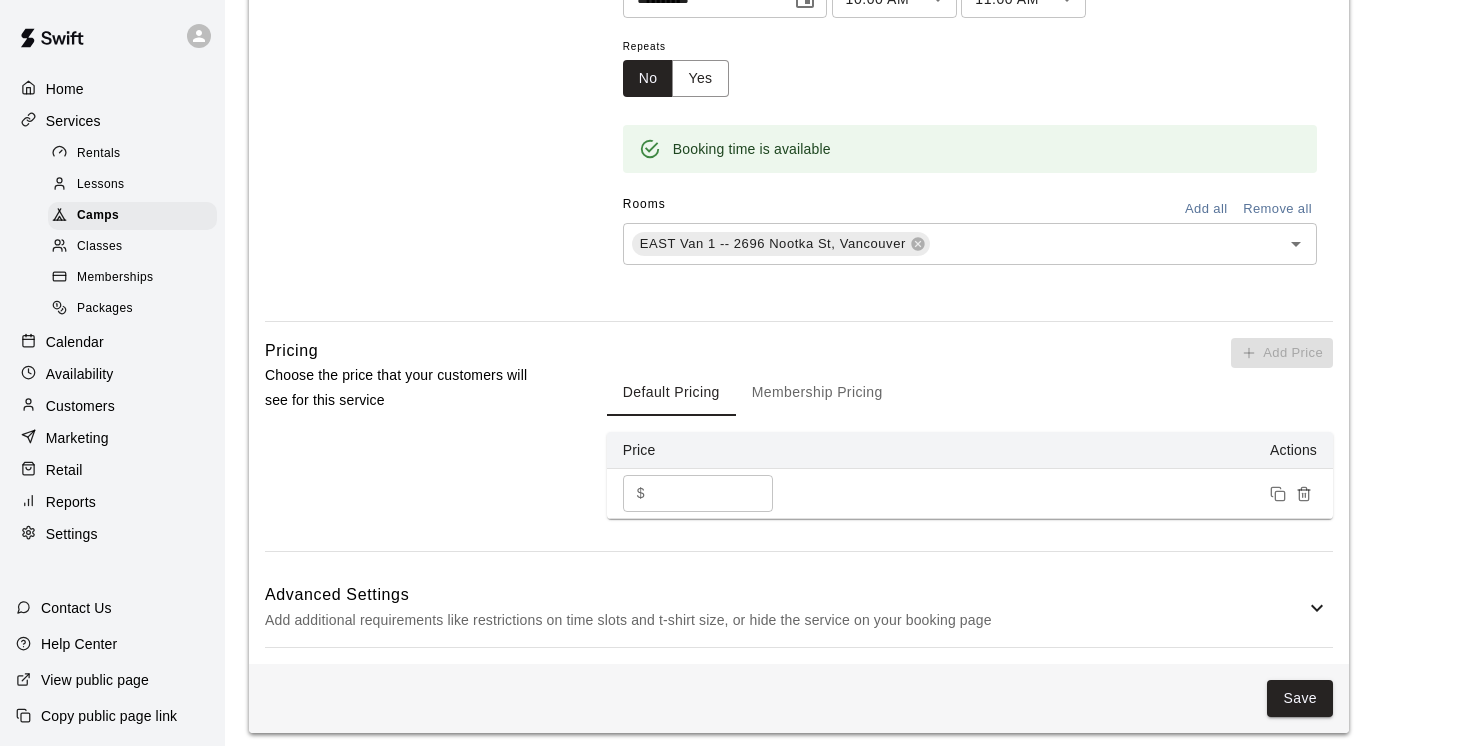 scroll, scrollTop: 1144, scrollLeft: 0, axis: vertical 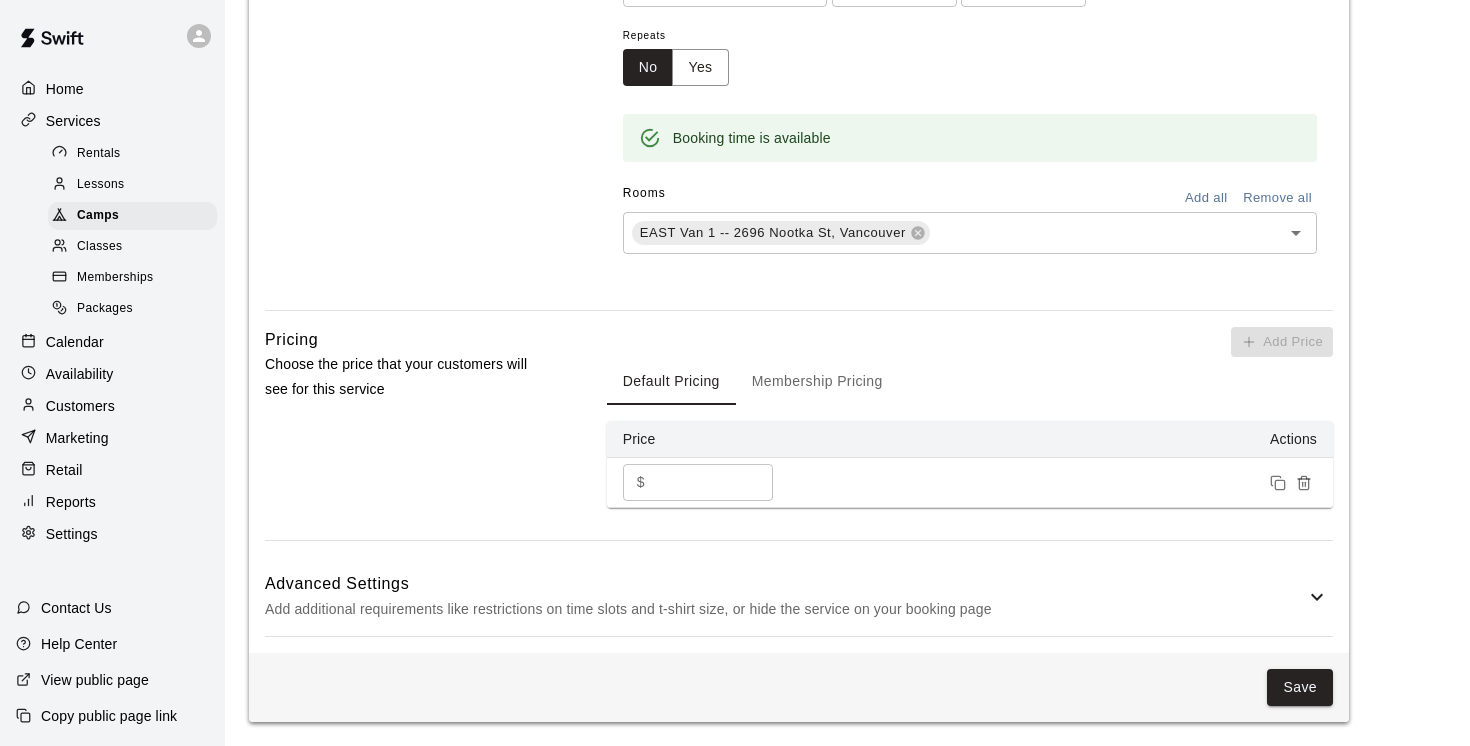 click 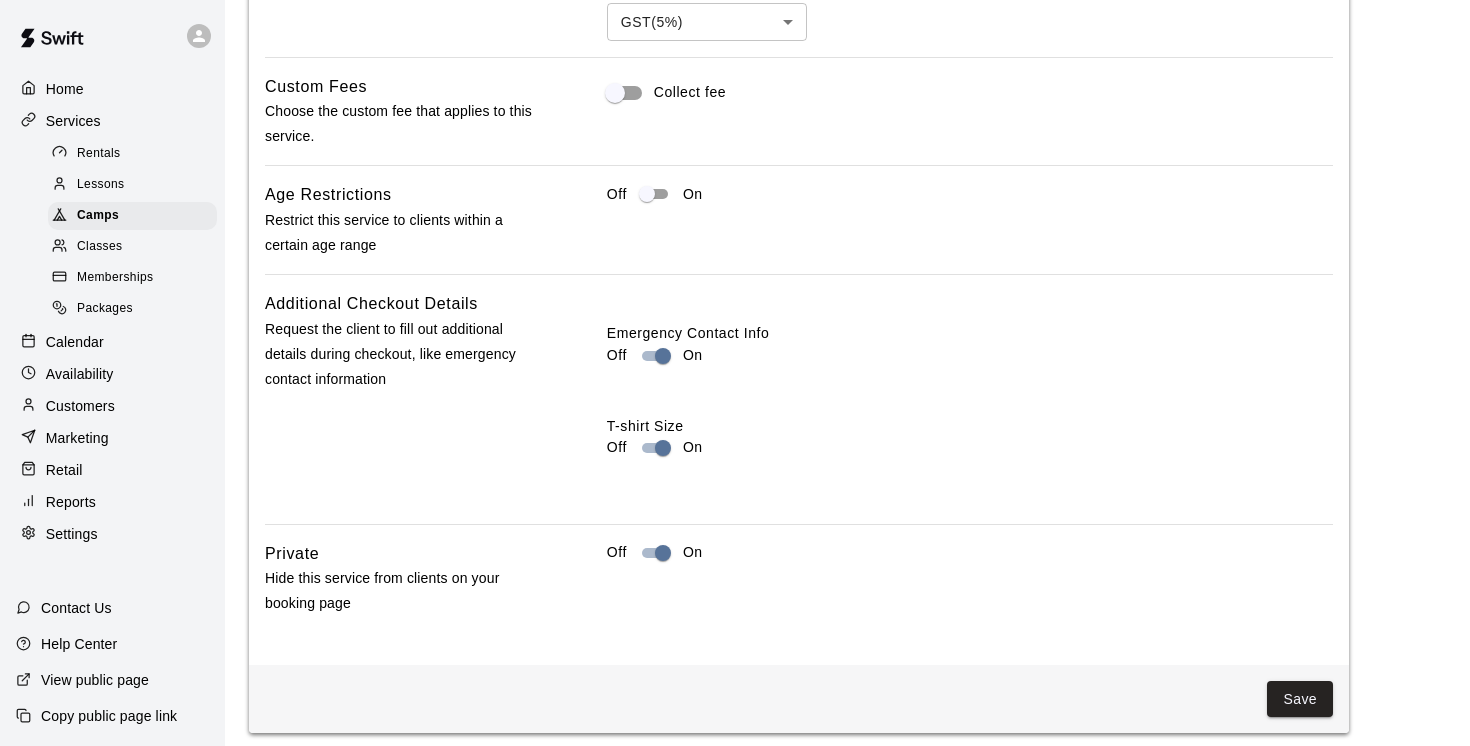 scroll, scrollTop: 1896, scrollLeft: 0, axis: vertical 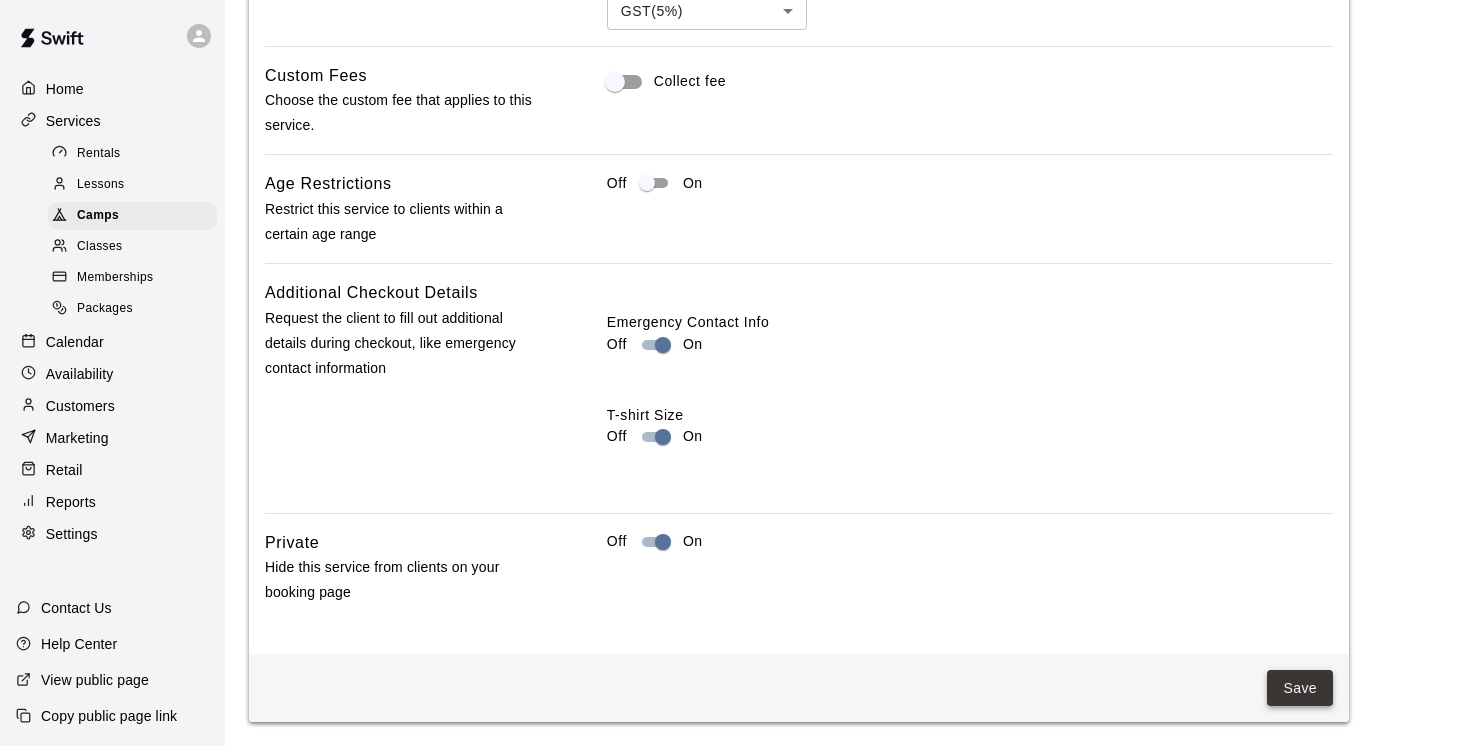 click on "Save" at bounding box center [1300, 688] 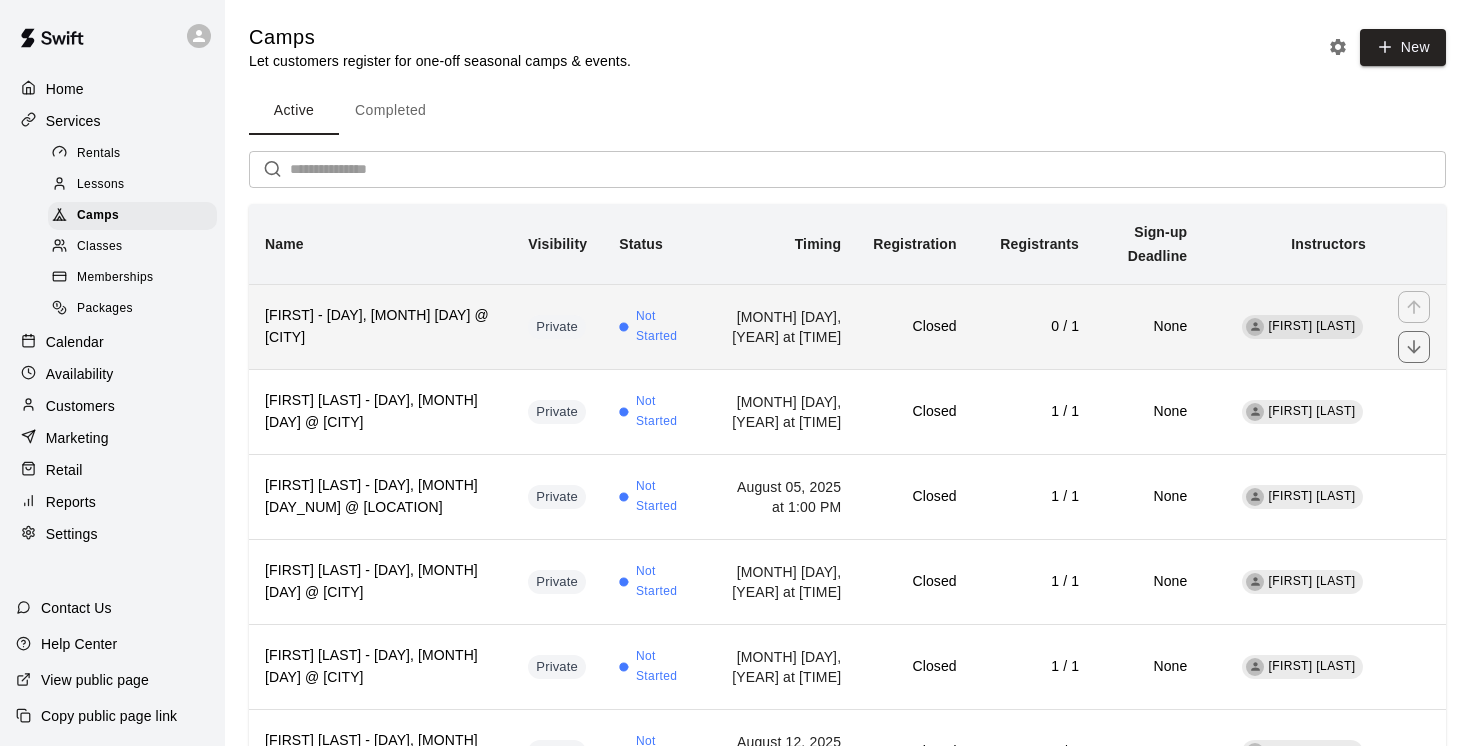 click on "[FIRST] - [DAY], [MONTH] [DAY] @ [CITY]" at bounding box center (380, 327) 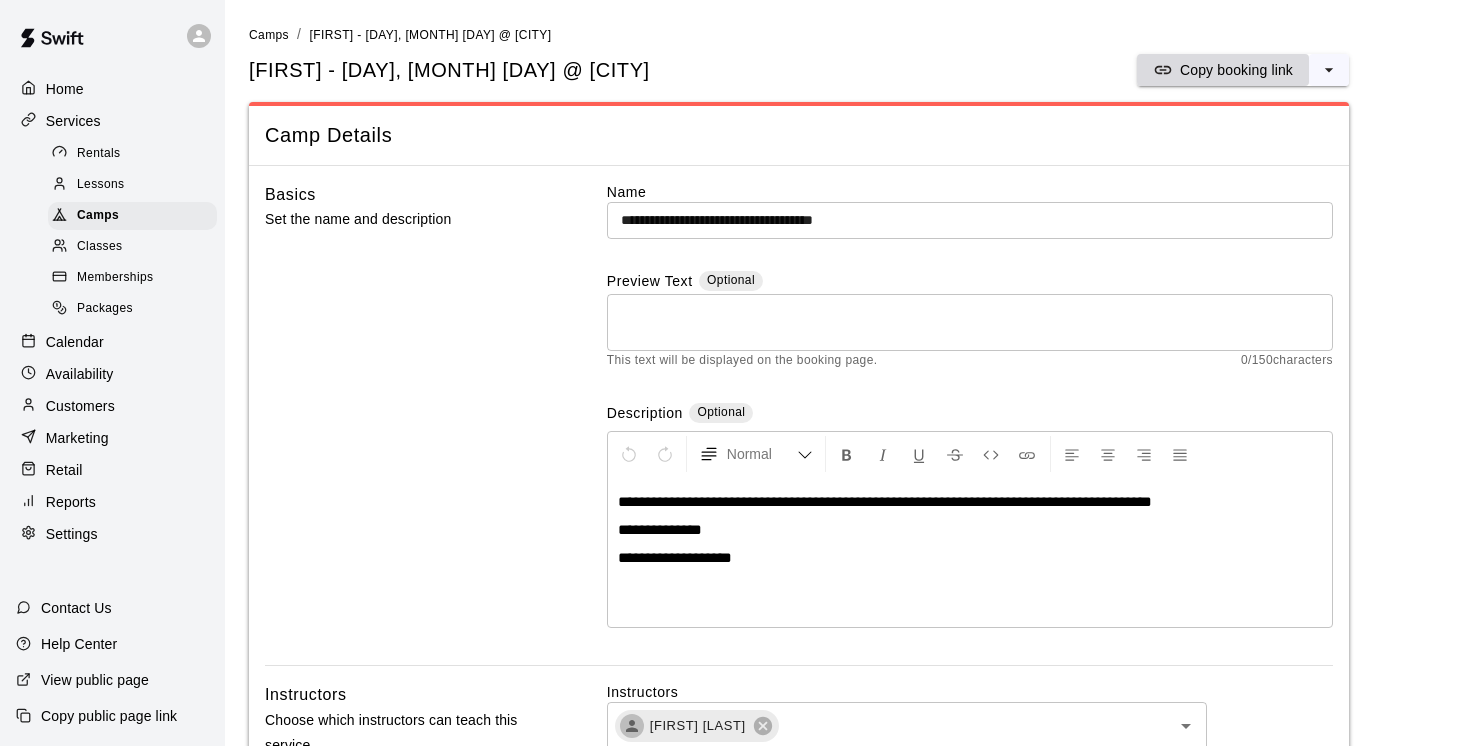 click on "Copy booking link" at bounding box center (1236, 70) 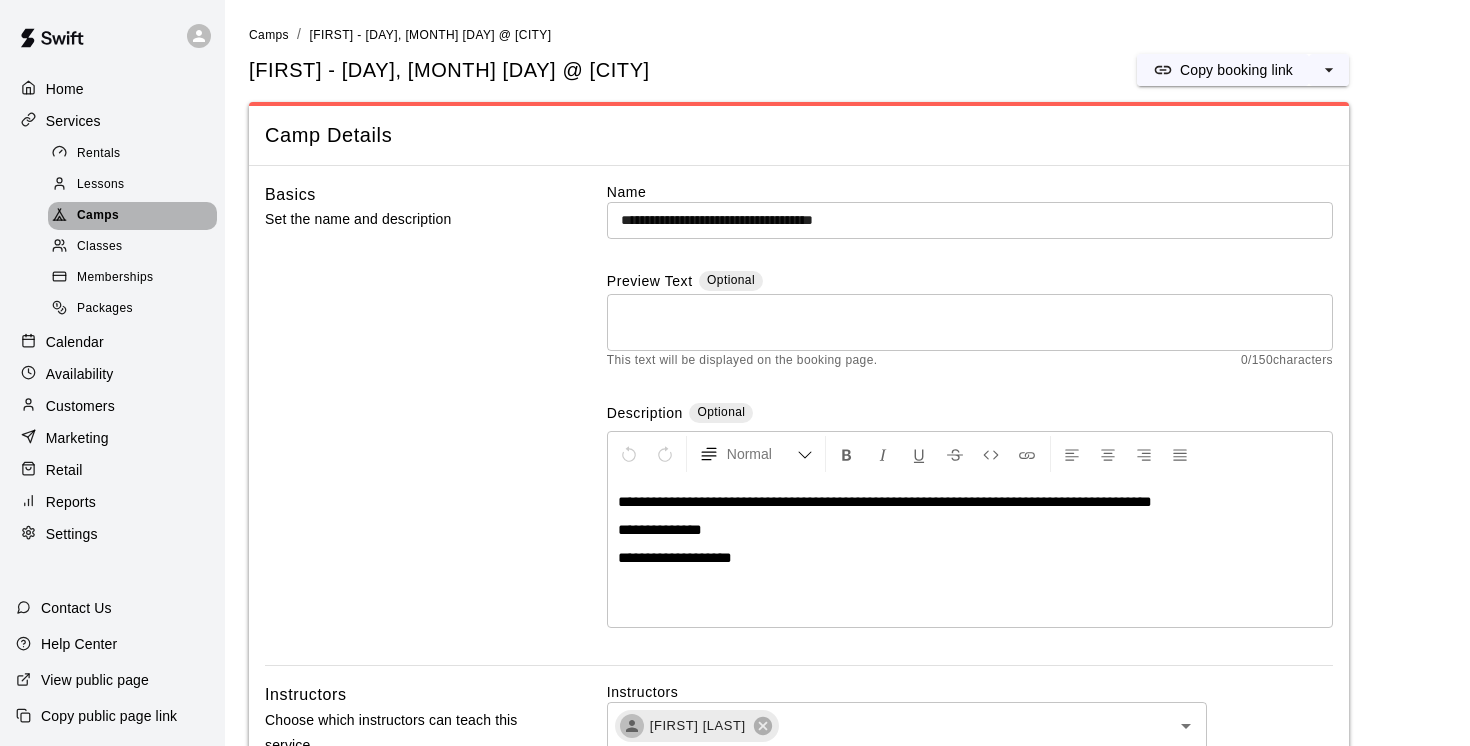click on "Camps" at bounding box center (132, 216) 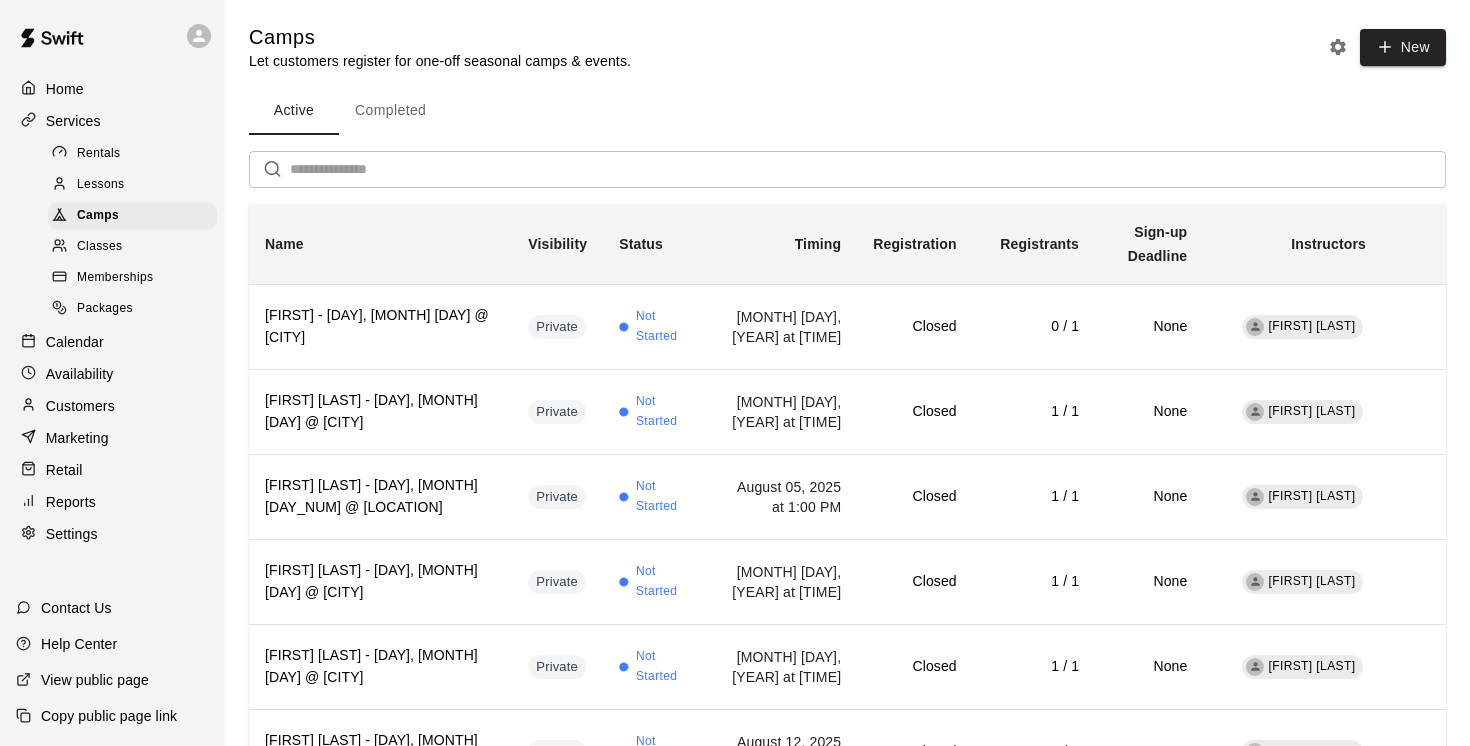 click at bounding box center [868, 169] 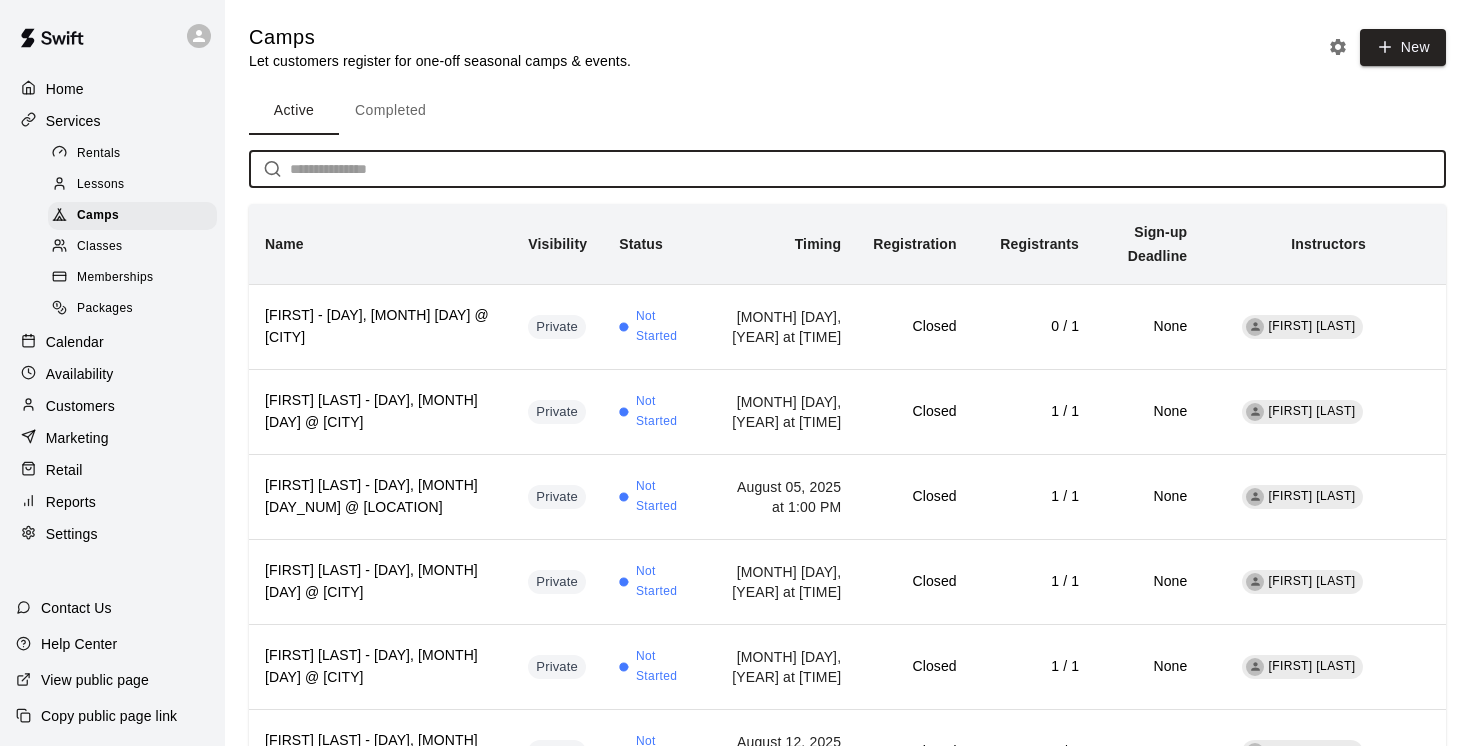 paste on "**********" 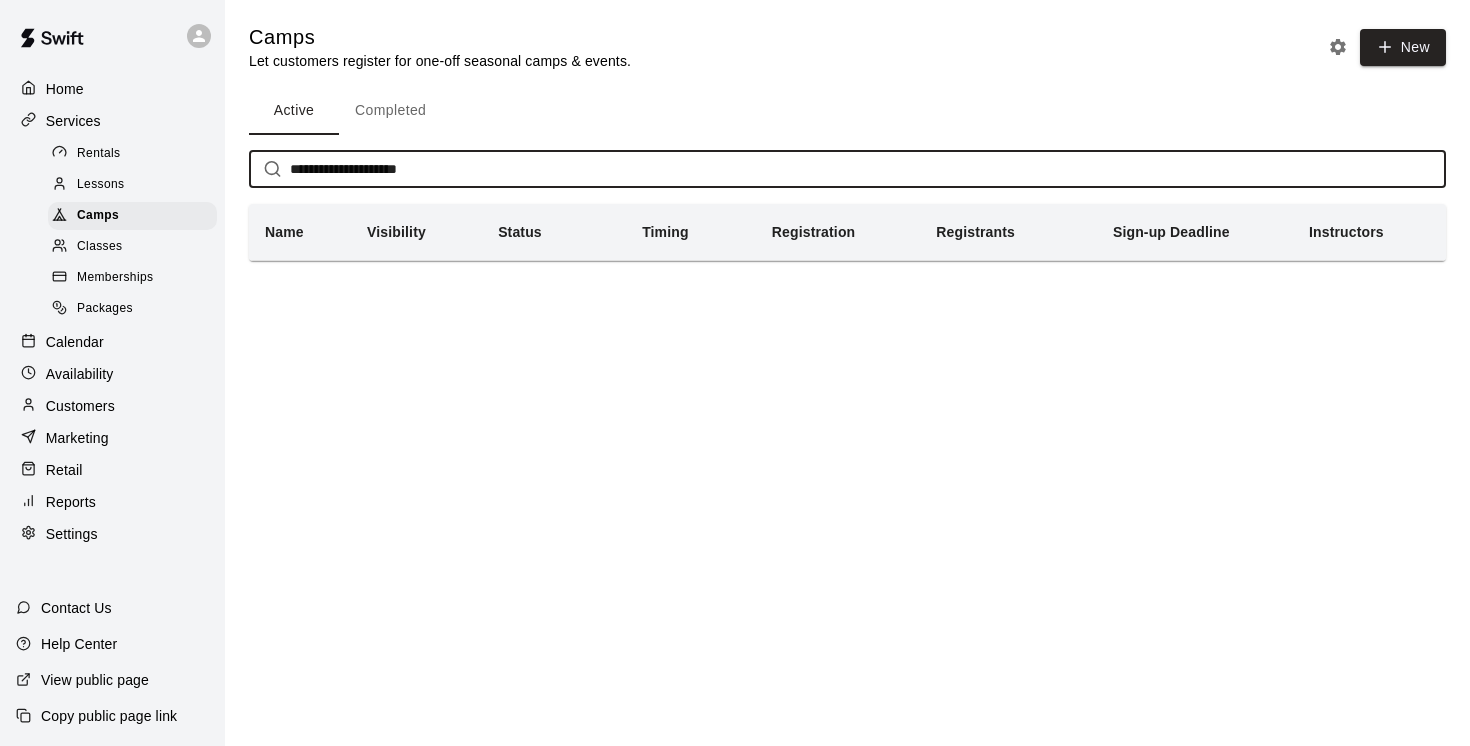 click on "**********" at bounding box center [868, 169] 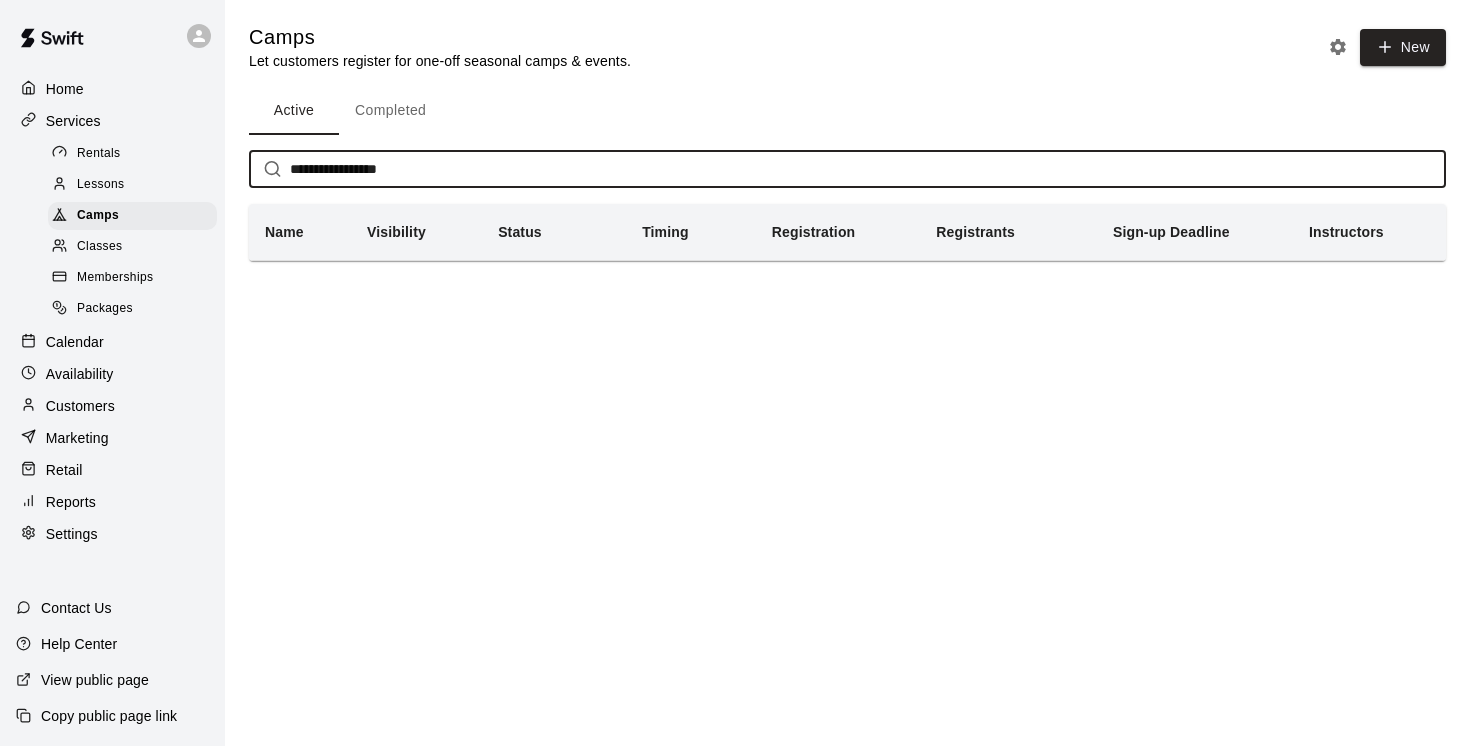 type on "**********" 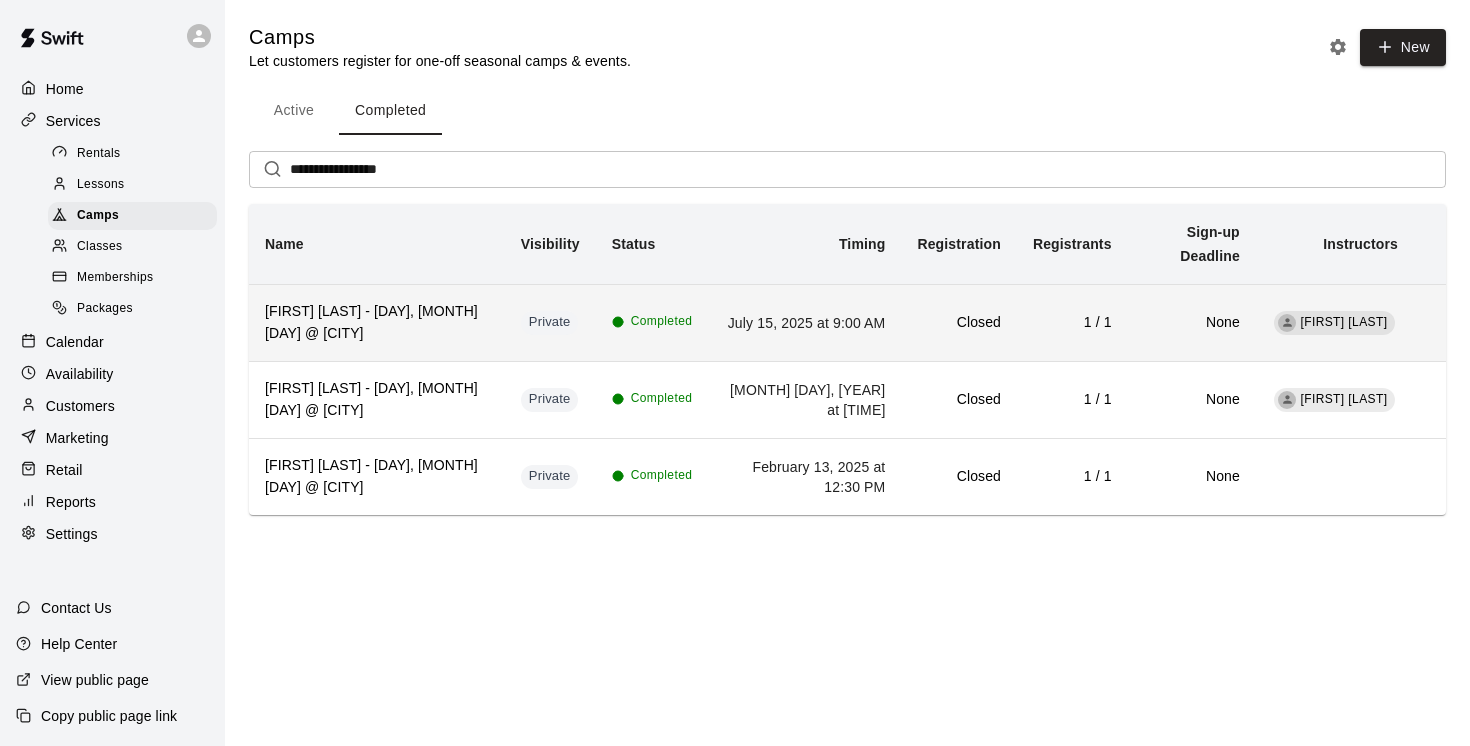 click on "[FIRST] [LAST] - [DAY], [MONTH] [DAY] @ [CITY]" at bounding box center (377, 323) 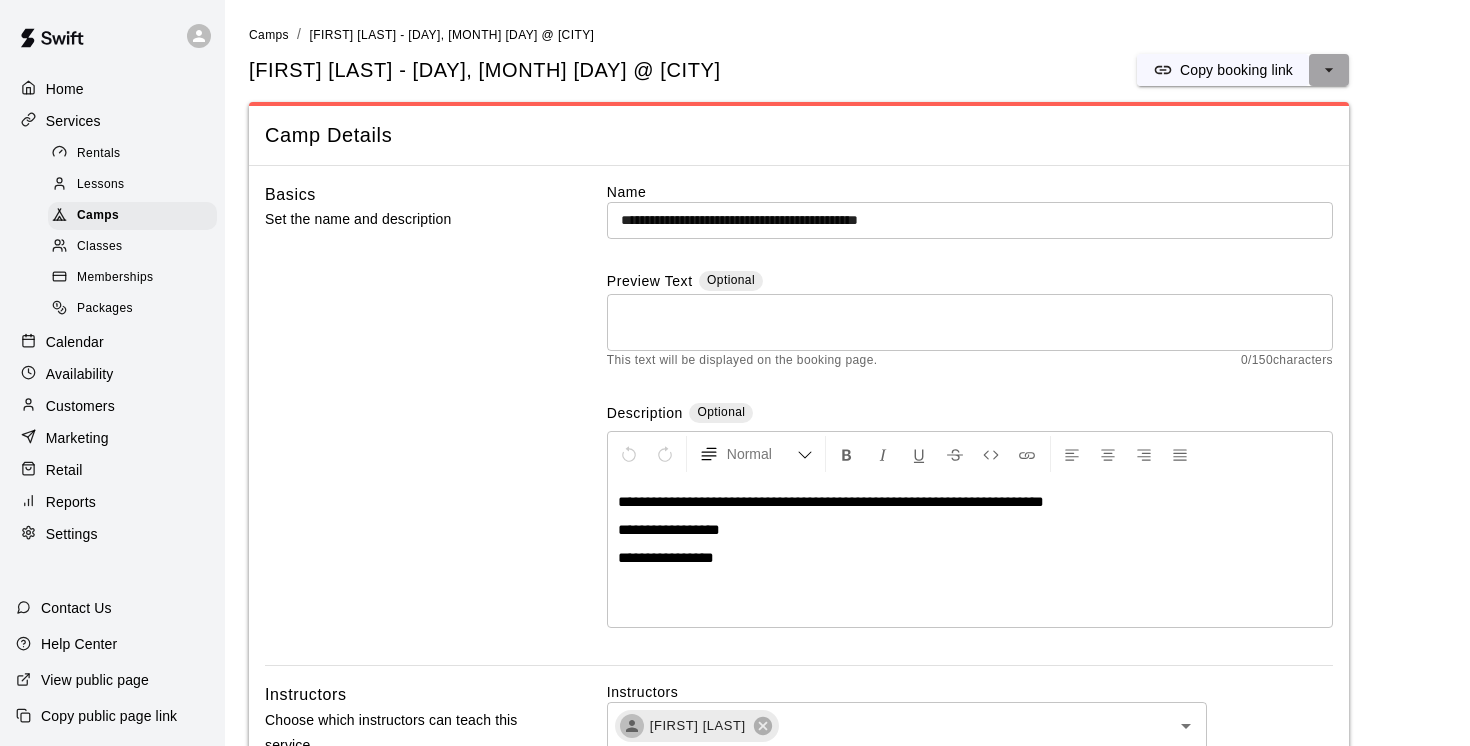 click 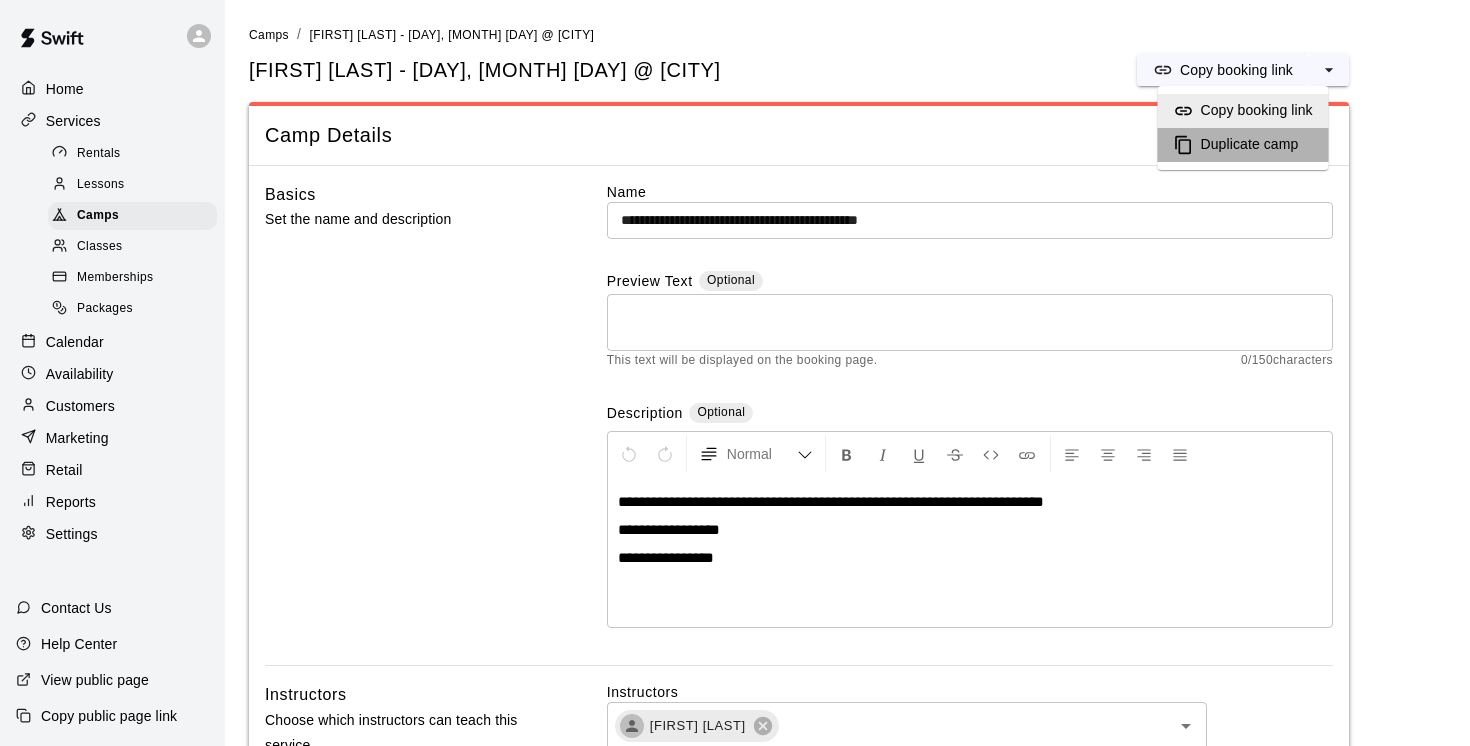 click on "Duplicate camp" at bounding box center [1250, 145] 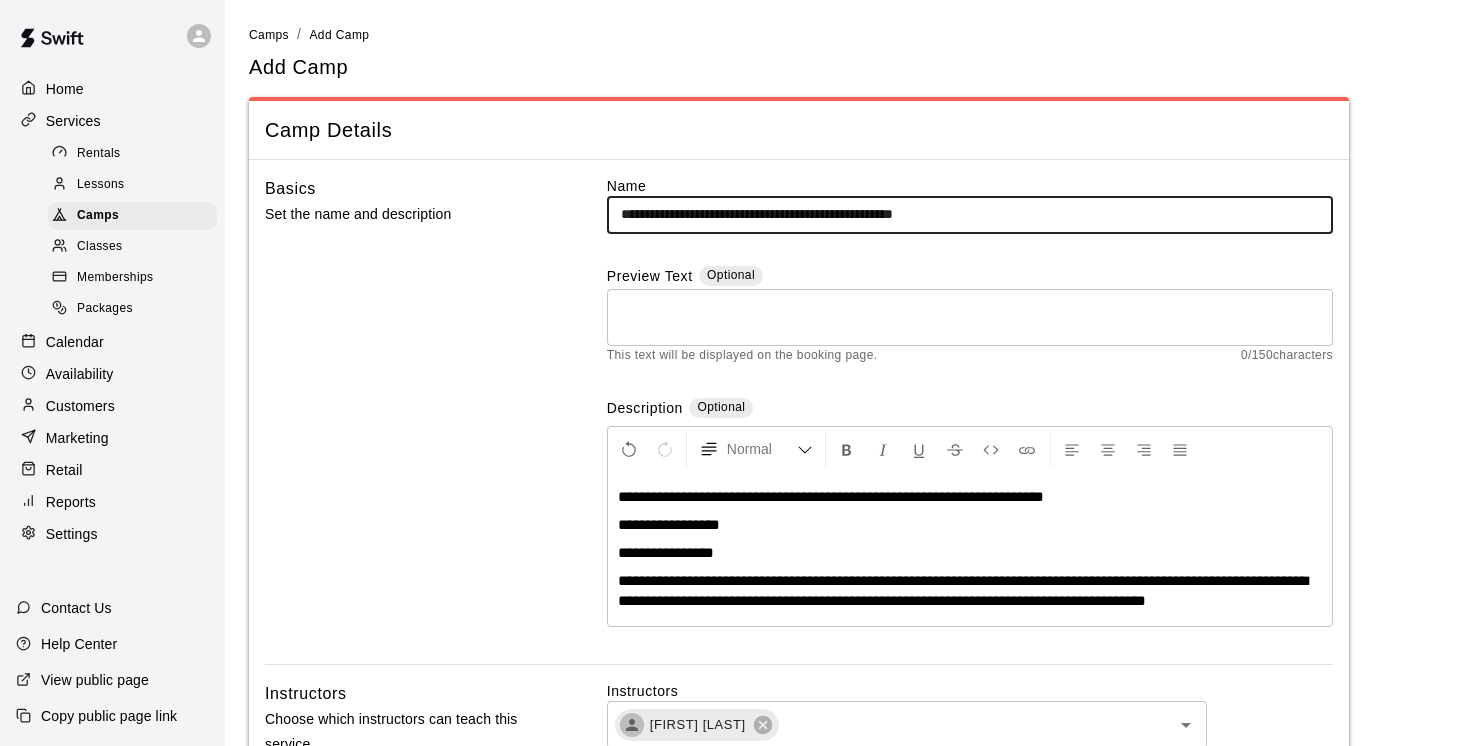 click on "**********" at bounding box center (970, 214) 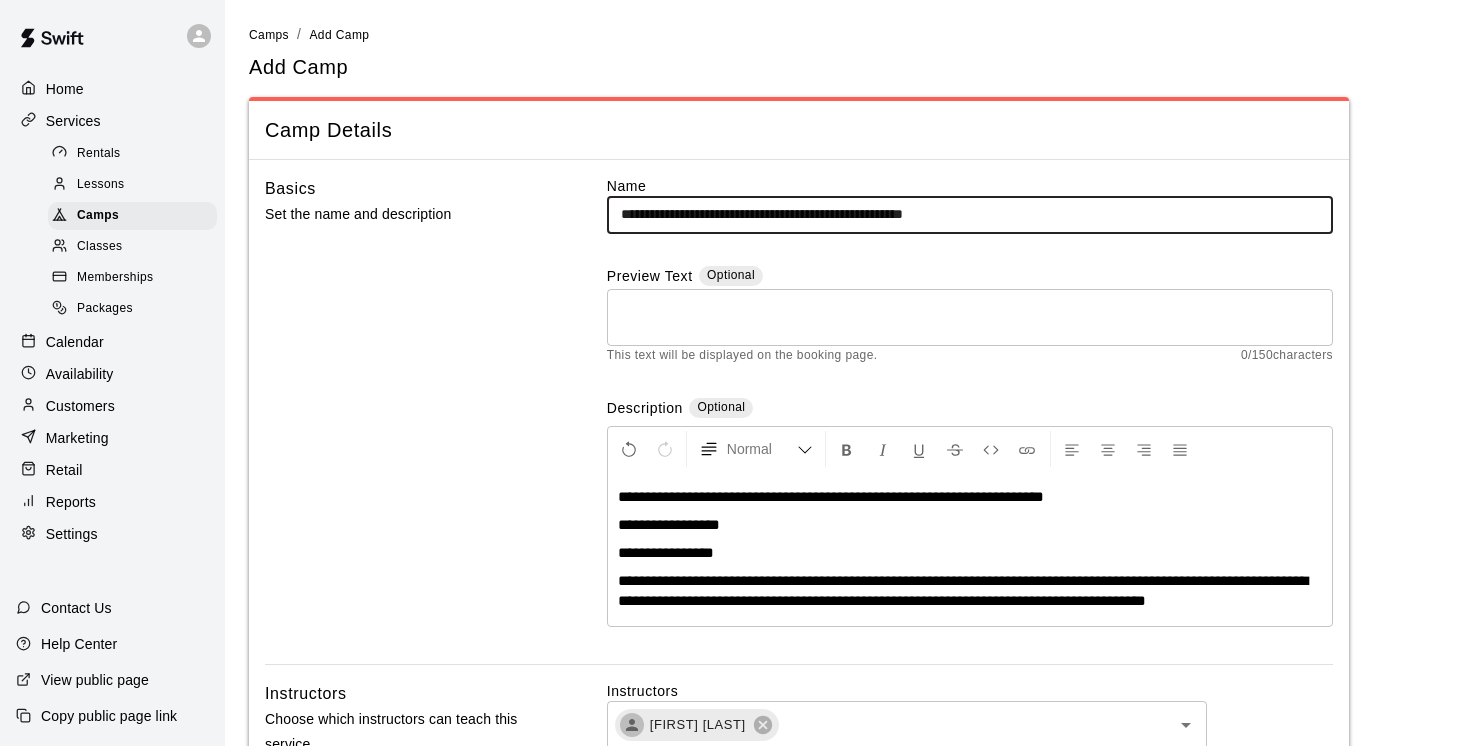 click on "**********" at bounding box center (970, 214) 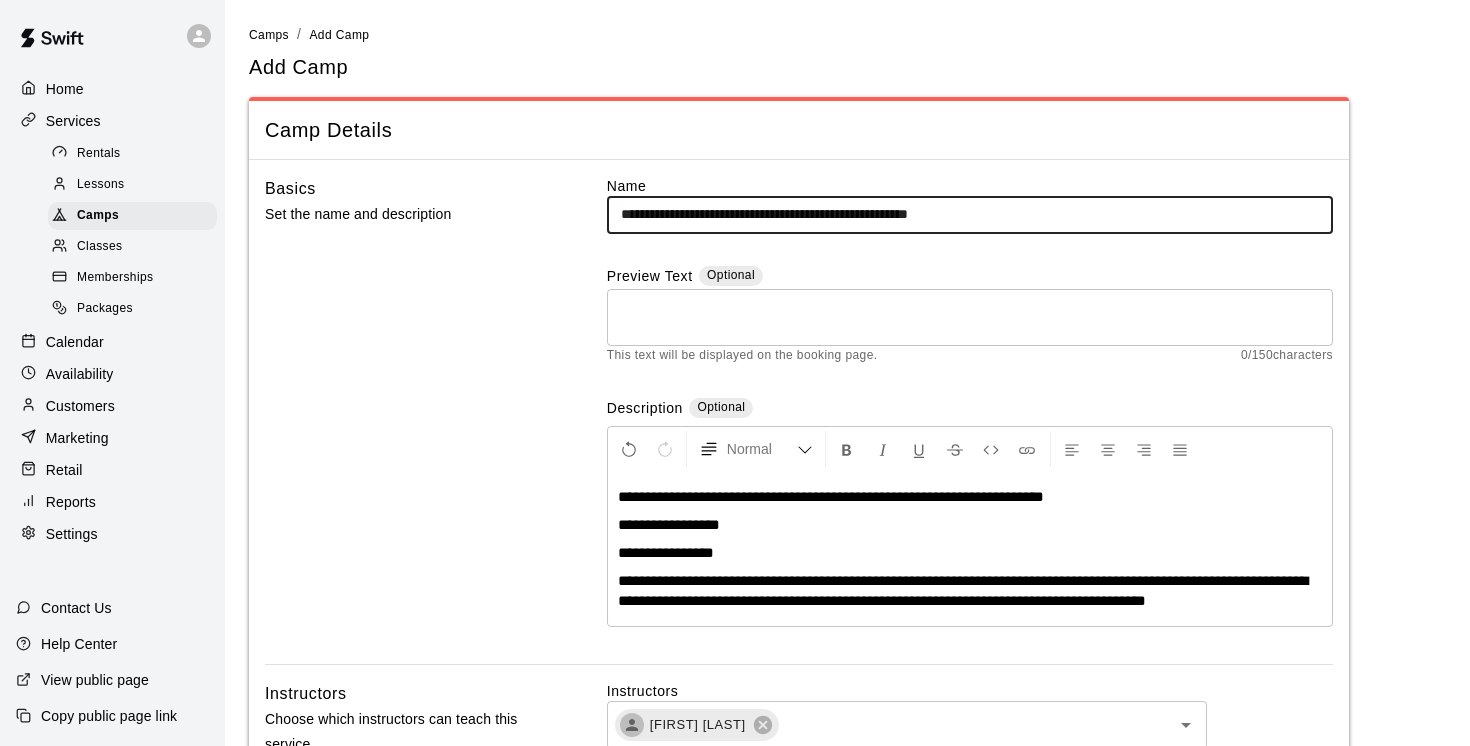 click on "**********" at bounding box center (970, 214) 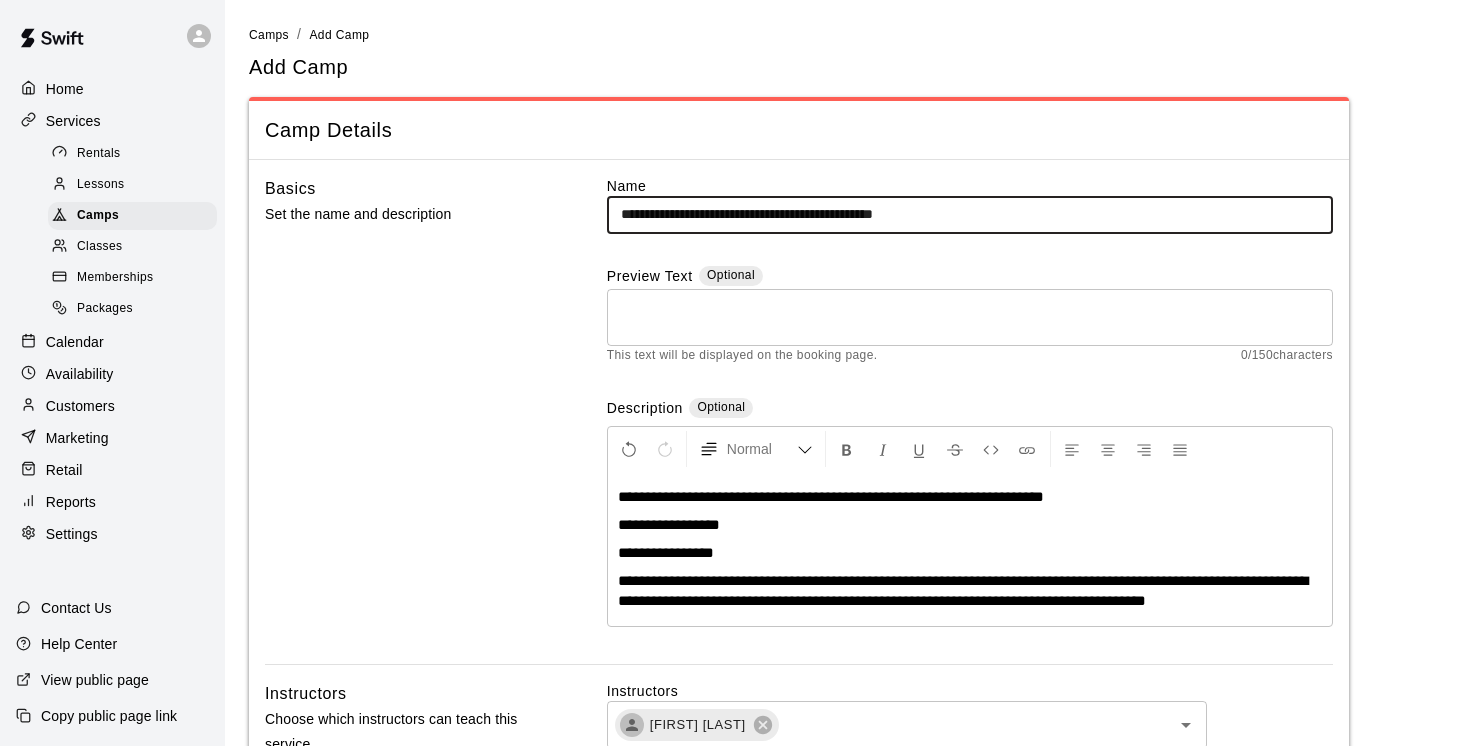 type on "**********" 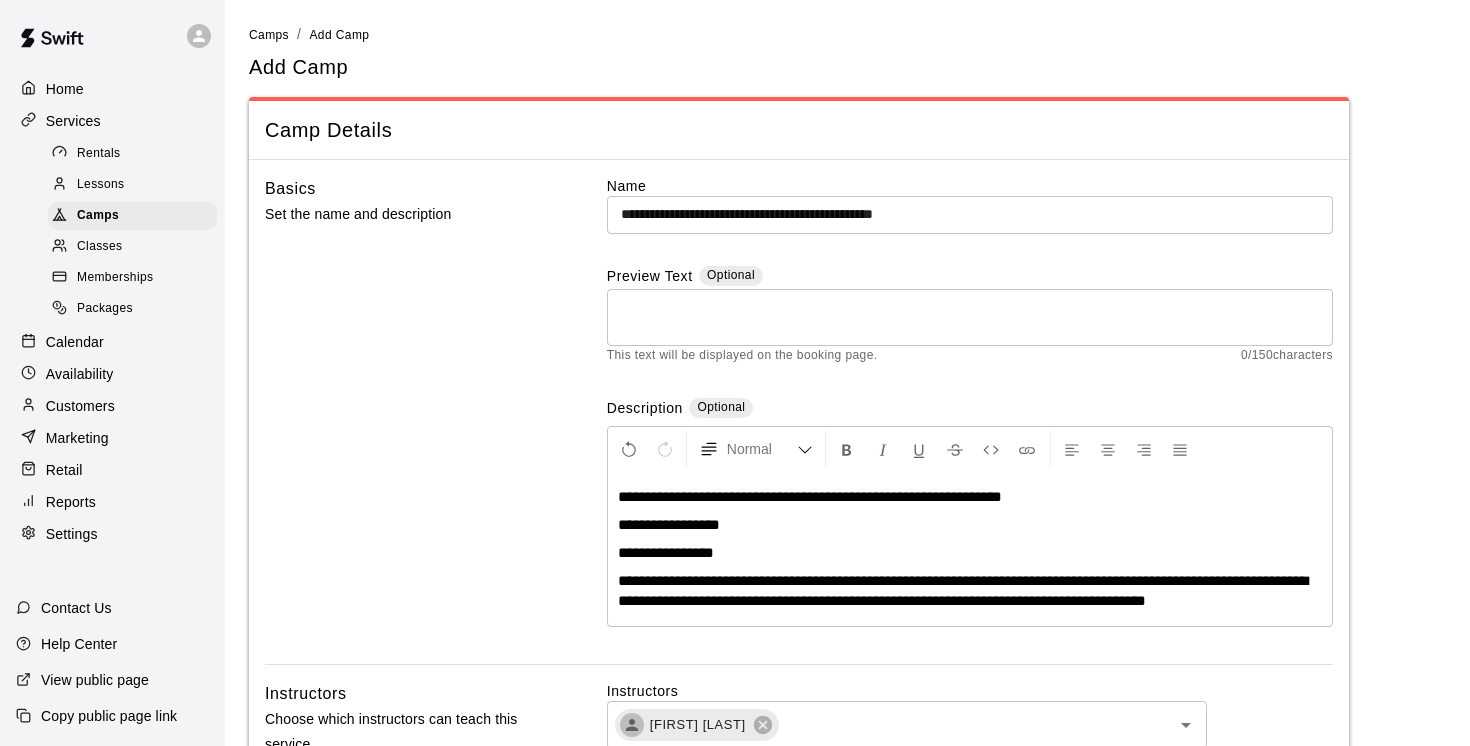 type 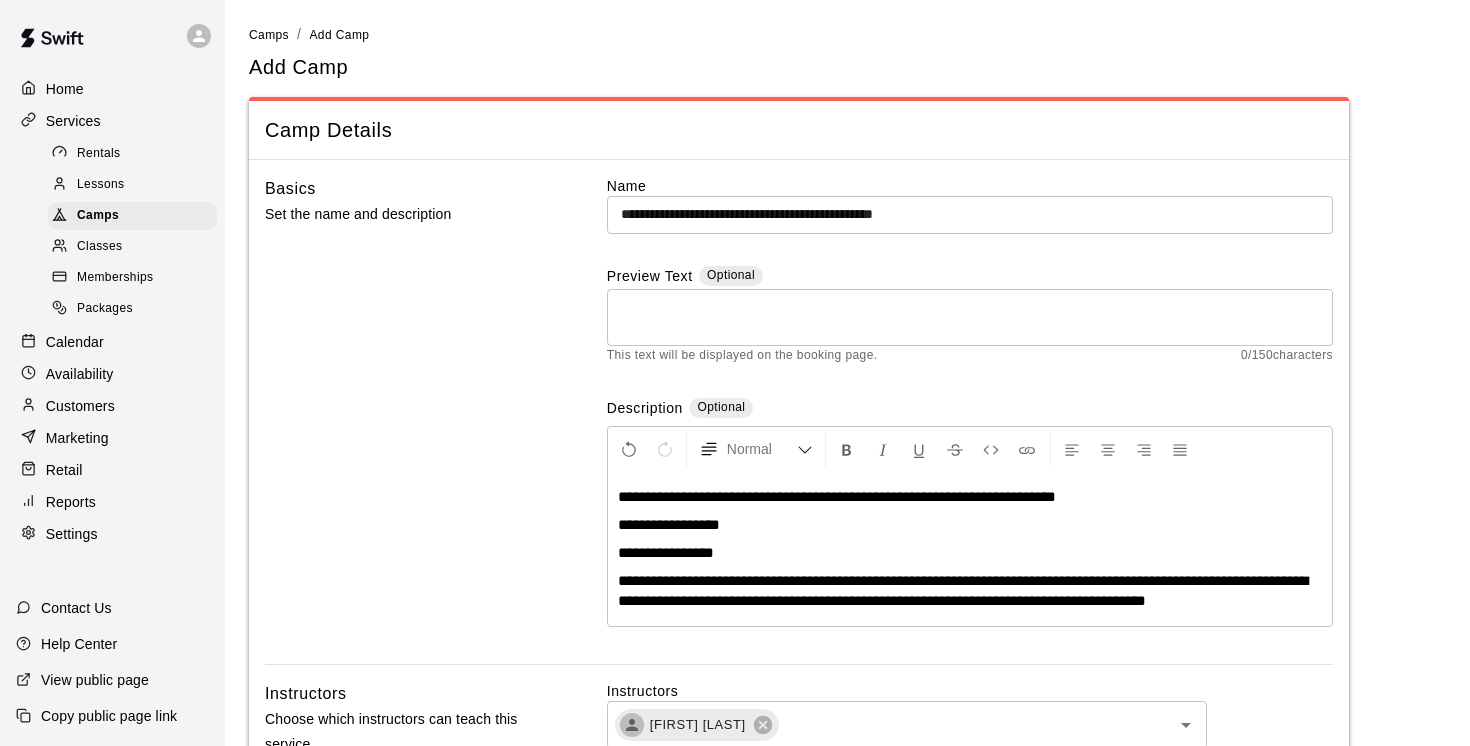 click on "**********" at bounding box center [837, 496] 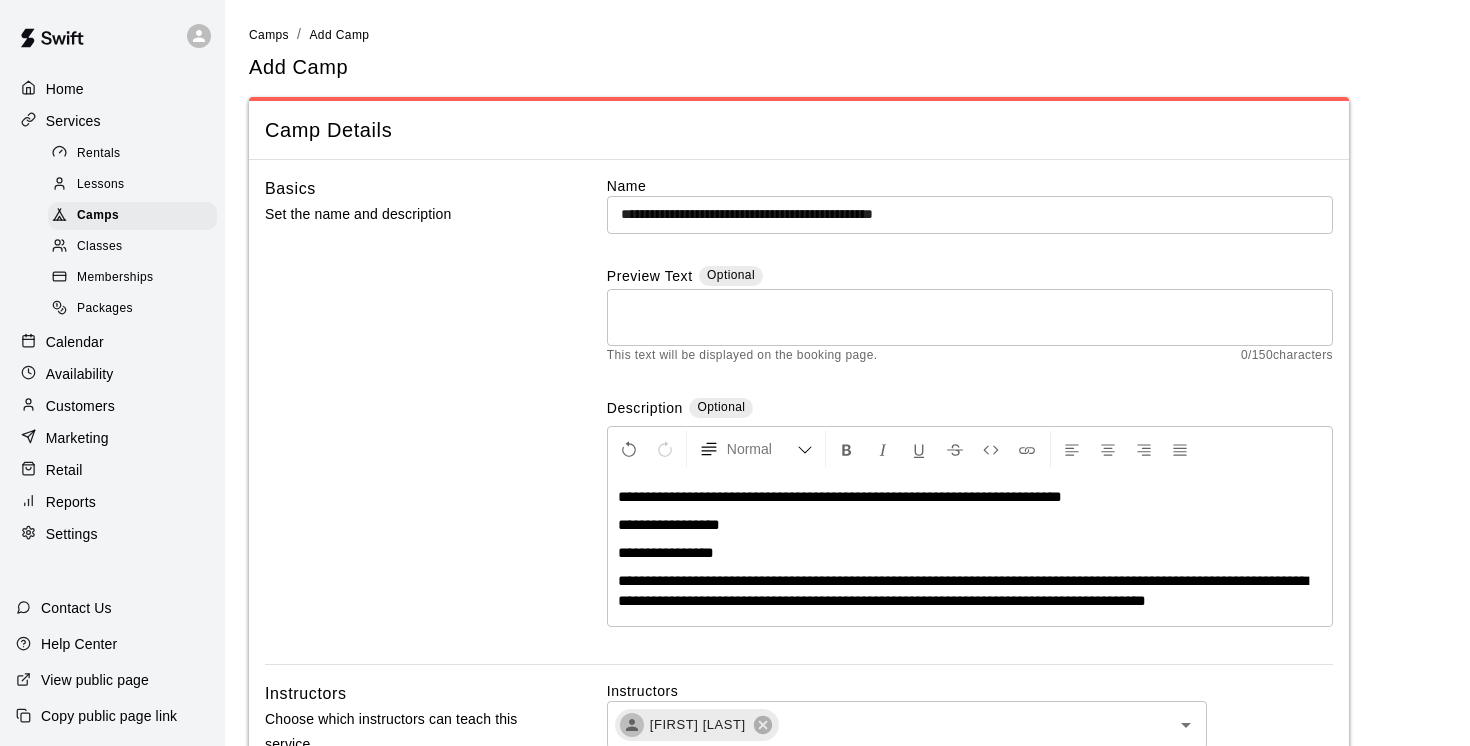 click on "**********" at bounding box center [840, 496] 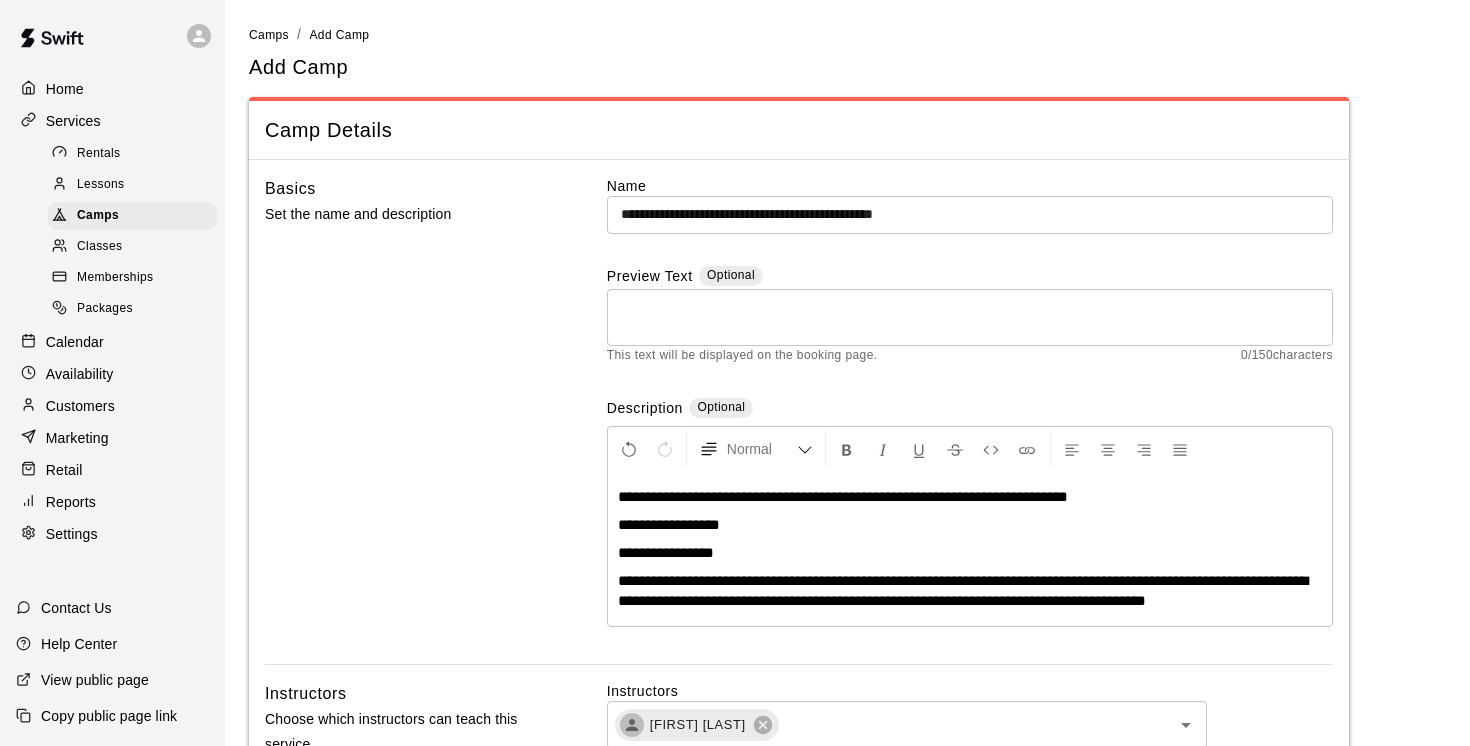 click on "**********" at bounding box center [843, 496] 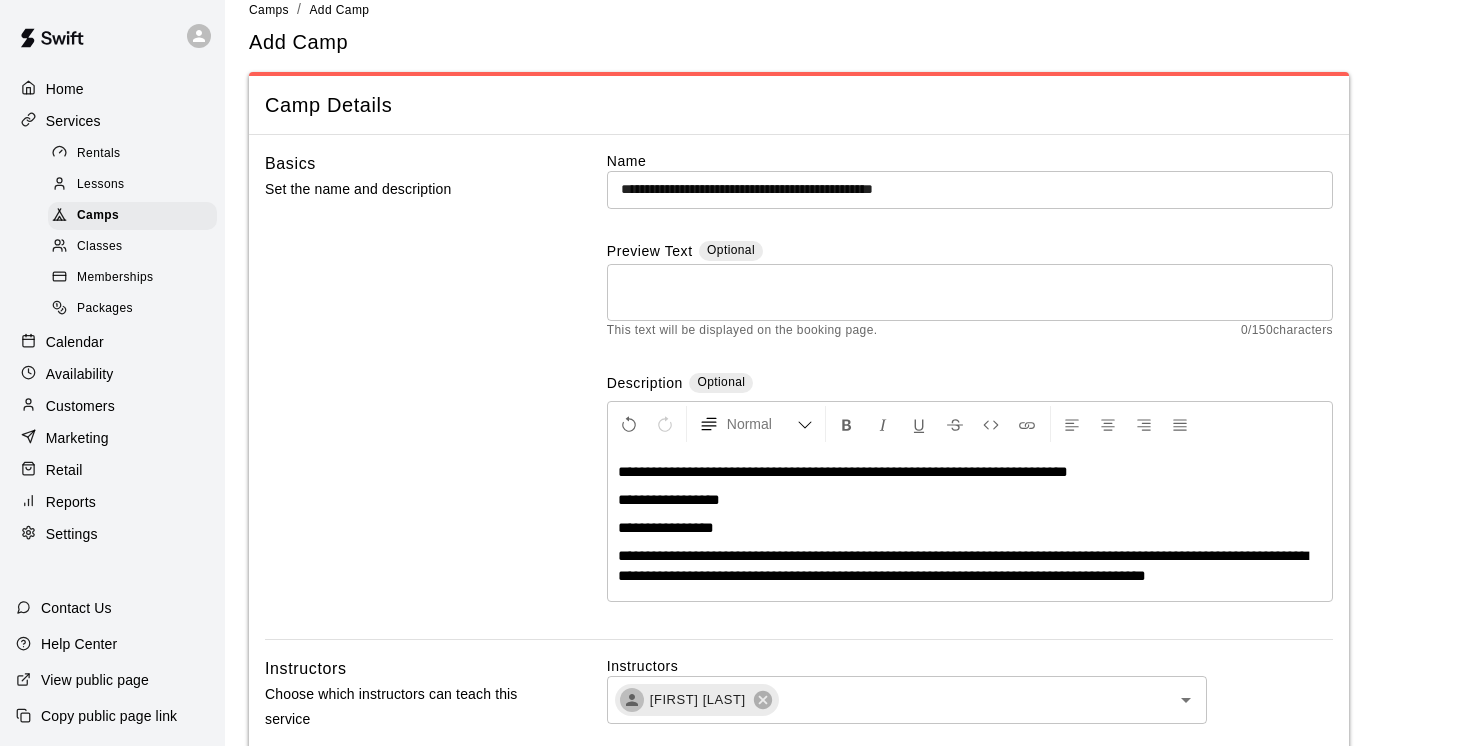 scroll, scrollTop: 37, scrollLeft: 0, axis: vertical 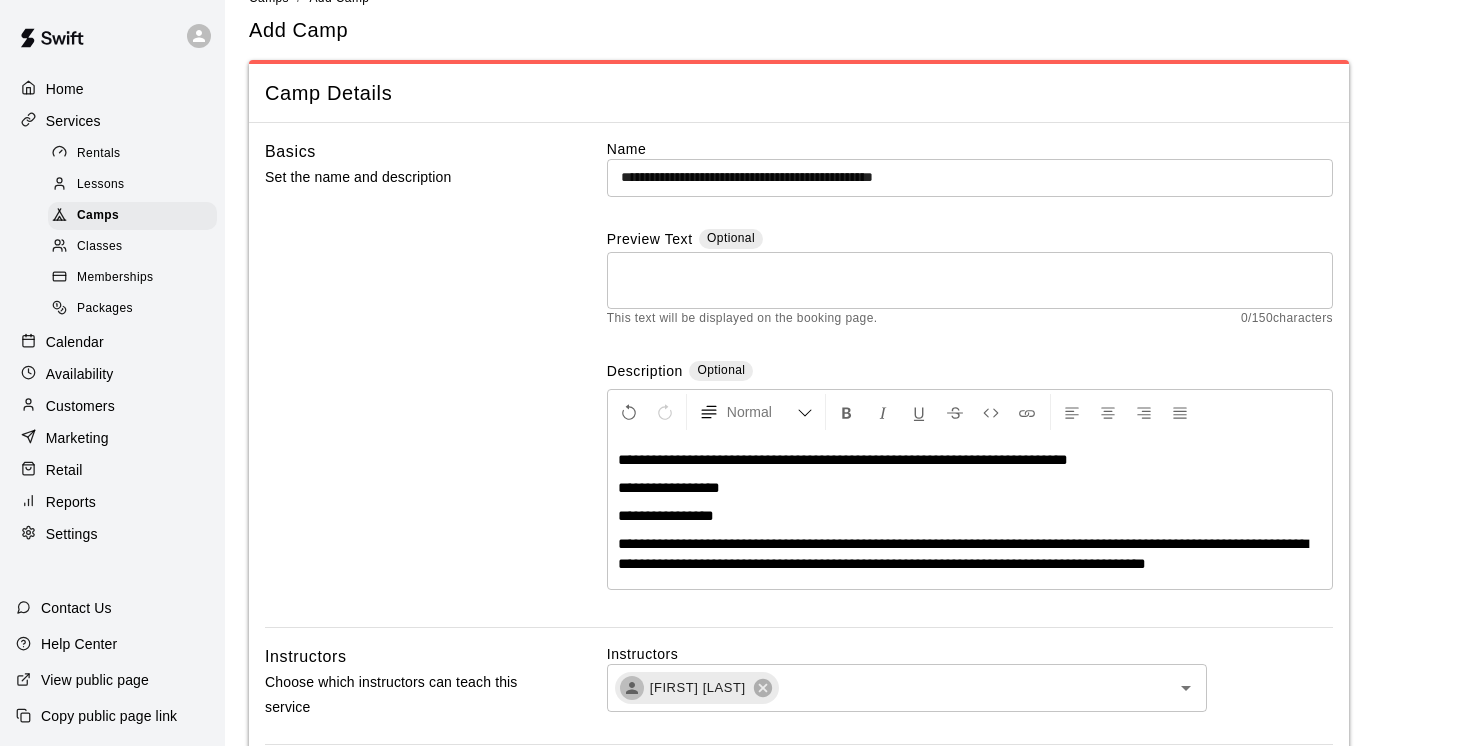 click on "**********" at bounding box center (669, 487) 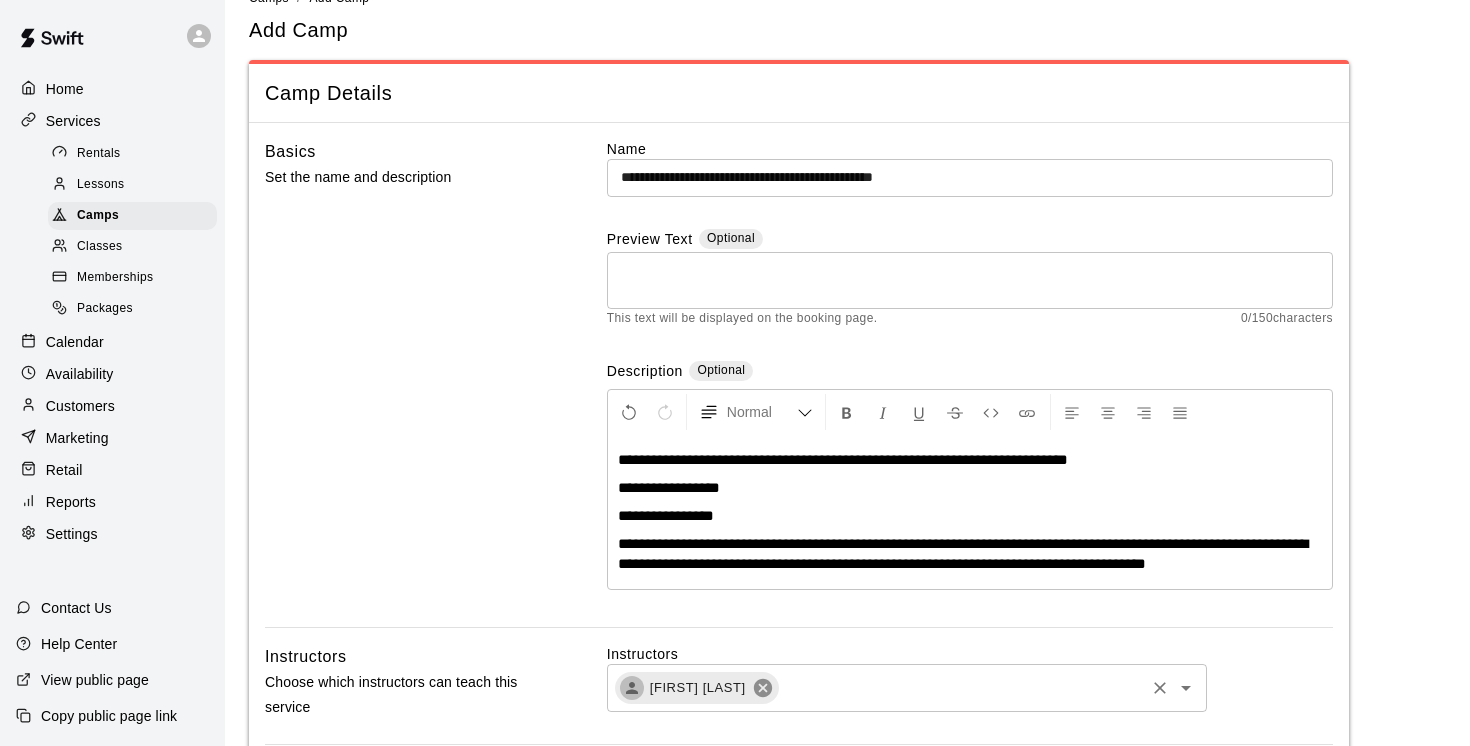 click 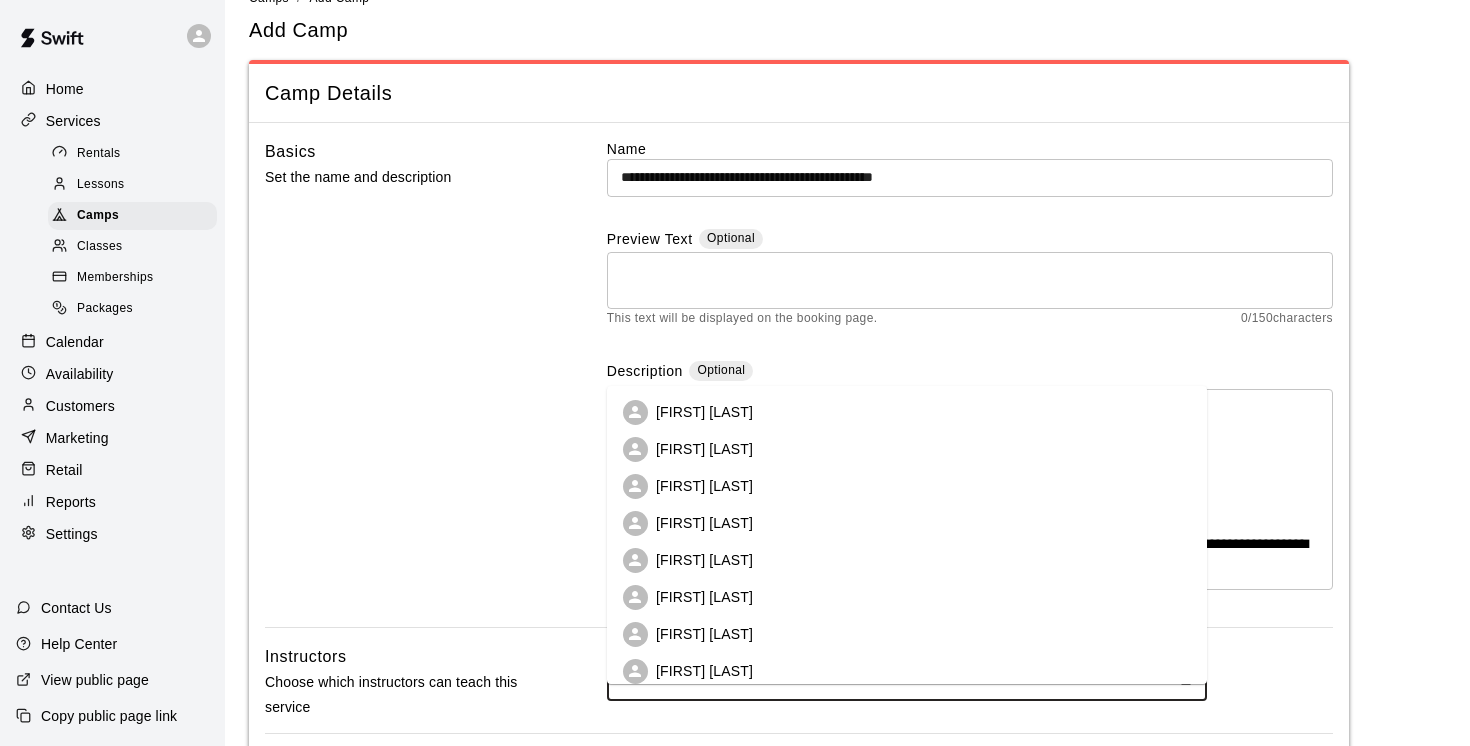 click at bounding box center [890, 682] 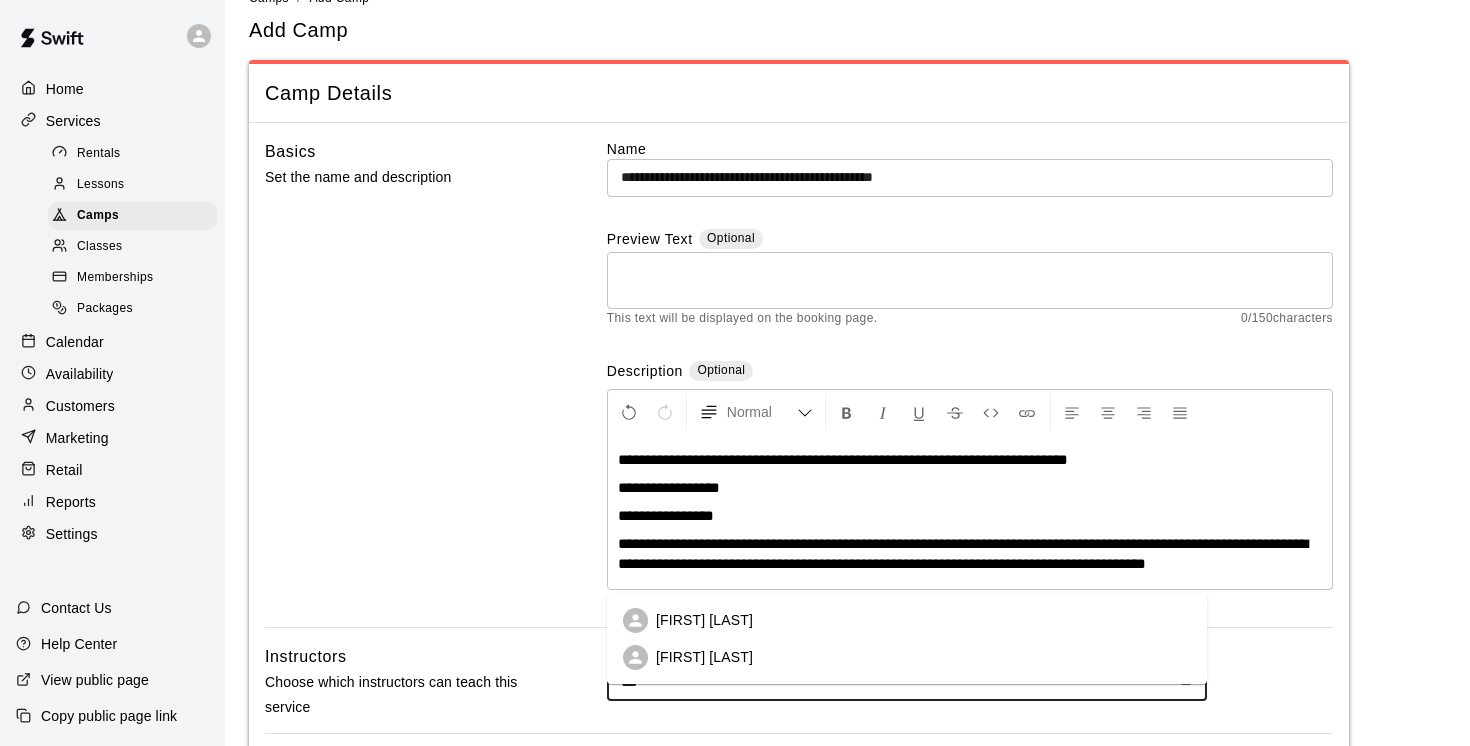 type on "****" 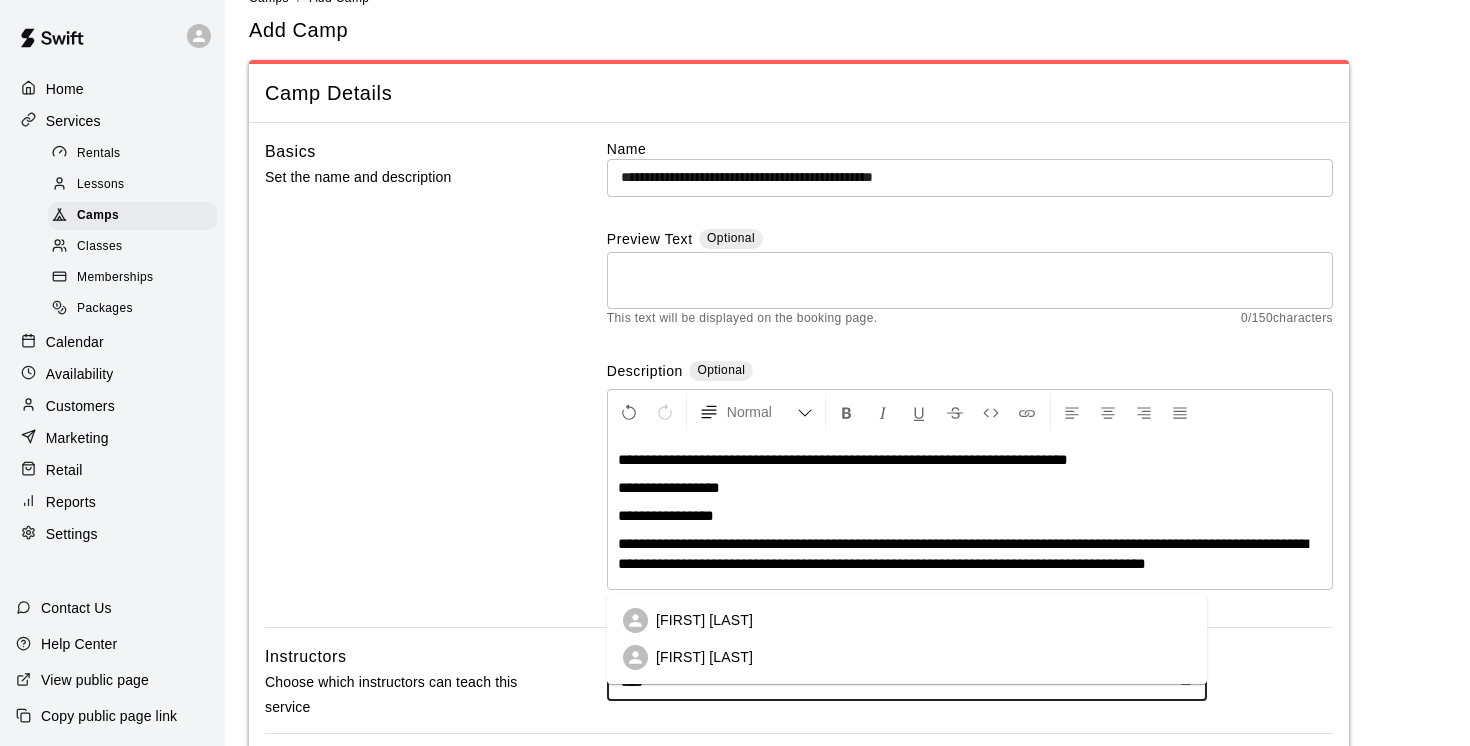 click on "[FIRST] [LAST]" at bounding box center (704, 657) 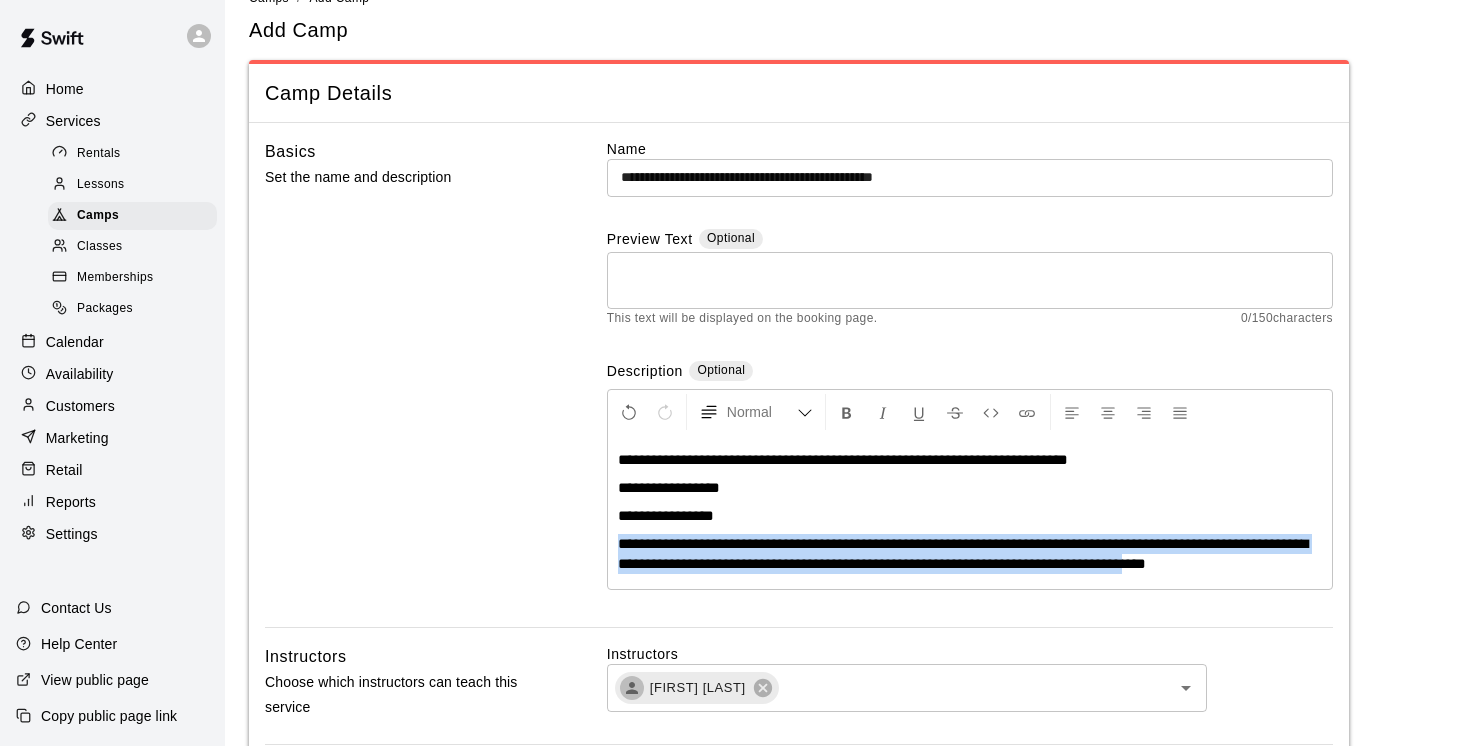 drag, startPoint x: 615, startPoint y: 541, endPoint x: 620, endPoint y: 592, distance: 51.24451 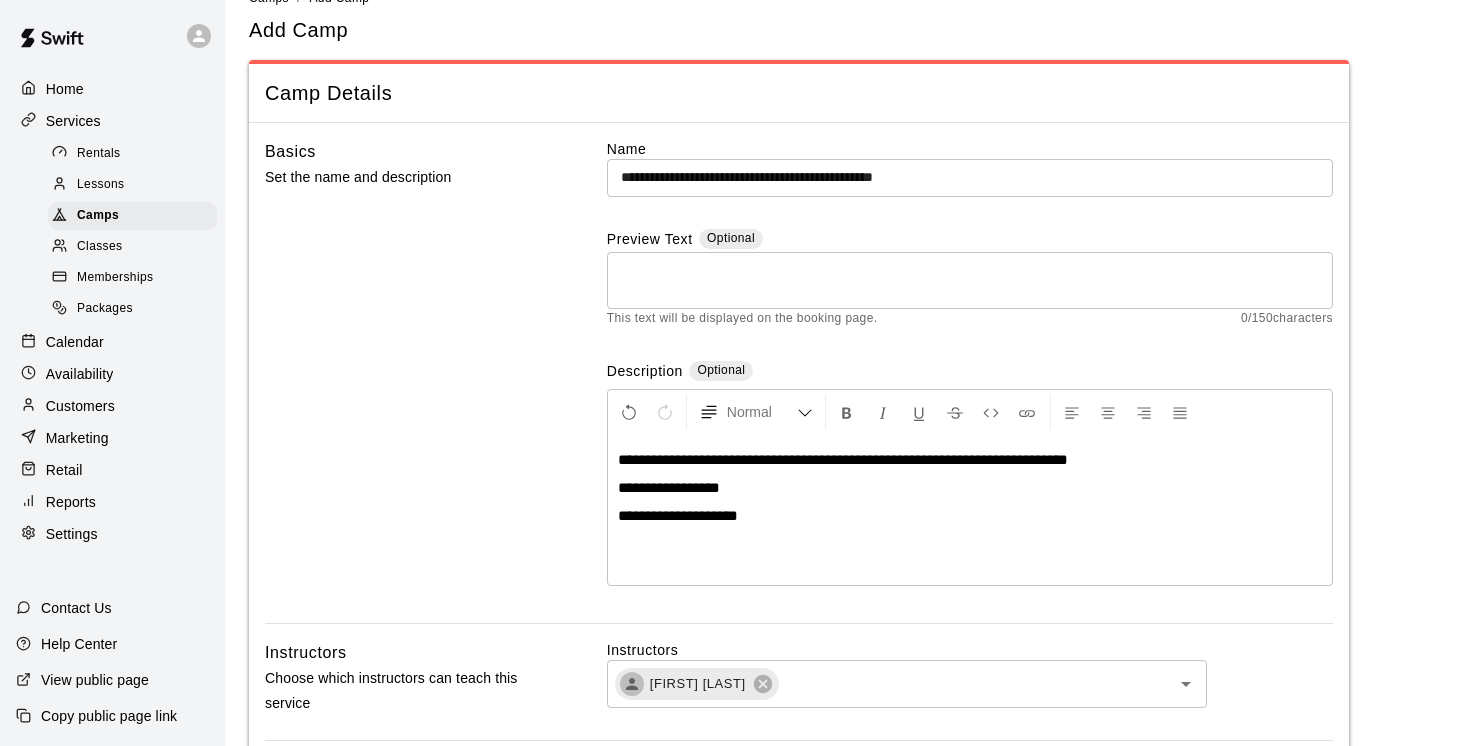 click on "**********" at bounding box center (970, 516) 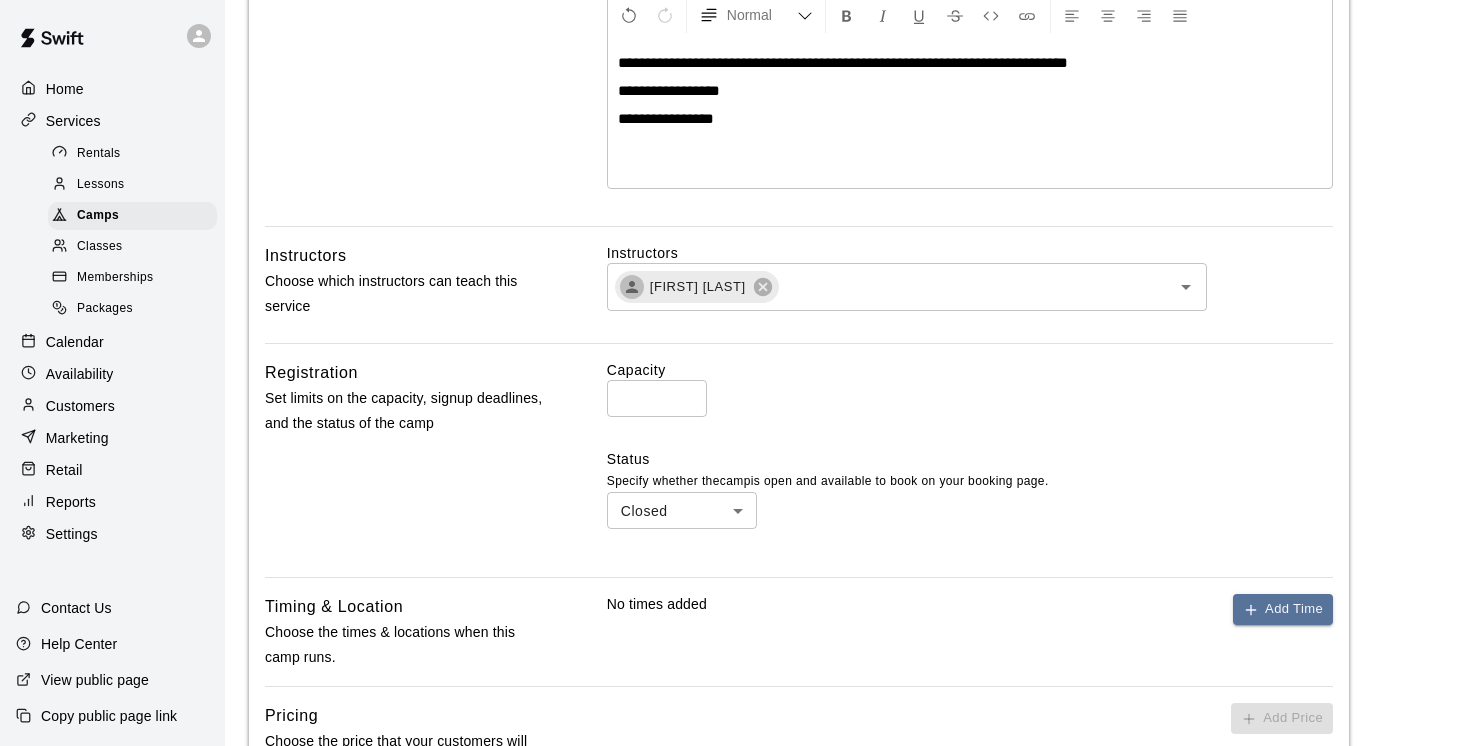 scroll, scrollTop: 441, scrollLeft: 0, axis: vertical 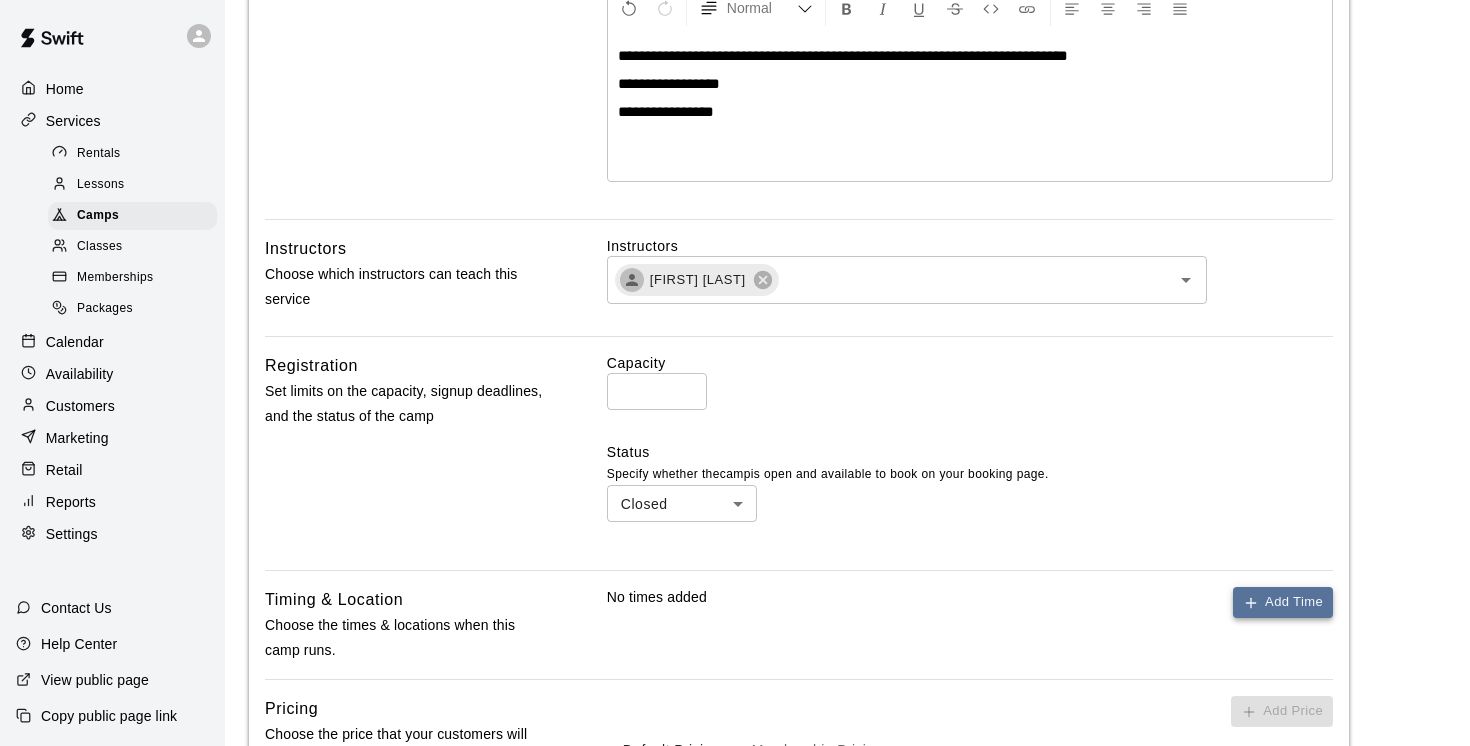 click on "Add Time" at bounding box center (1283, 602) 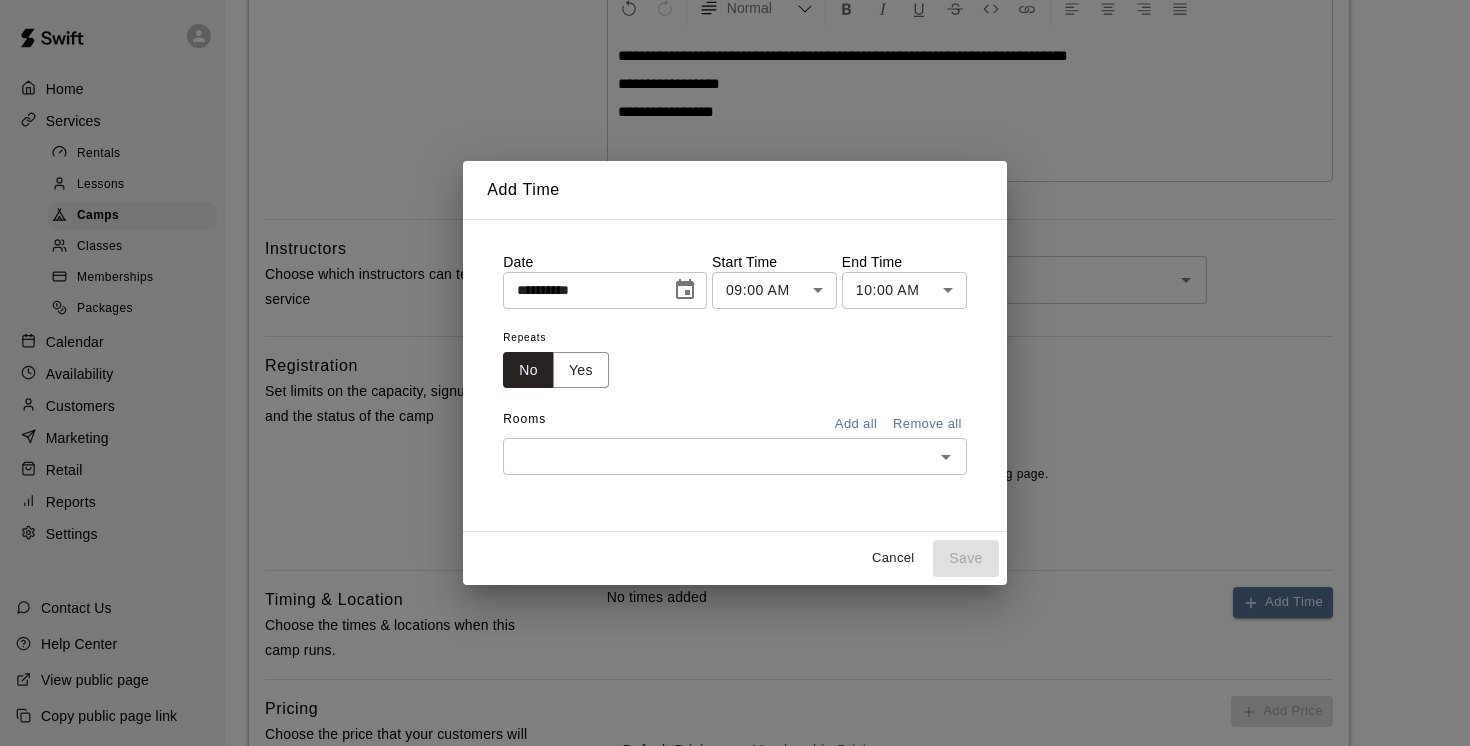 click 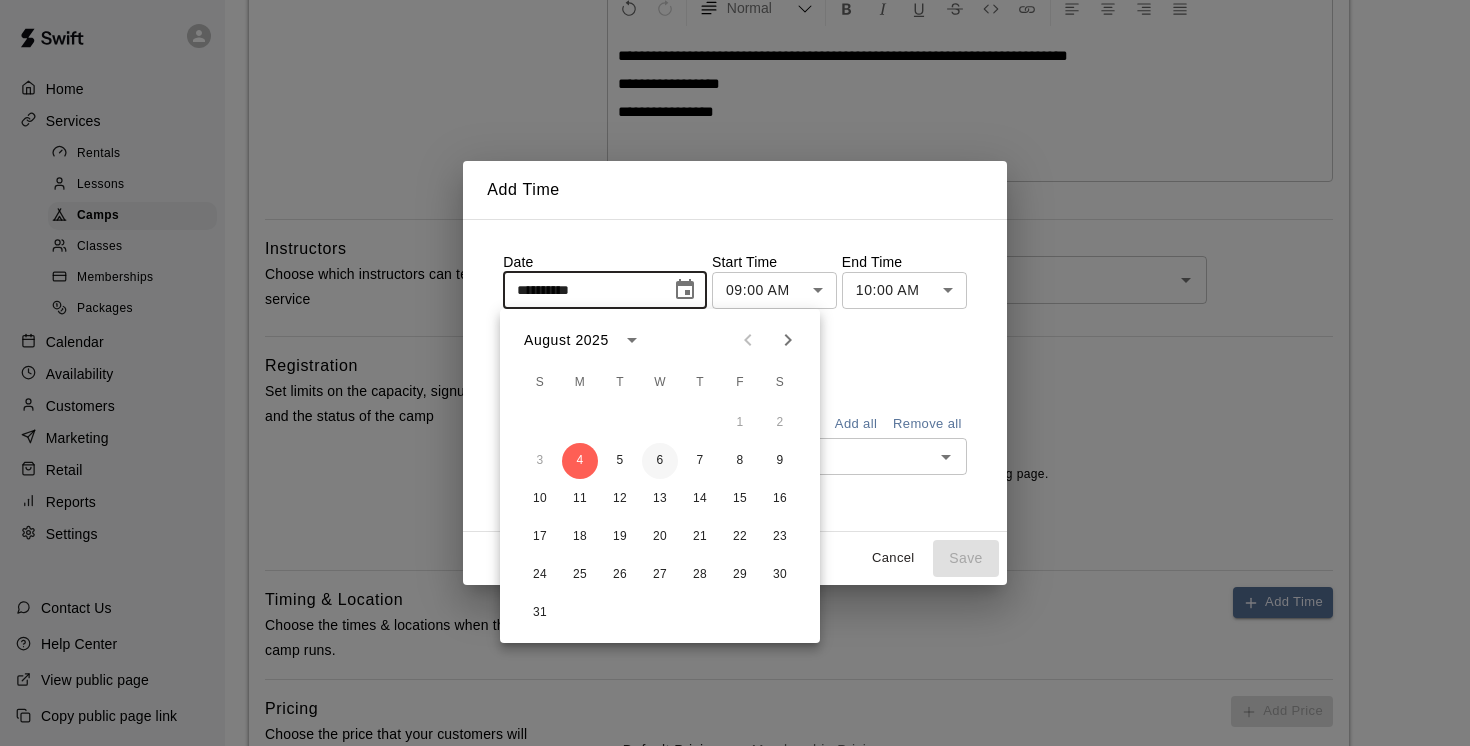 click on "6" at bounding box center (660, 461) 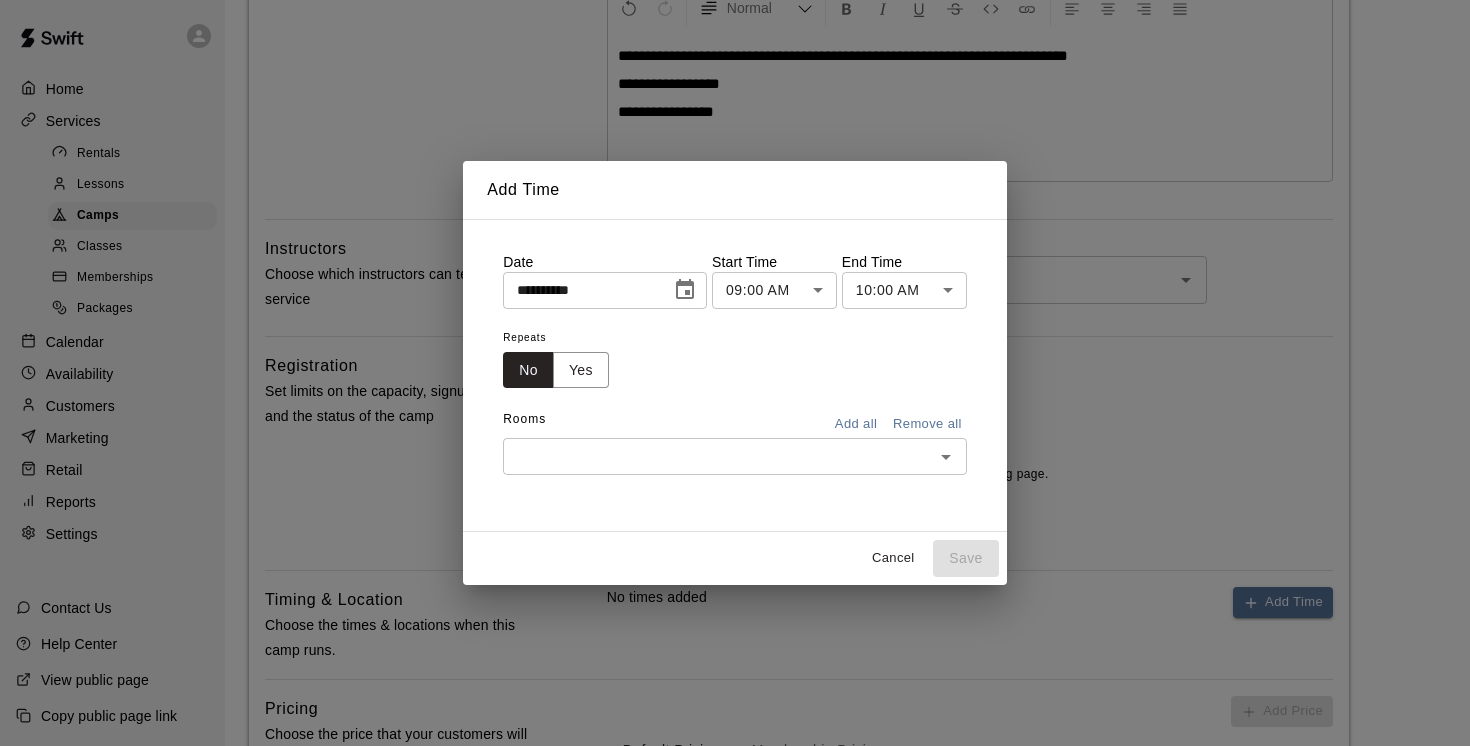 click on "**********" at bounding box center (735, 337) 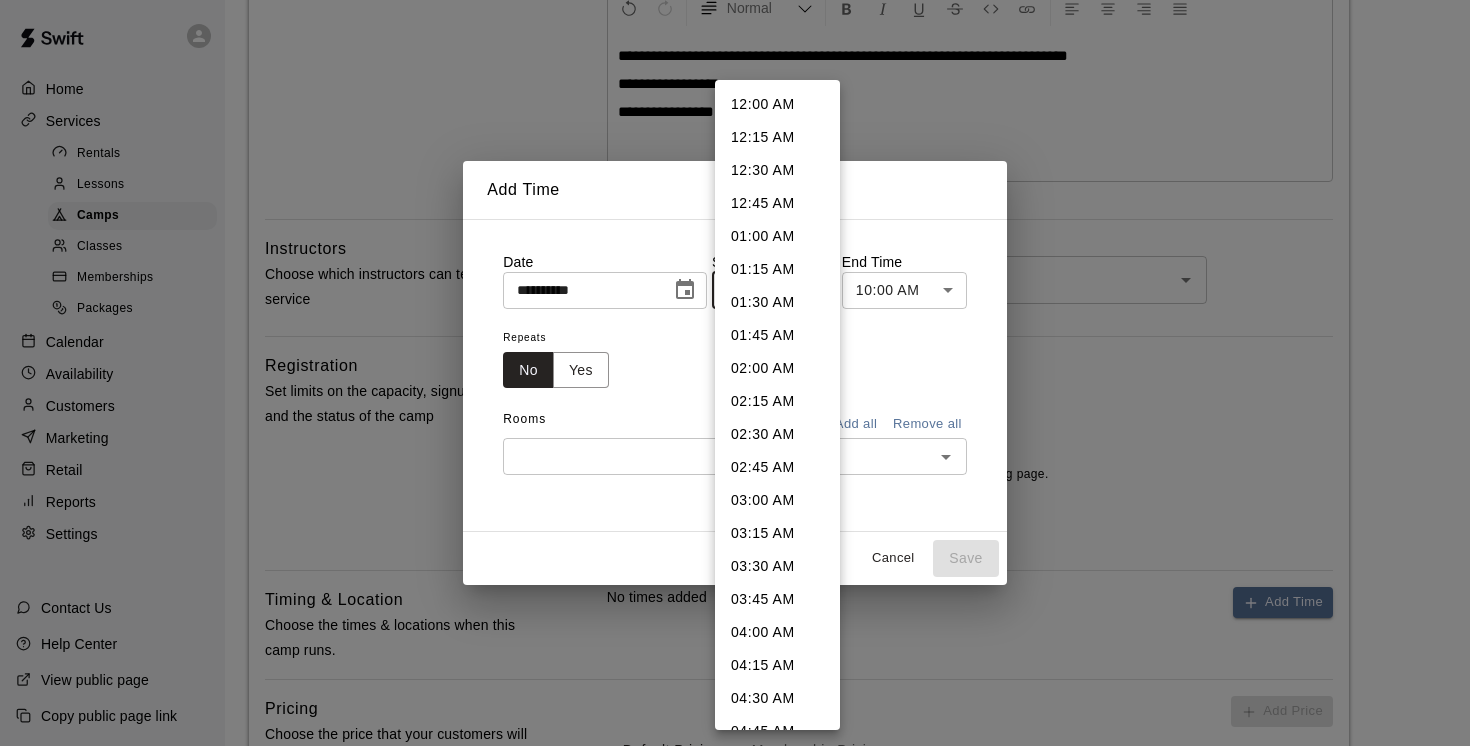 scroll, scrollTop: 887, scrollLeft: 0, axis: vertical 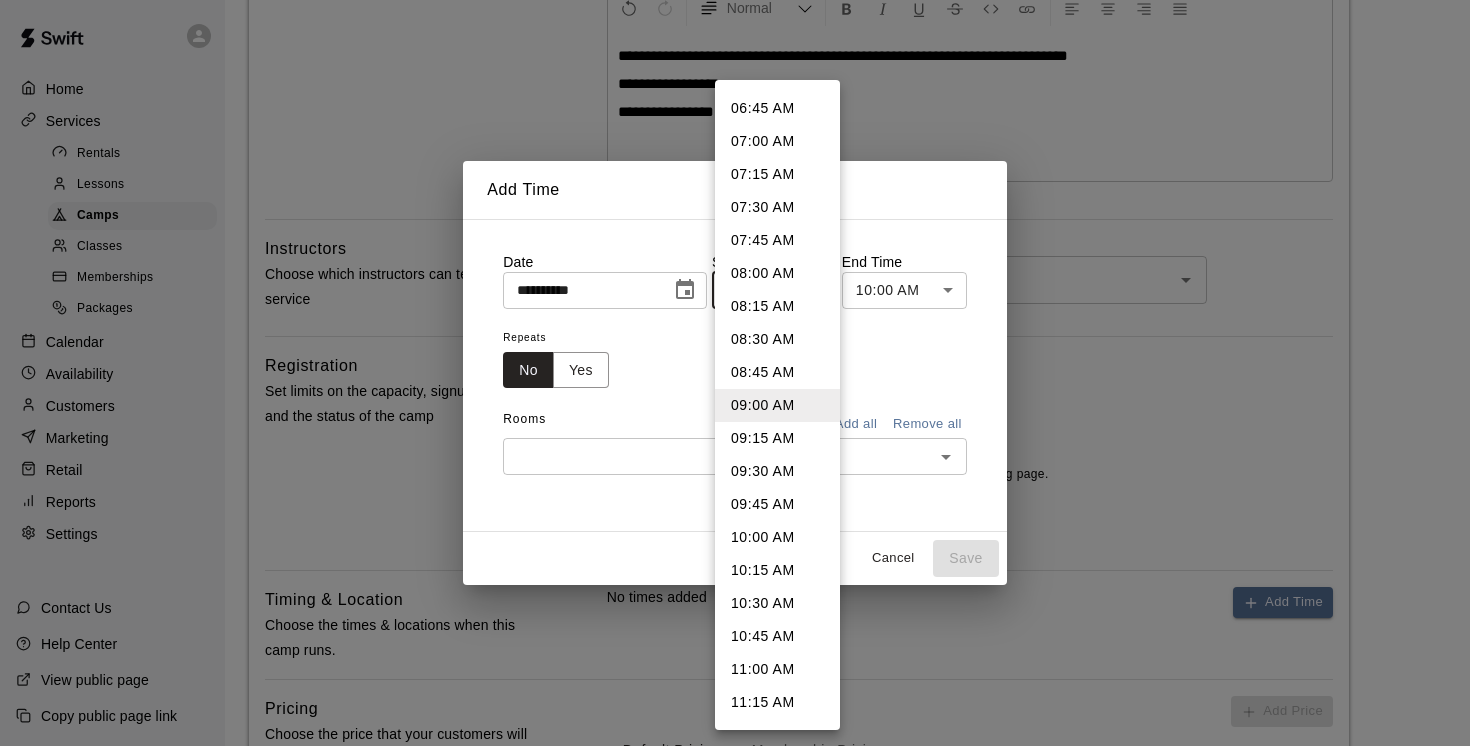 click on "10:00 AM" at bounding box center [777, 537] 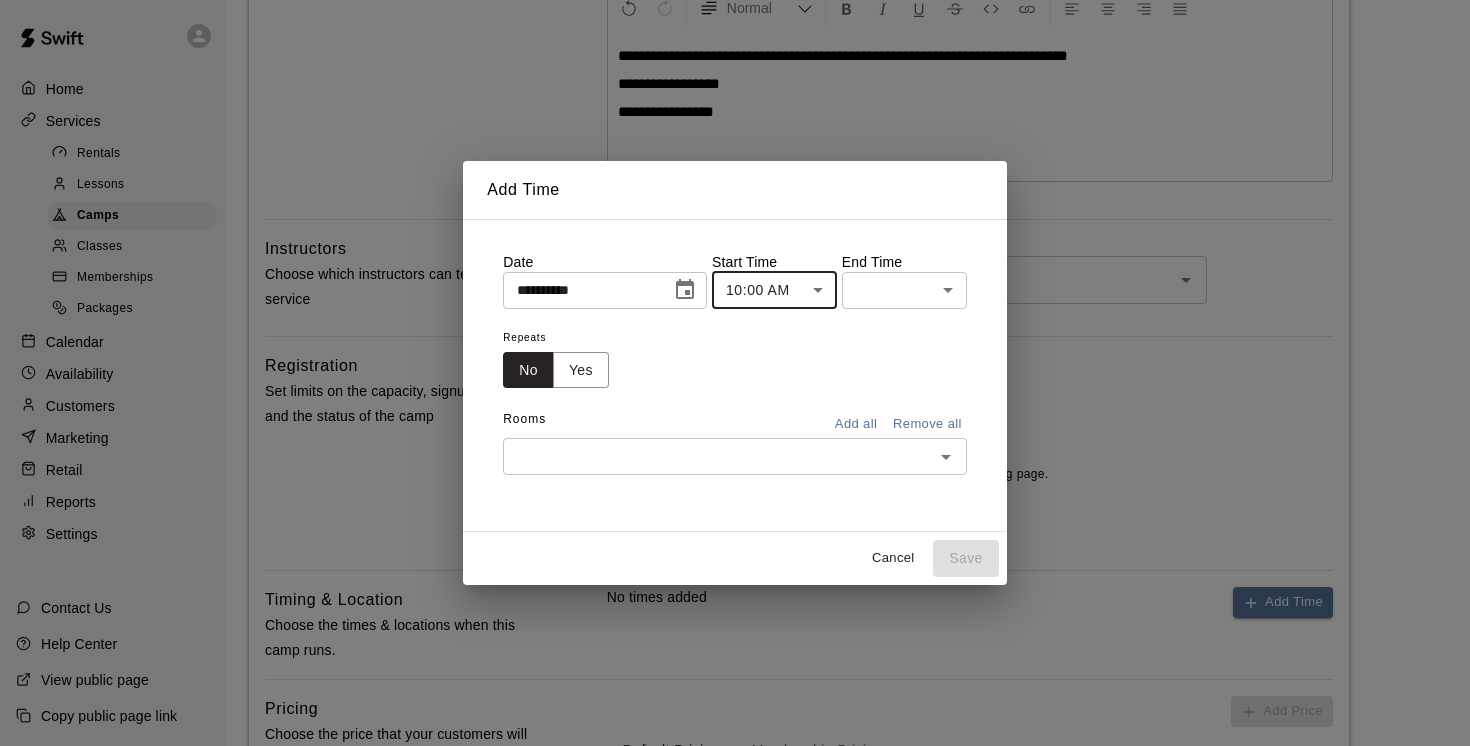 click on "**********" at bounding box center [735, 337] 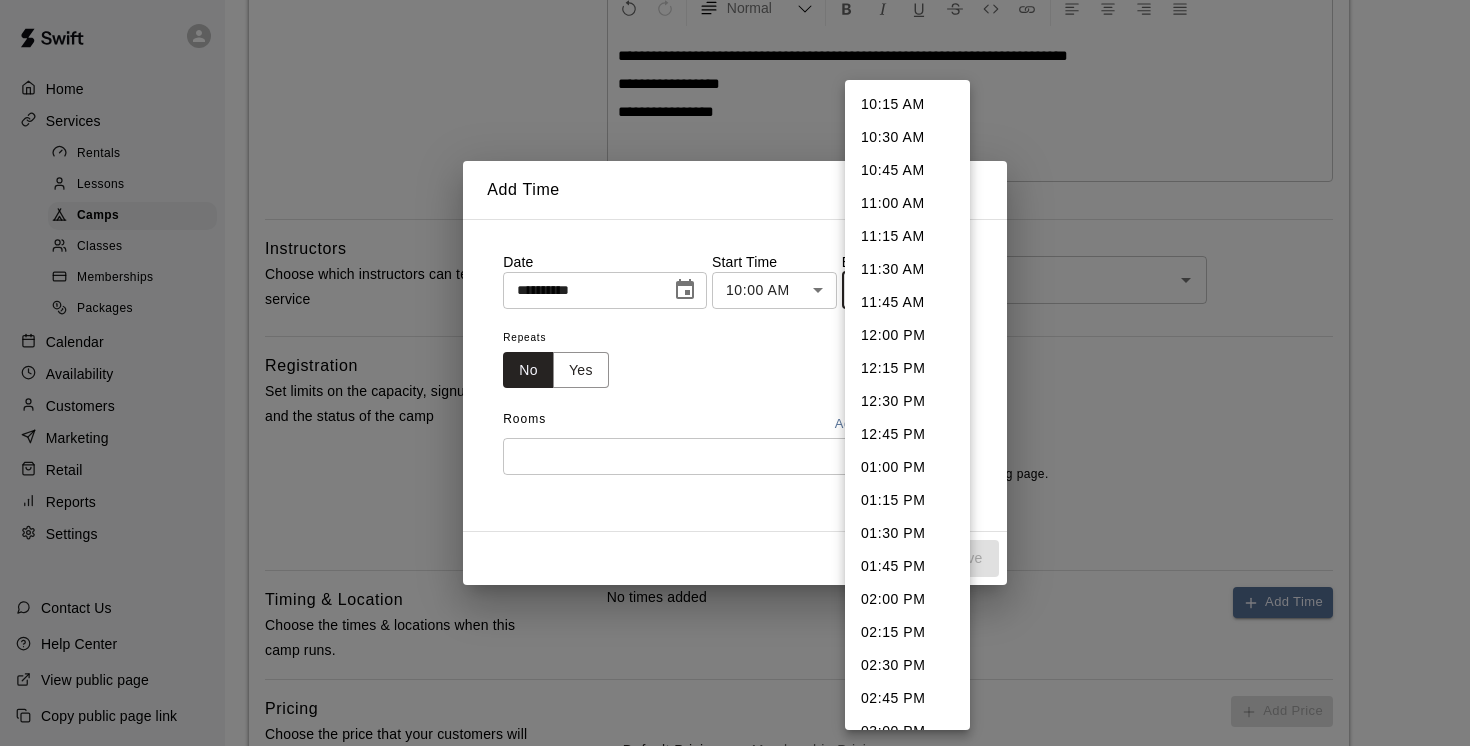 click on "11:00 AM" at bounding box center [907, 203] 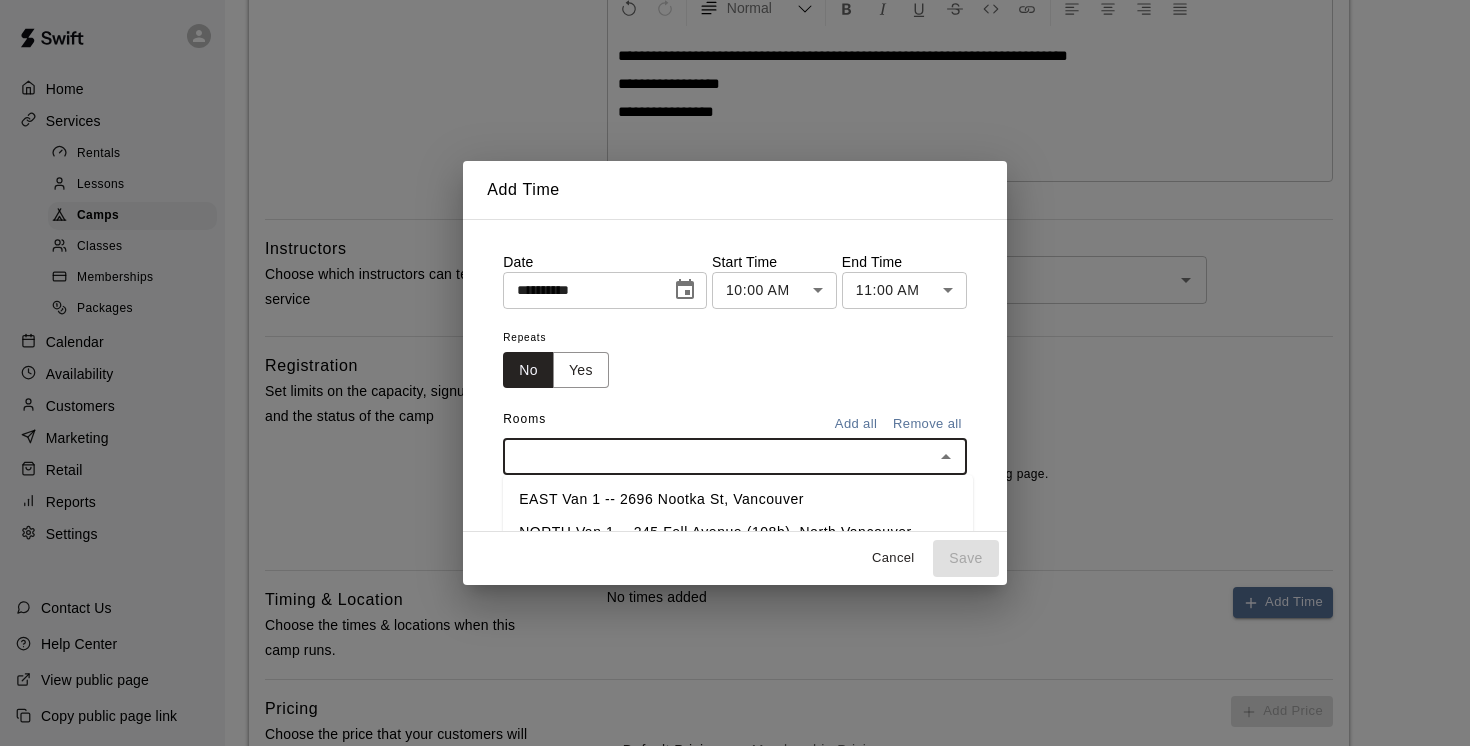 click at bounding box center [718, 456] 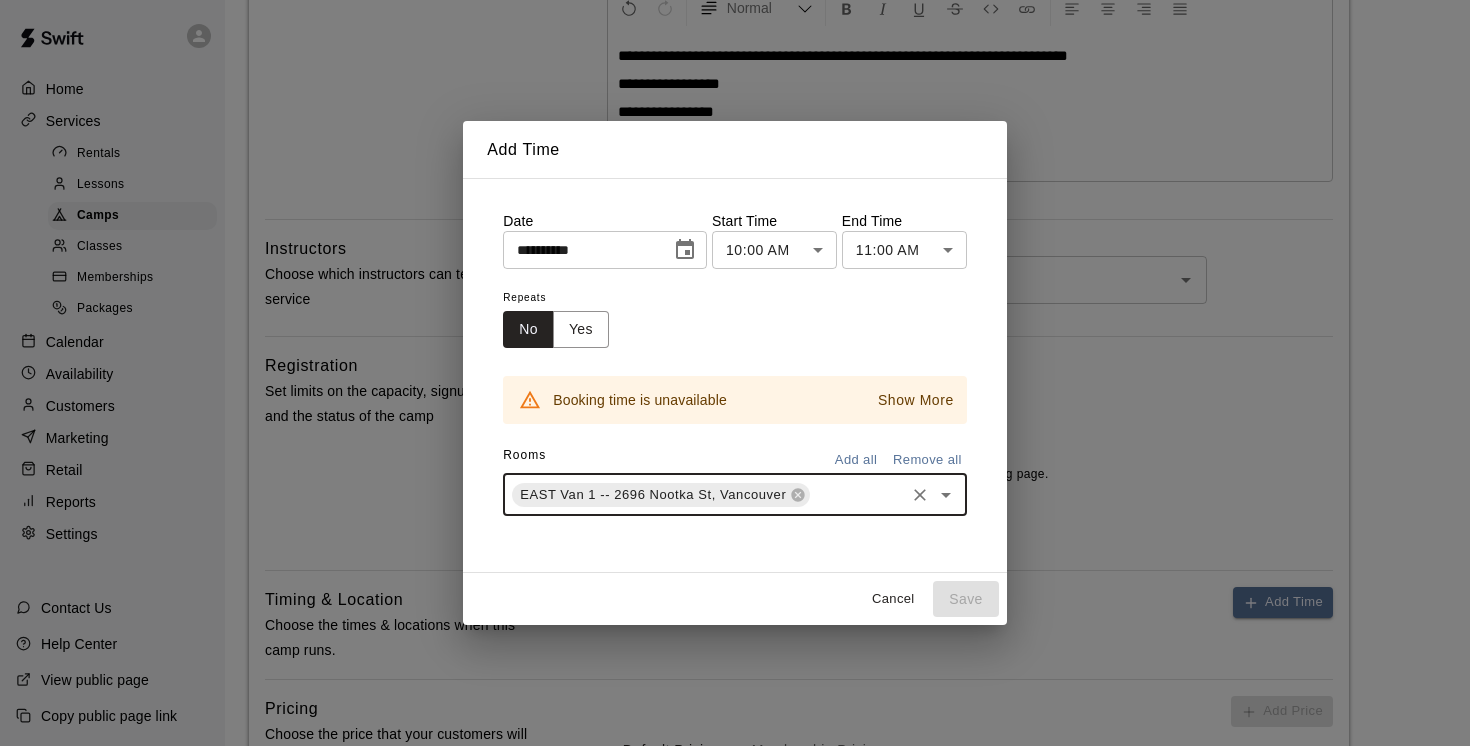 drag, startPoint x: 798, startPoint y: 498, endPoint x: 776, endPoint y: 498, distance: 22 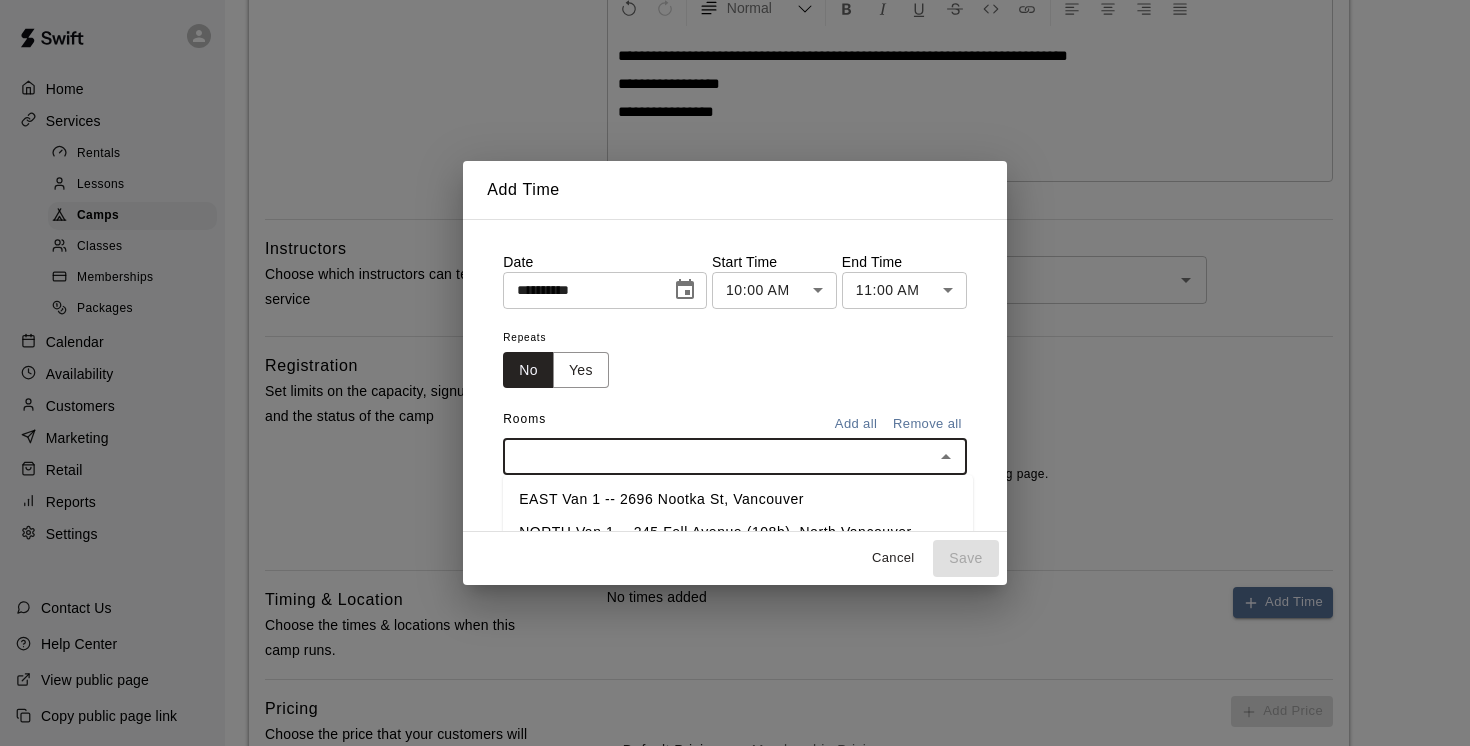 click at bounding box center [718, 456] 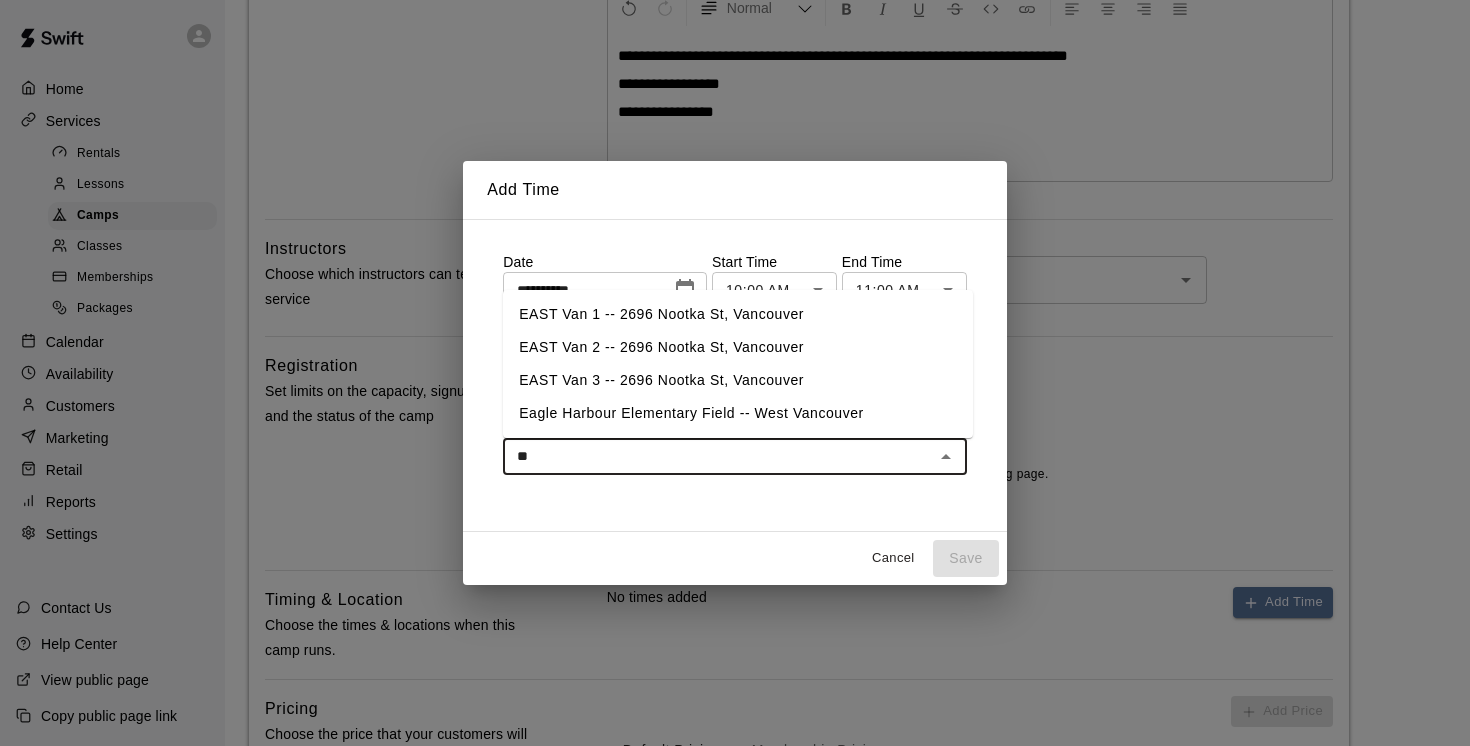 type on "***" 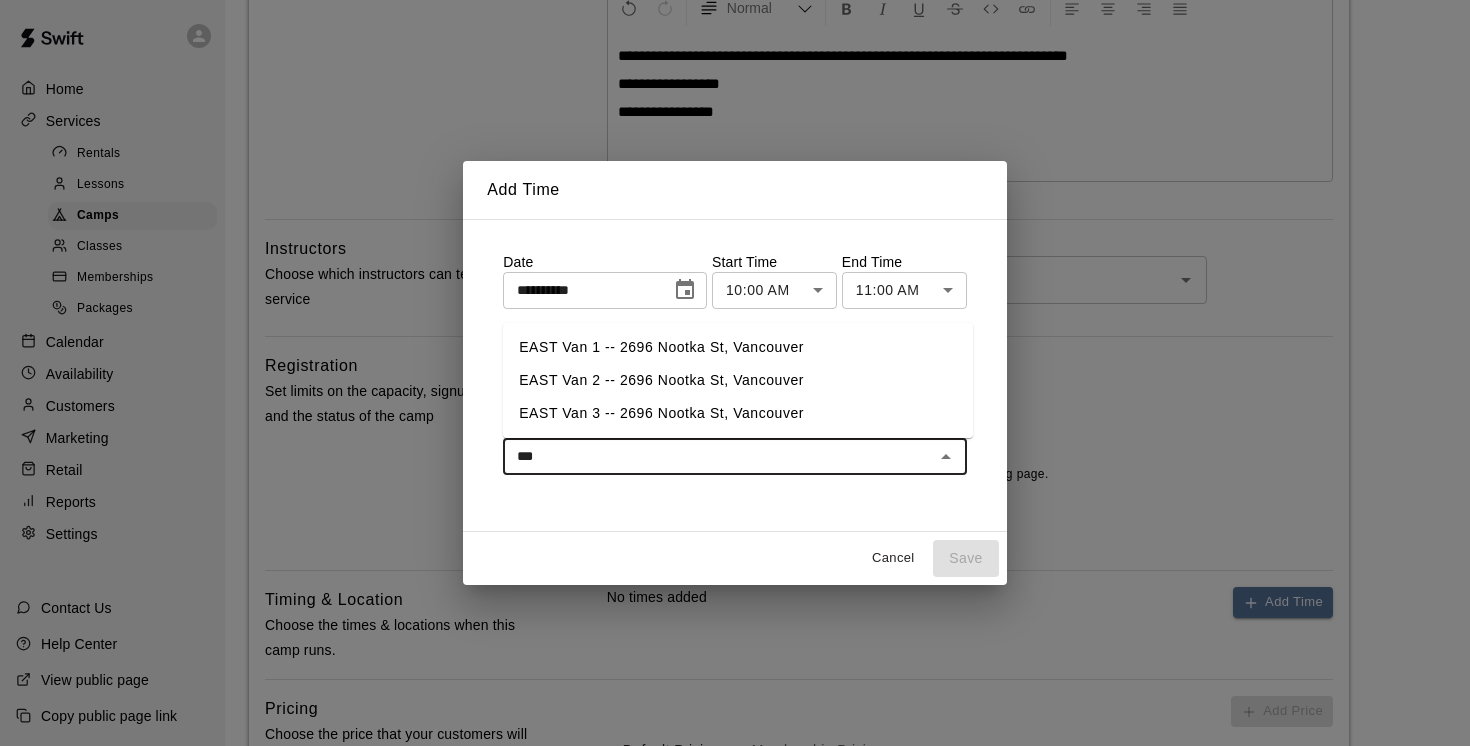 click on "EAST Van 2 -- 2696 Nootka St, Vancouver" at bounding box center (738, 380) 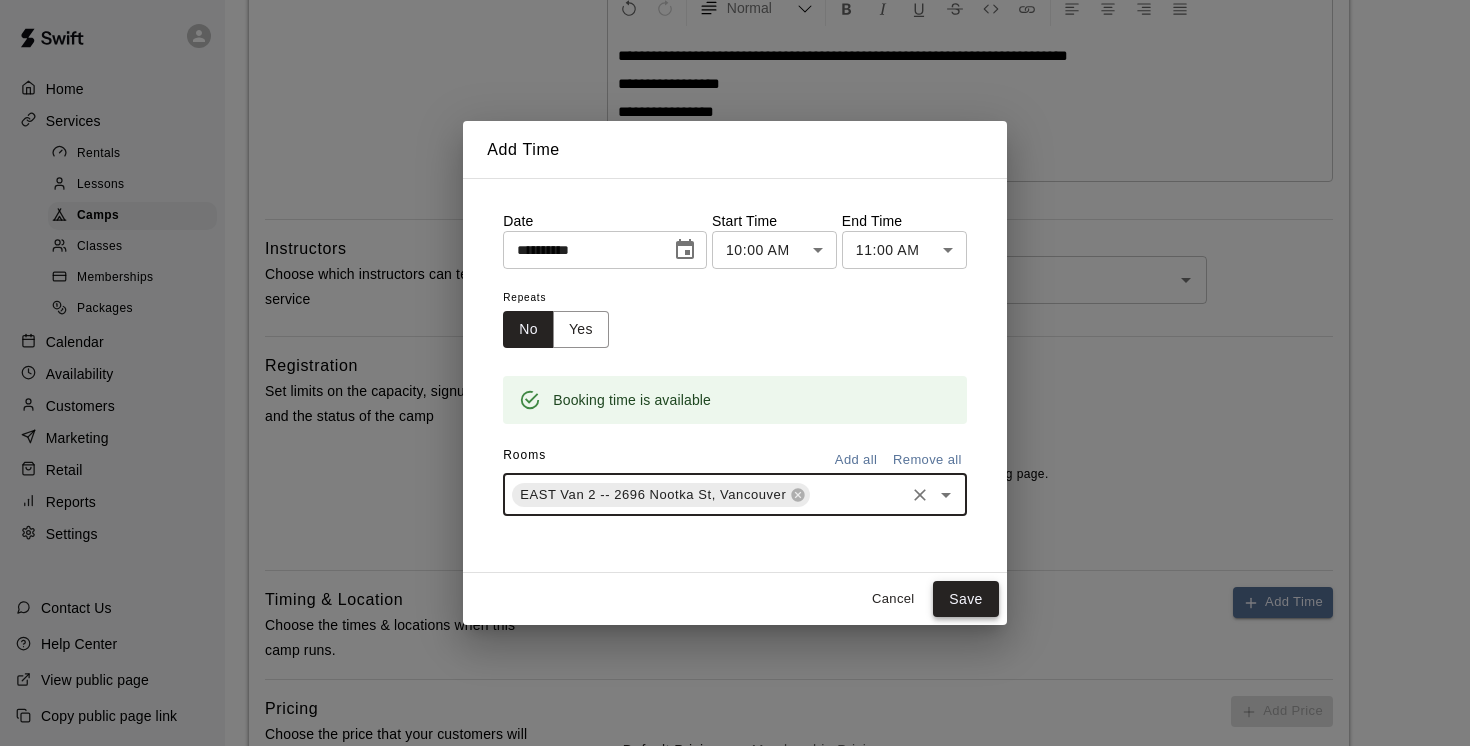 click on "Save" at bounding box center (966, 599) 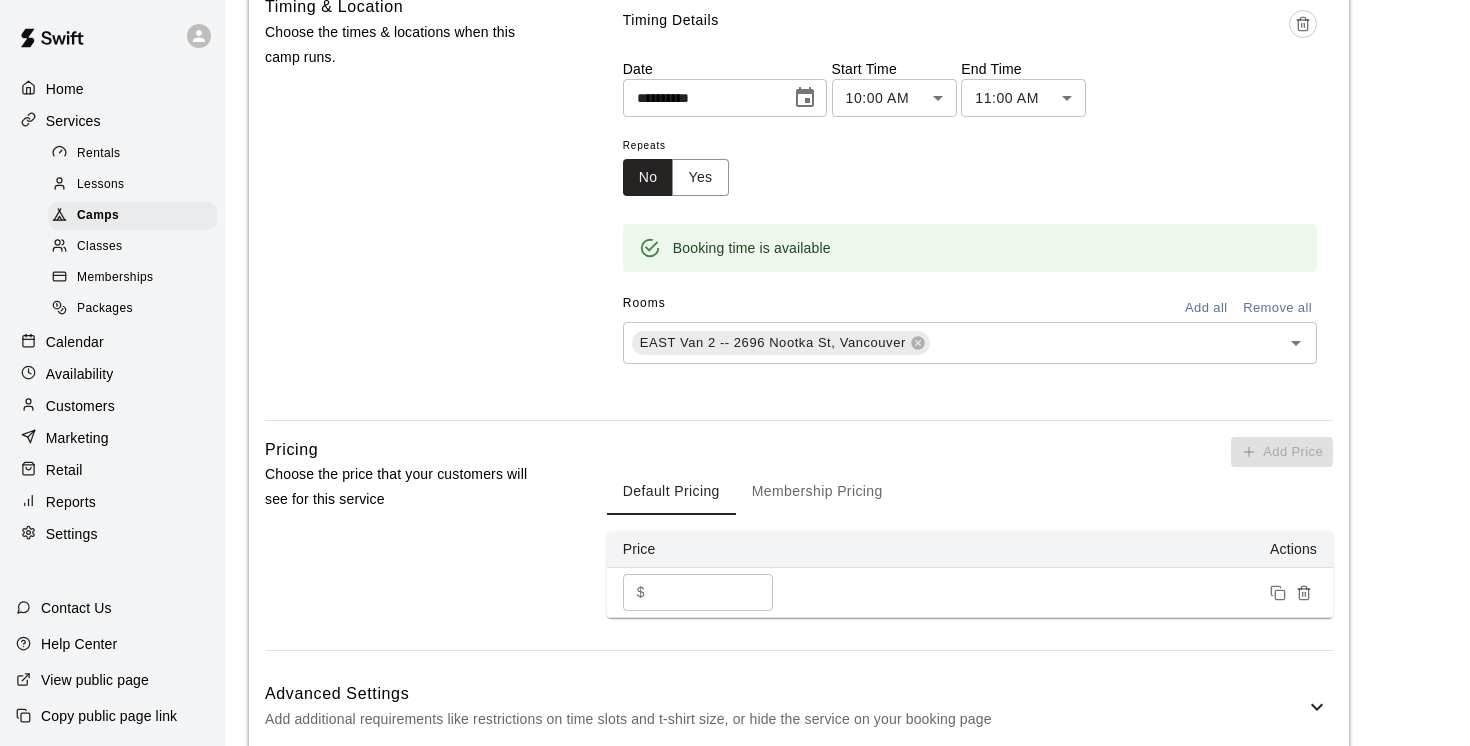 scroll, scrollTop: 1053, scrollLeft: 0, axis: vertical 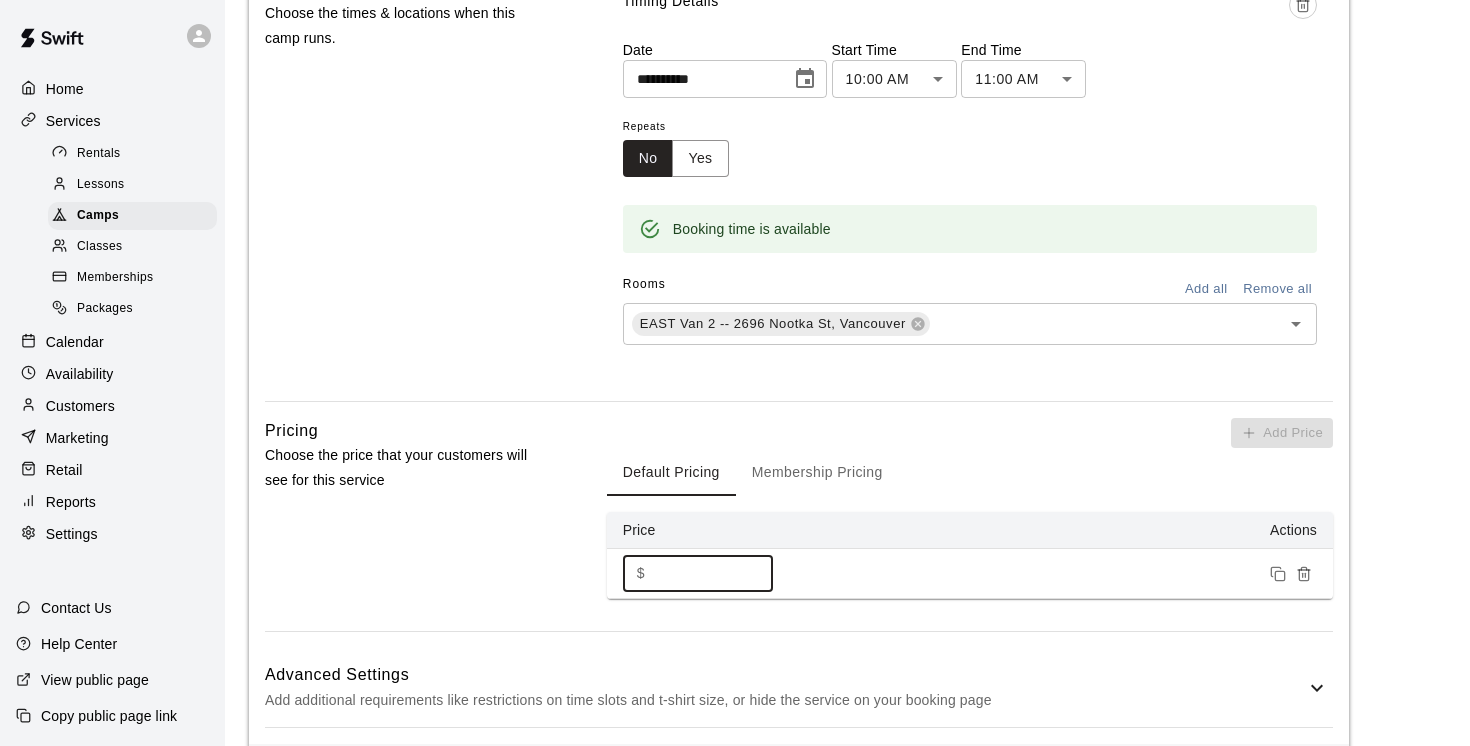 drag, startPoint x: 695, startPoint y: 573, endPoint x: 604, endPoint y: 573, distance: 91 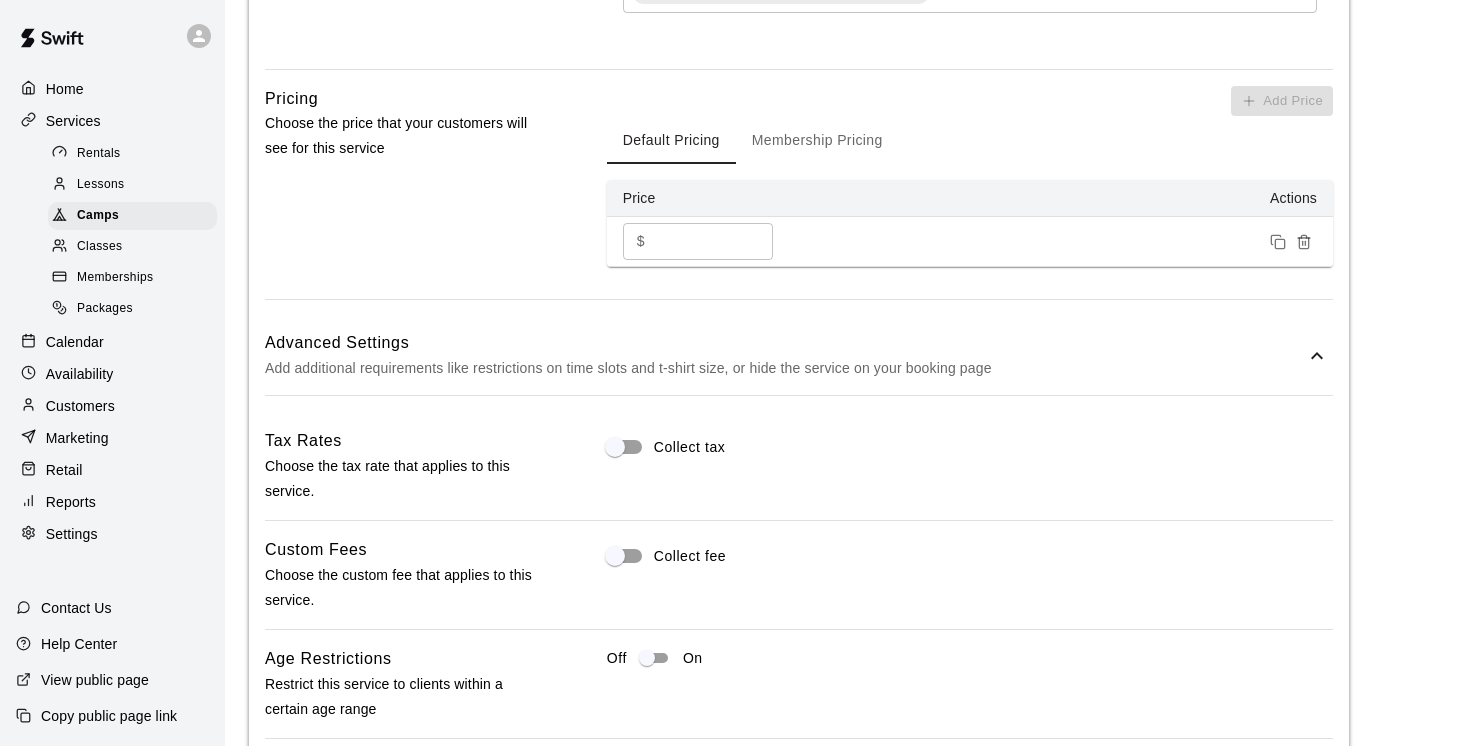 scroll, scrollTop: 1414, scrollLeft: 0, axis: vertical 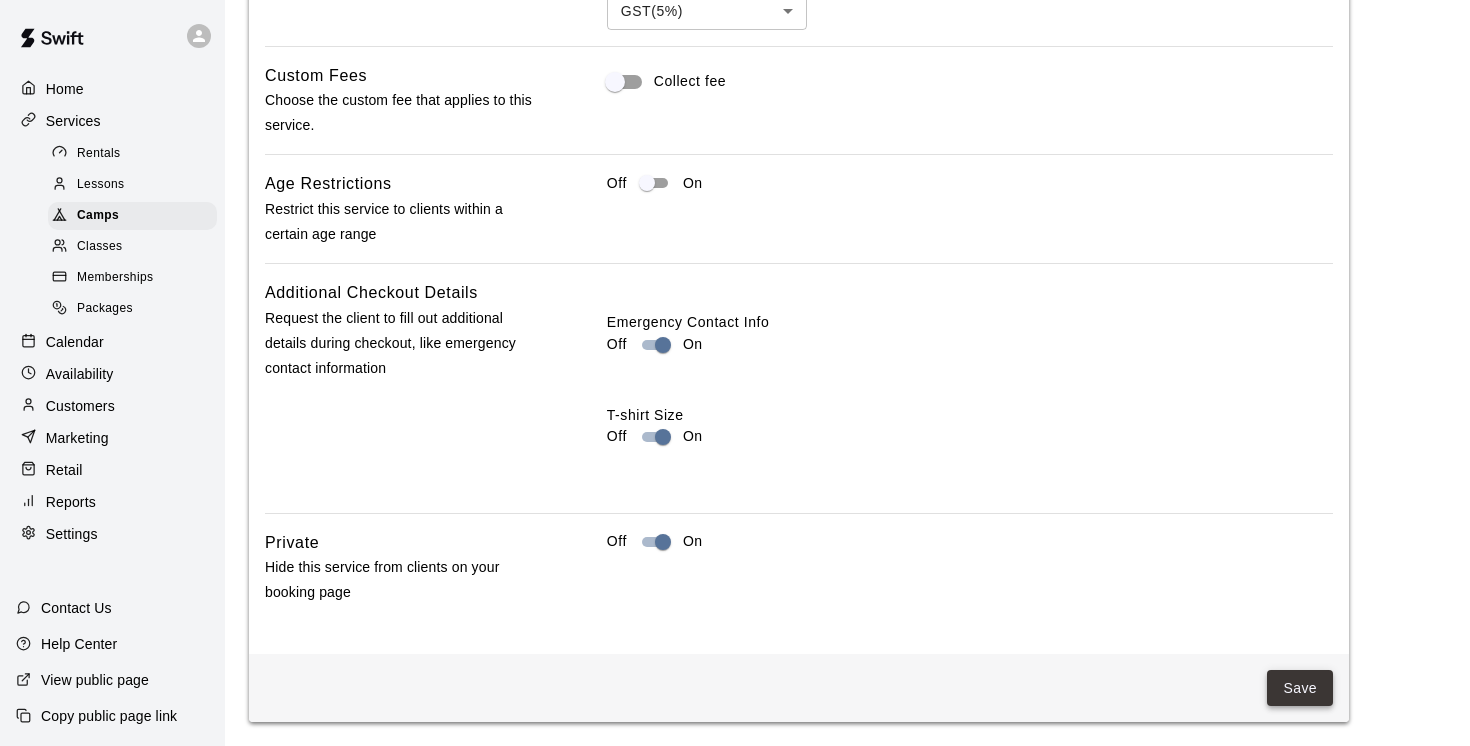 click on "Save" at bounding box center [1300, 688] 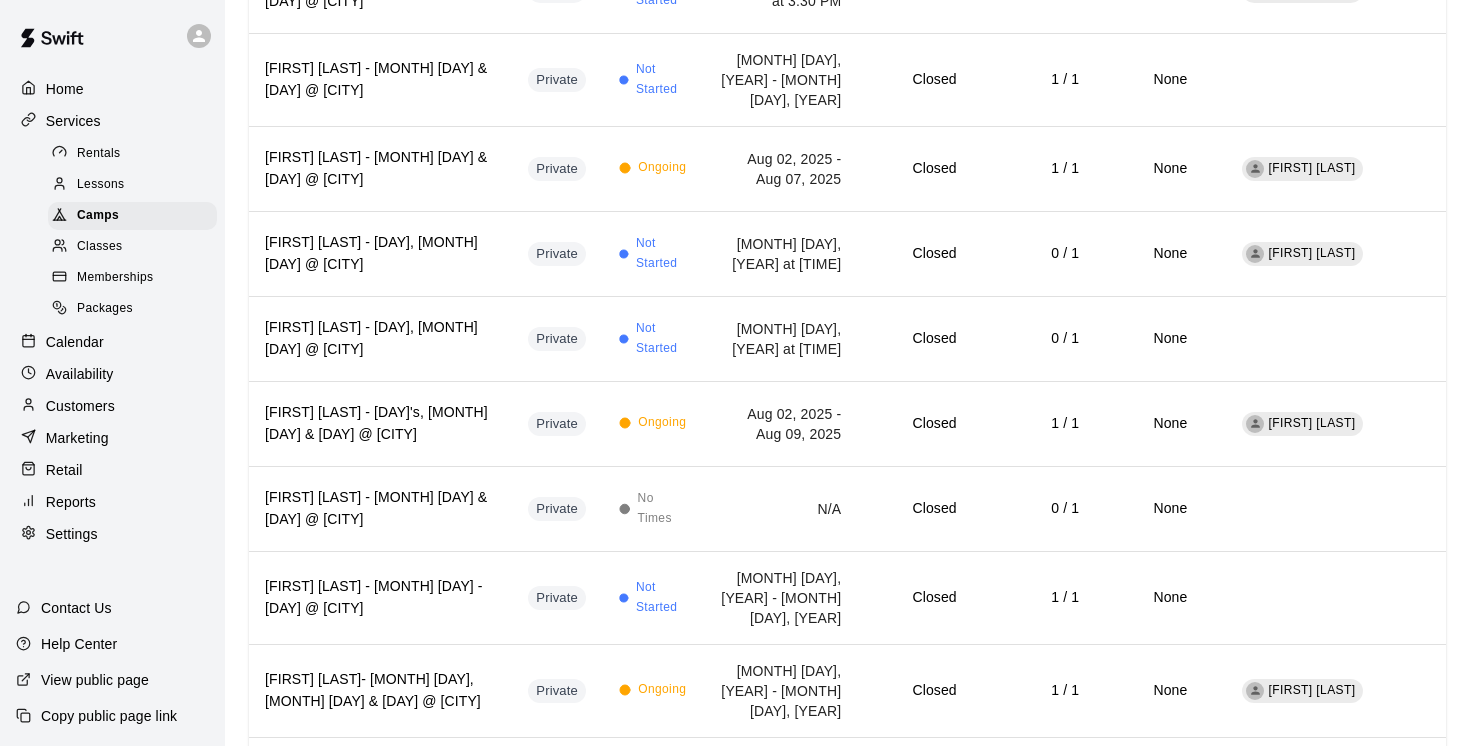 scroll, scrollTop: 0, scrollLeft: 0, axis: both 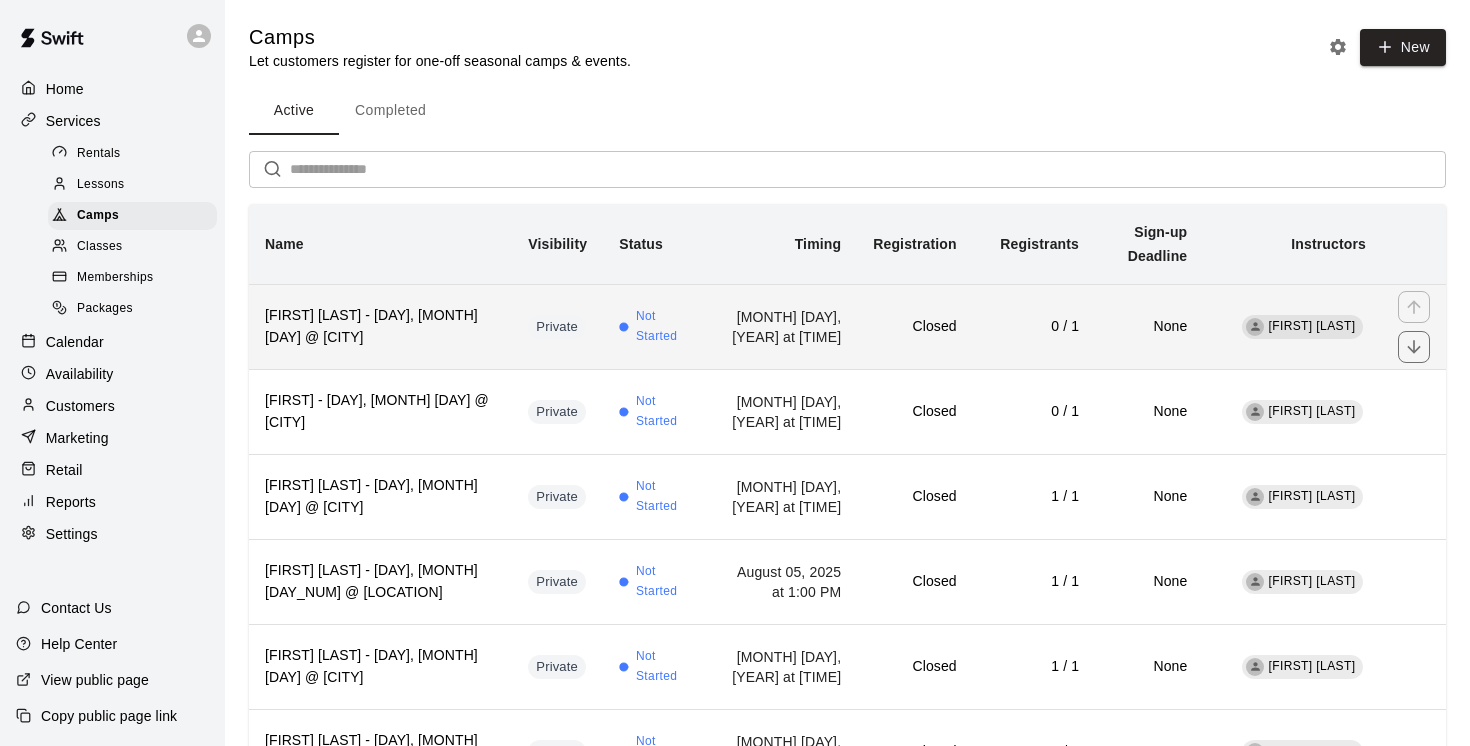 click on "[FIRST] [LAST] - [DAY], [MONTH] [DAY] @ [CITY]" at bounding box center [380, 326] 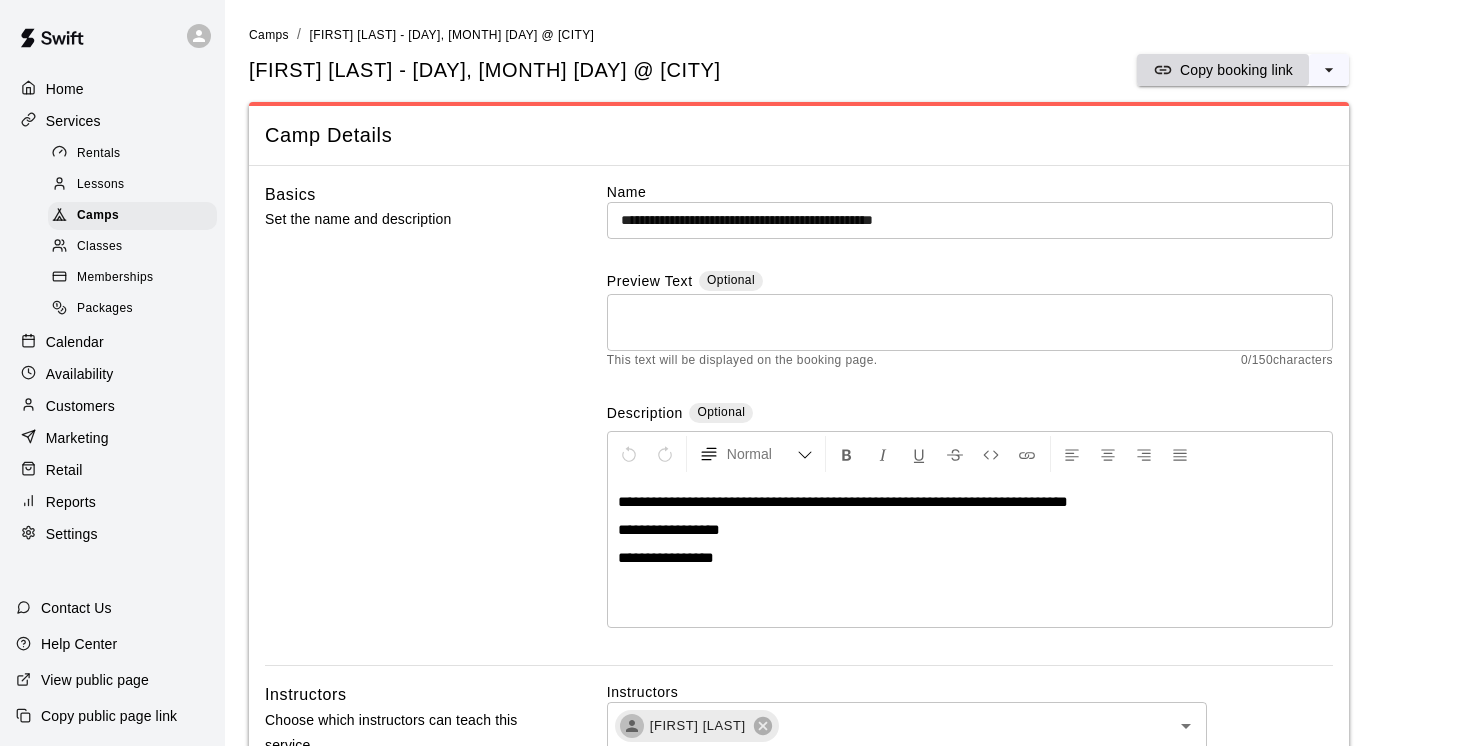 click on "Copy booking link" at bounding box center (1236, 70) 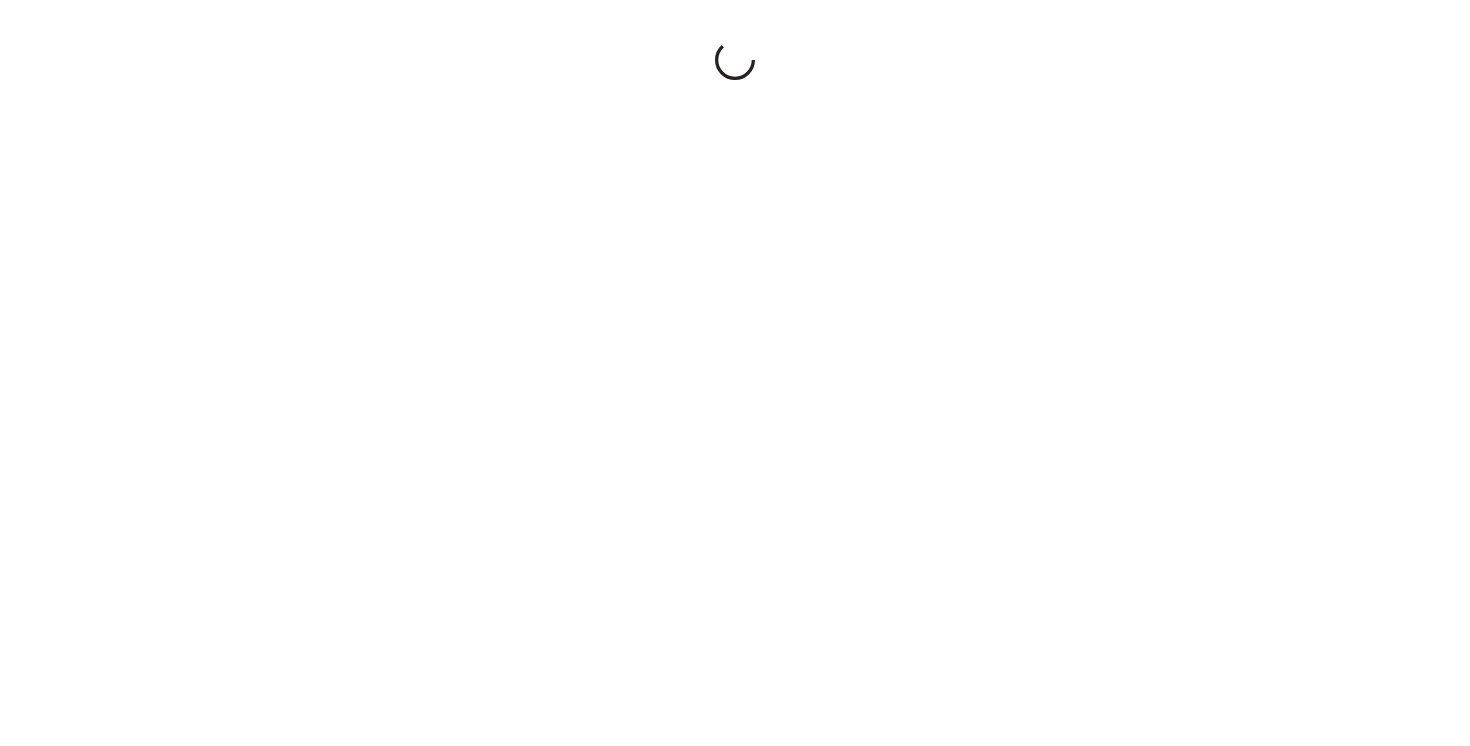 scroll, scrollTop: 0, scrollLeft: 0, axis: both 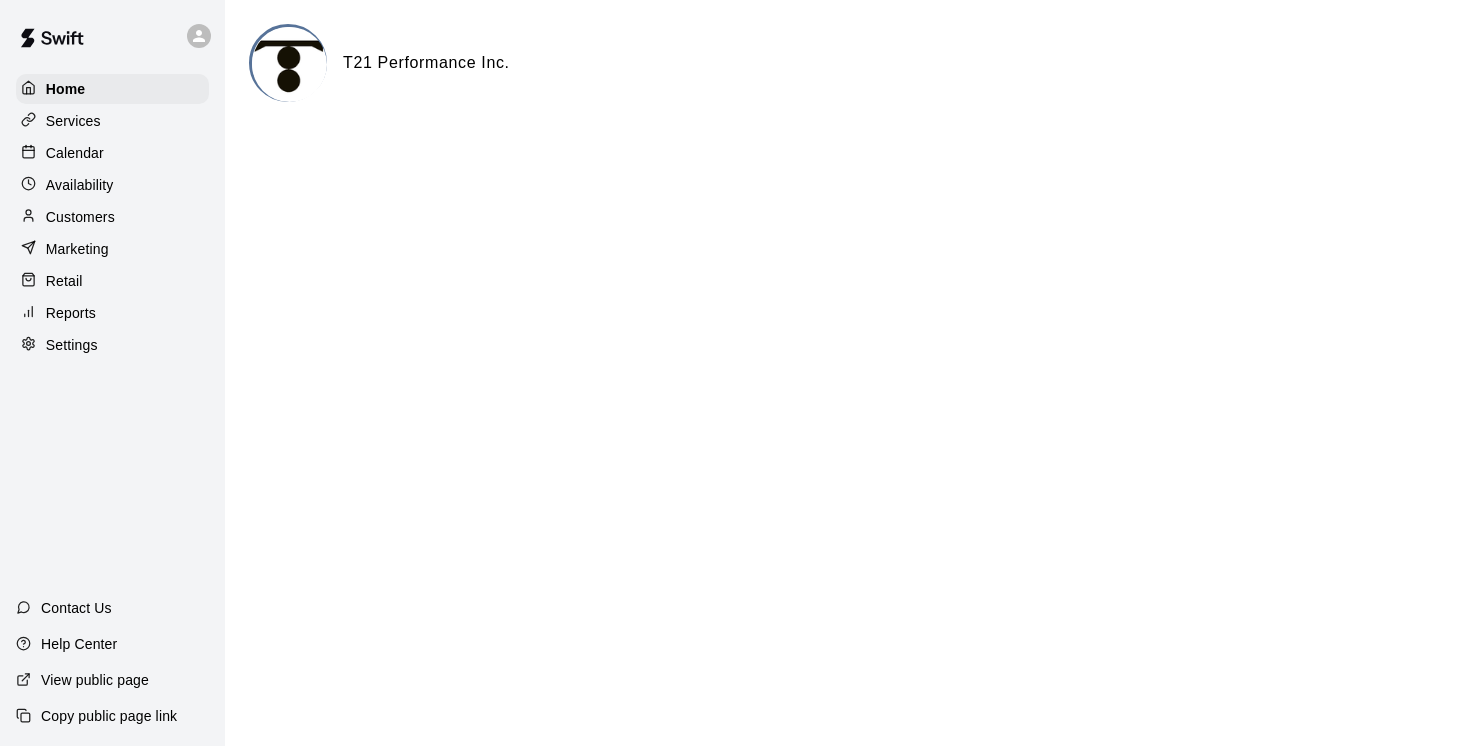 click on "Calendar" at bounding box center [75, 153] 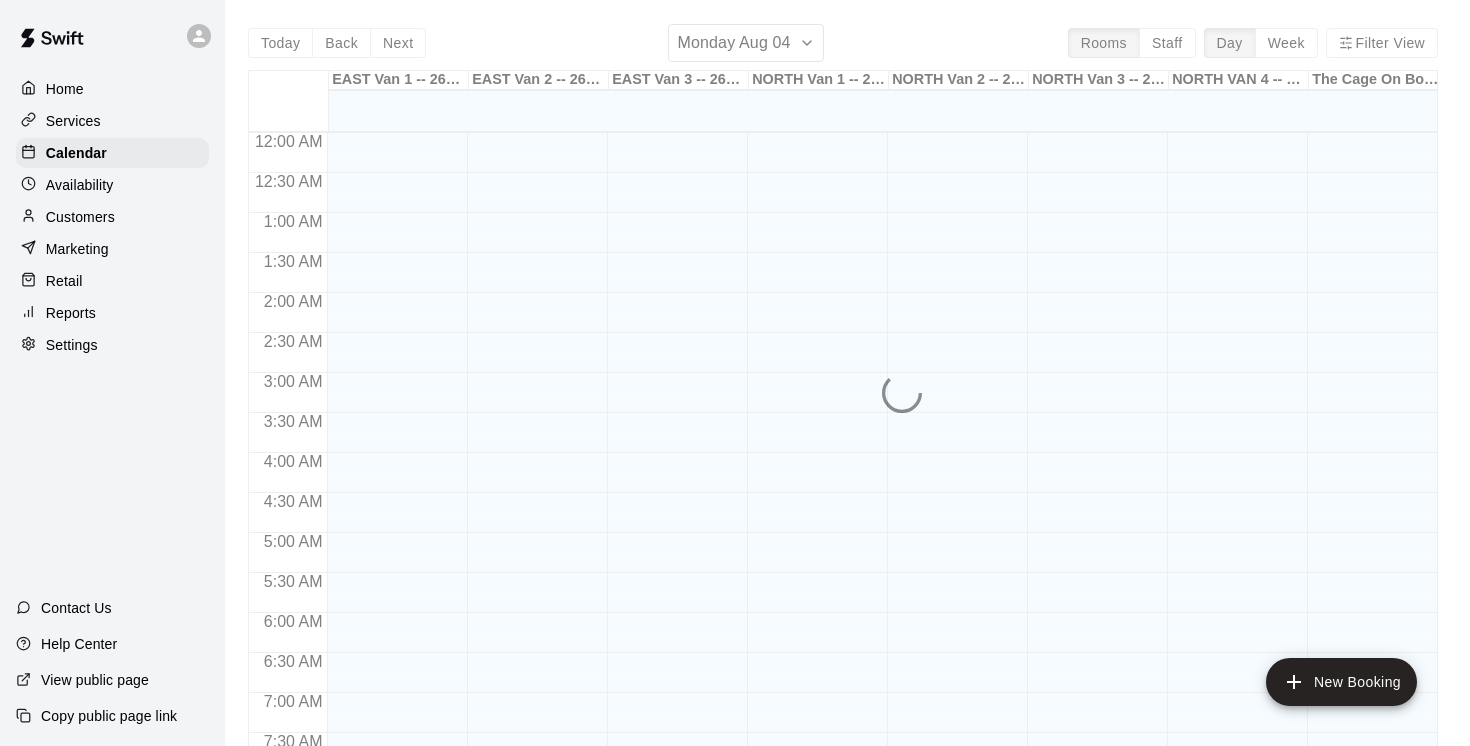 scroll, scrollTop: 1177, scrollLeft: 0, axis: vertical 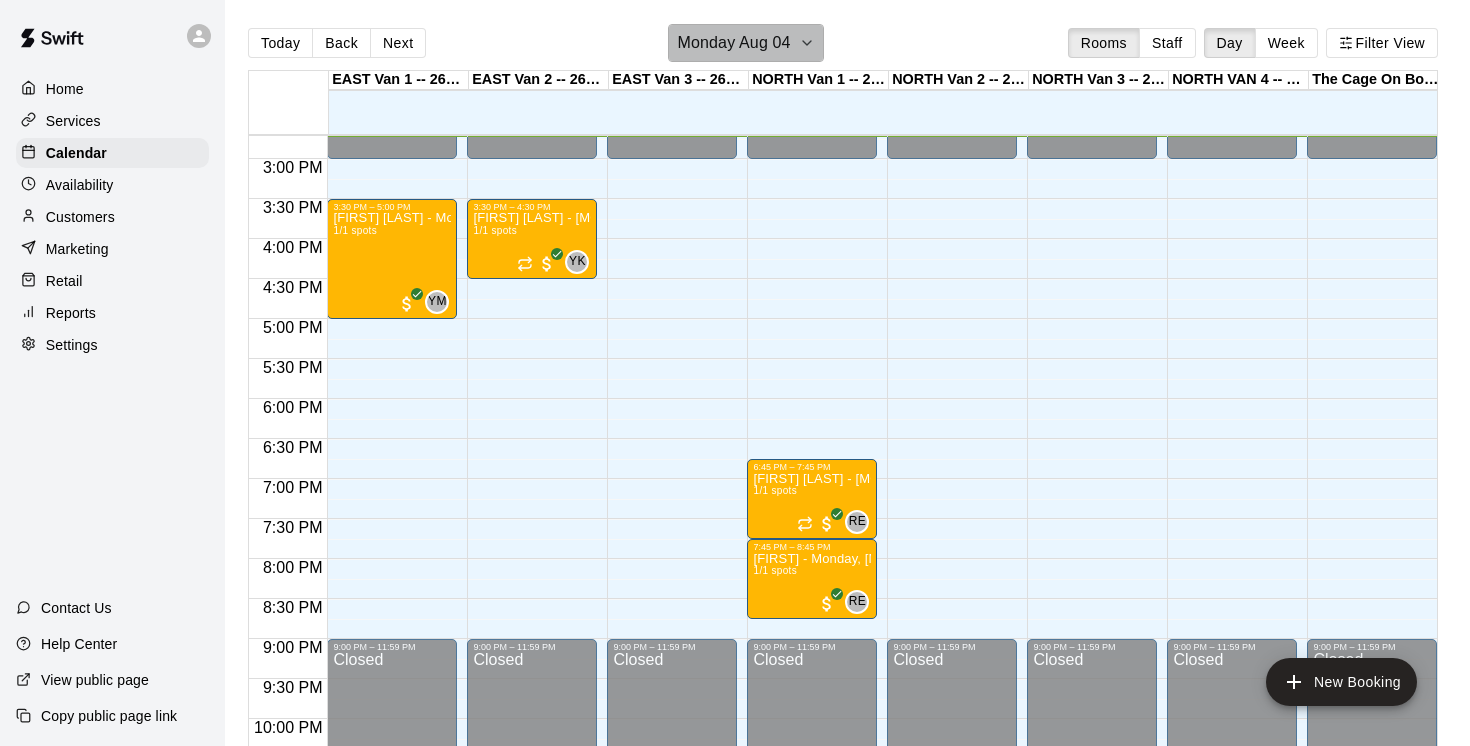 click 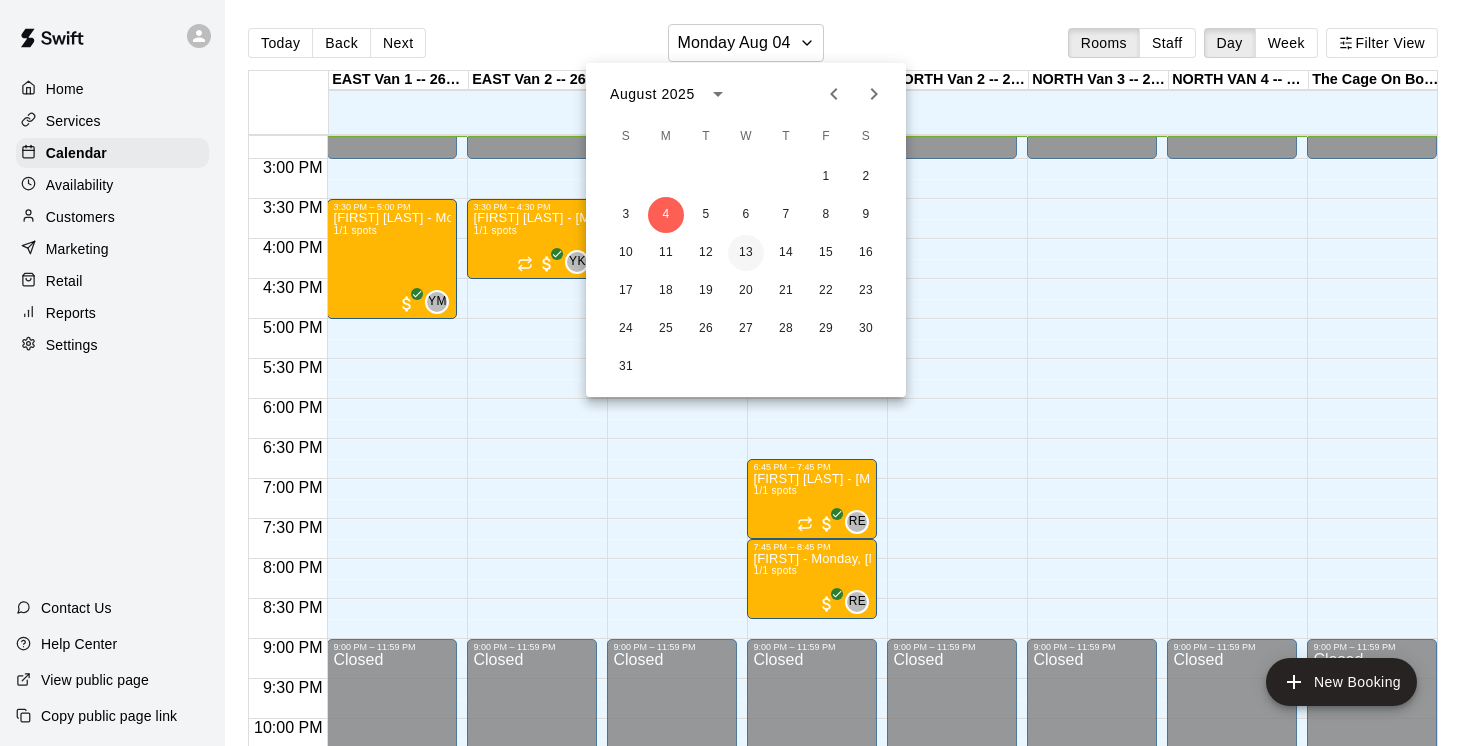click on "13" at bounding box center (746, 253) 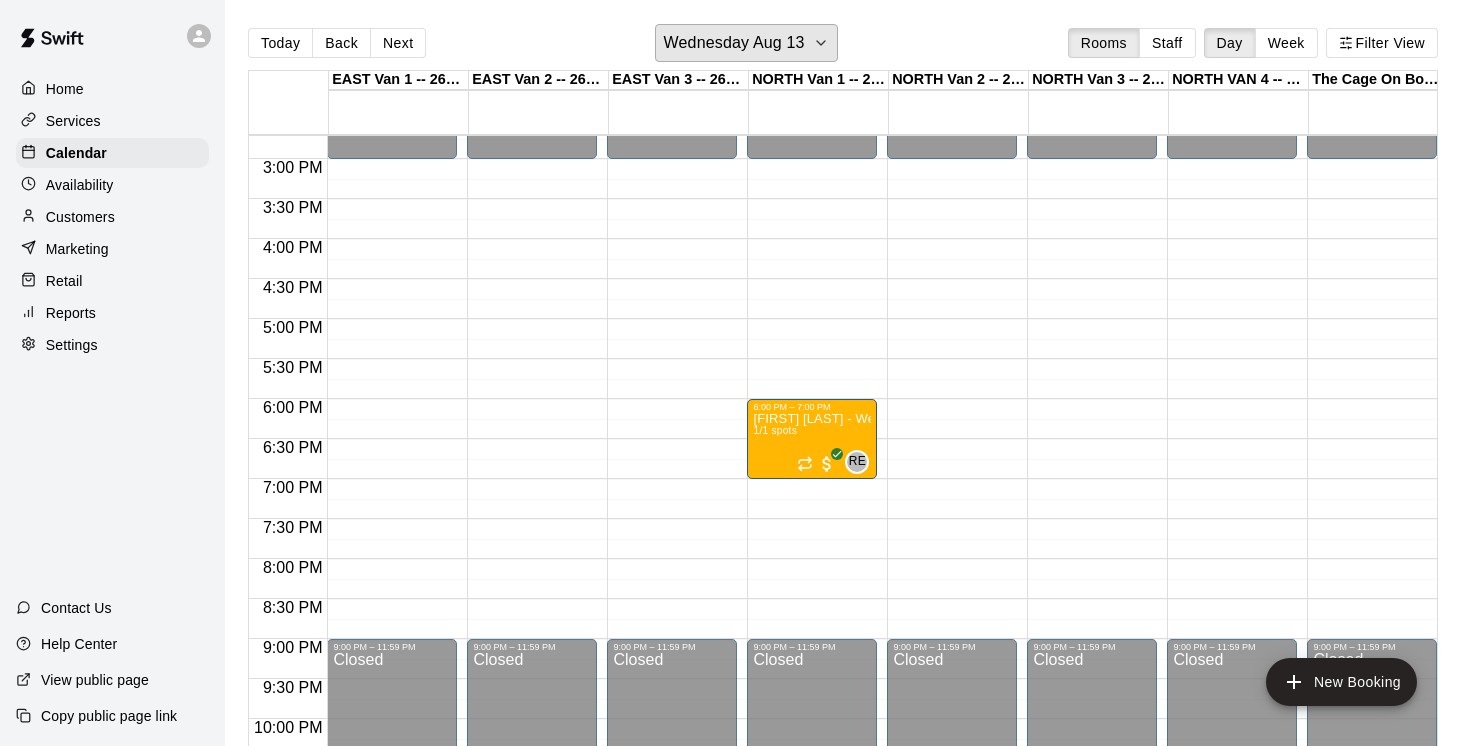scroll, scrollTop: 1177, scrollLeft: 38, axis: both 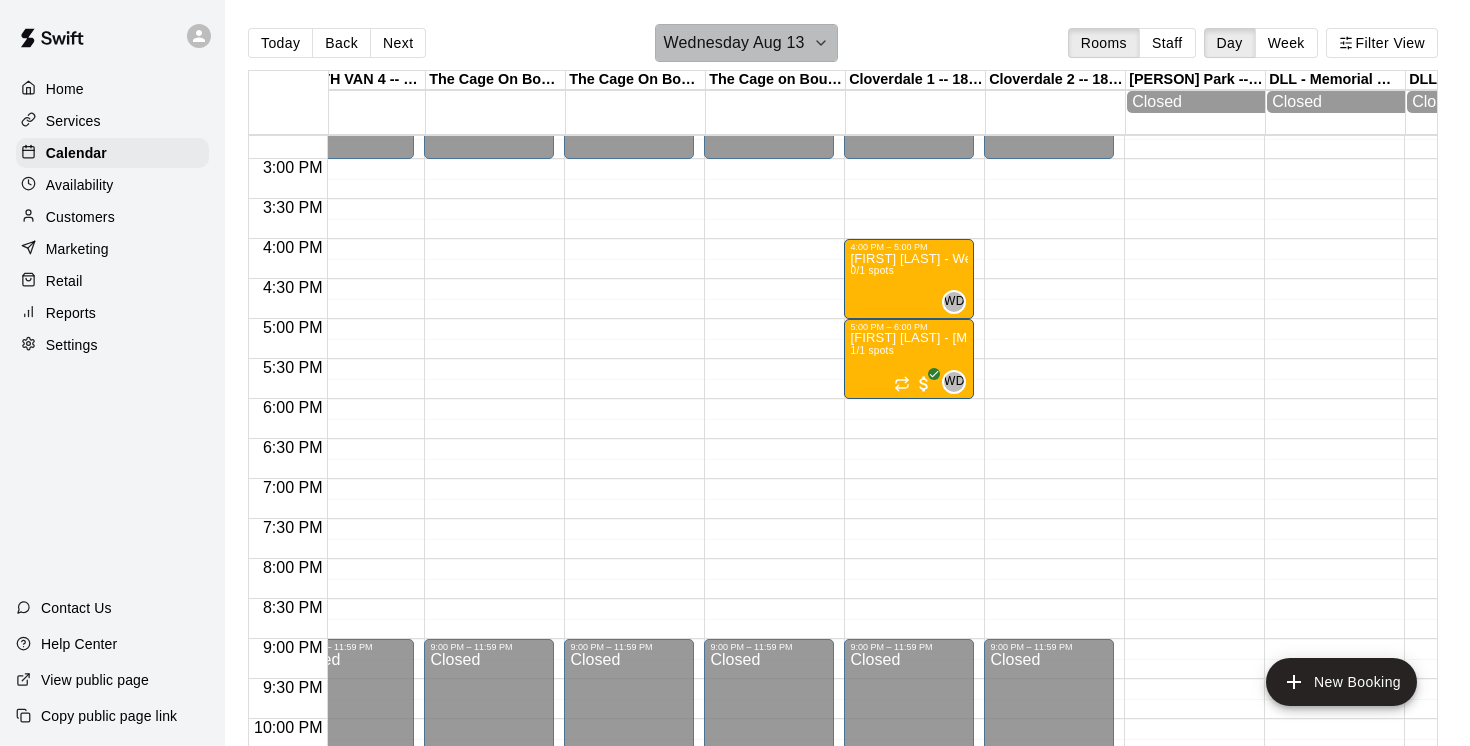 click on "Wednesday Aug 13" at bounding box center [746, 43] 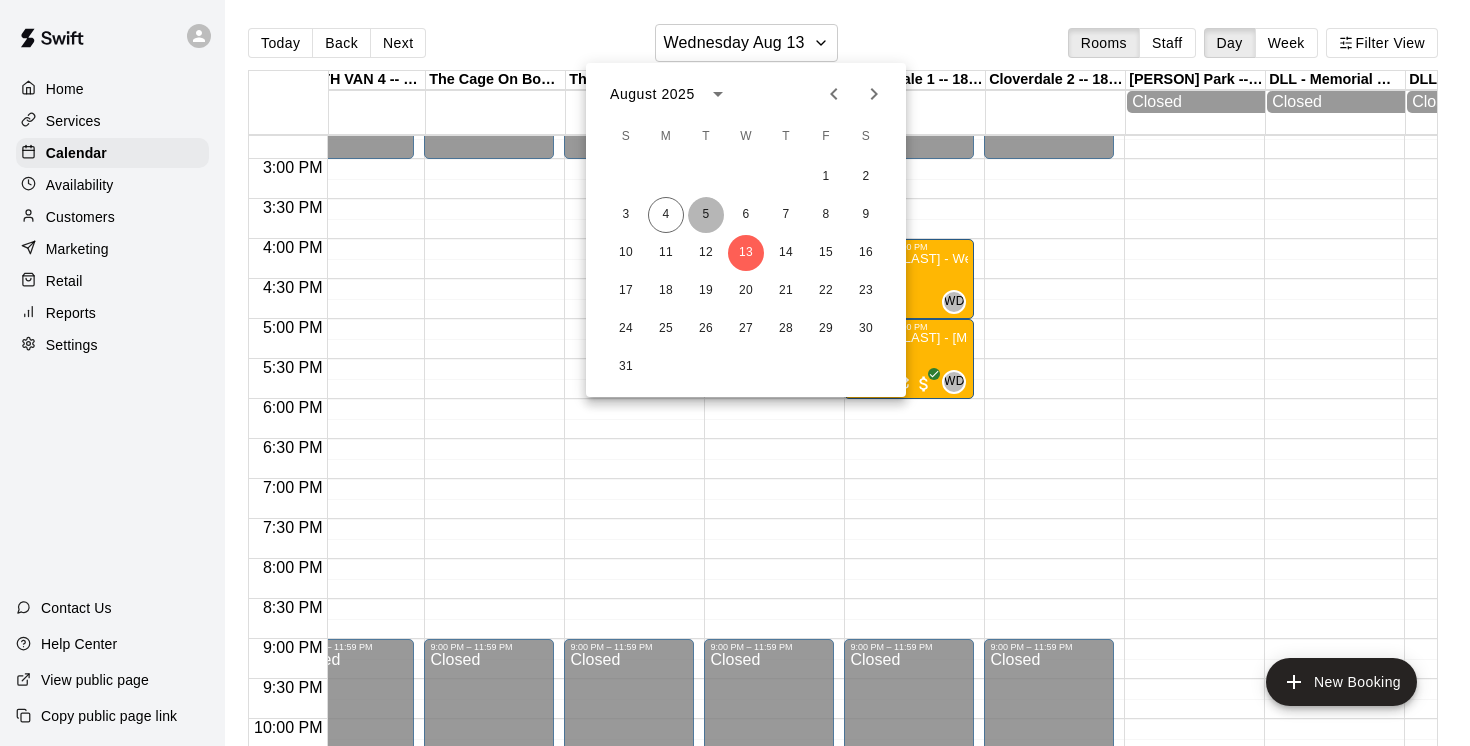 click on "5" at bounding box center (706, 215) 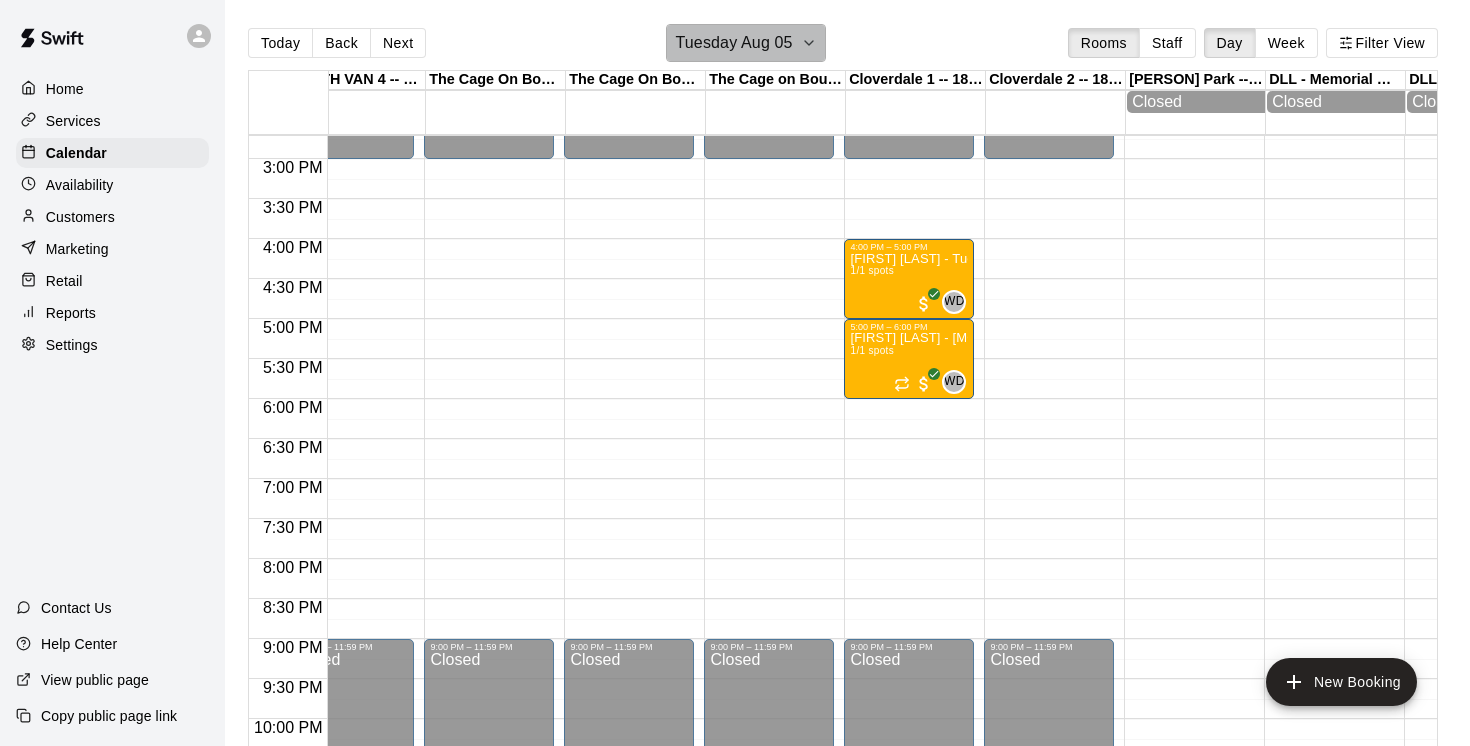 click 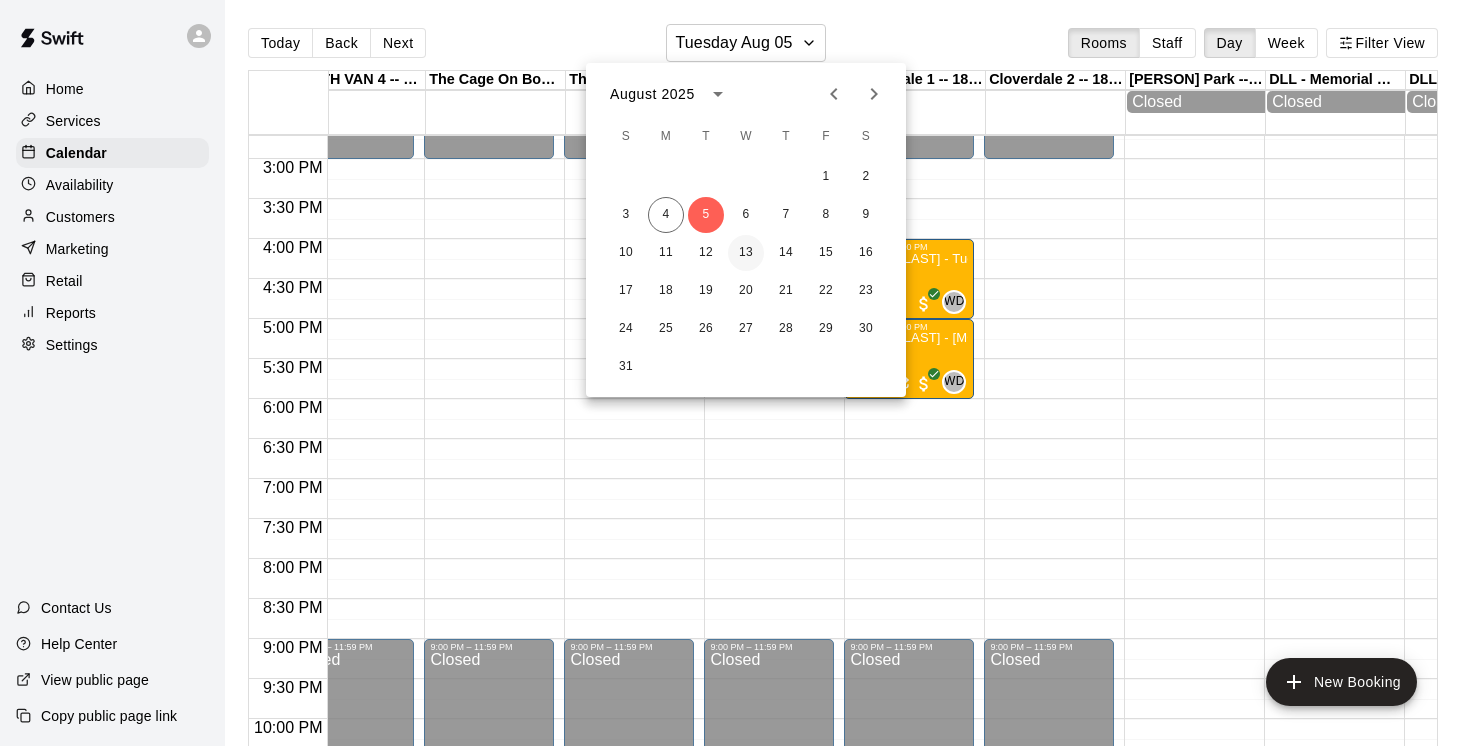 click on "13" at bounding box center [746, 253] 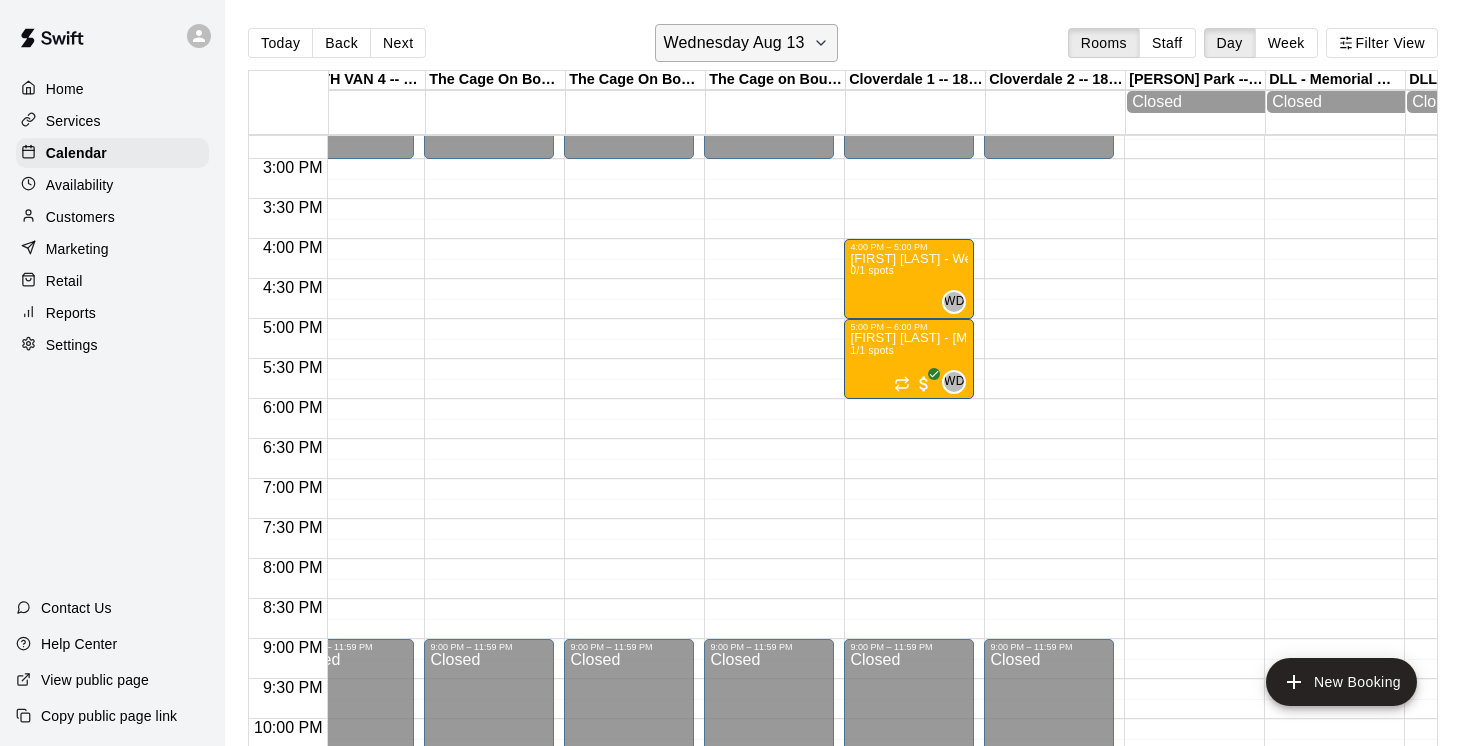 click 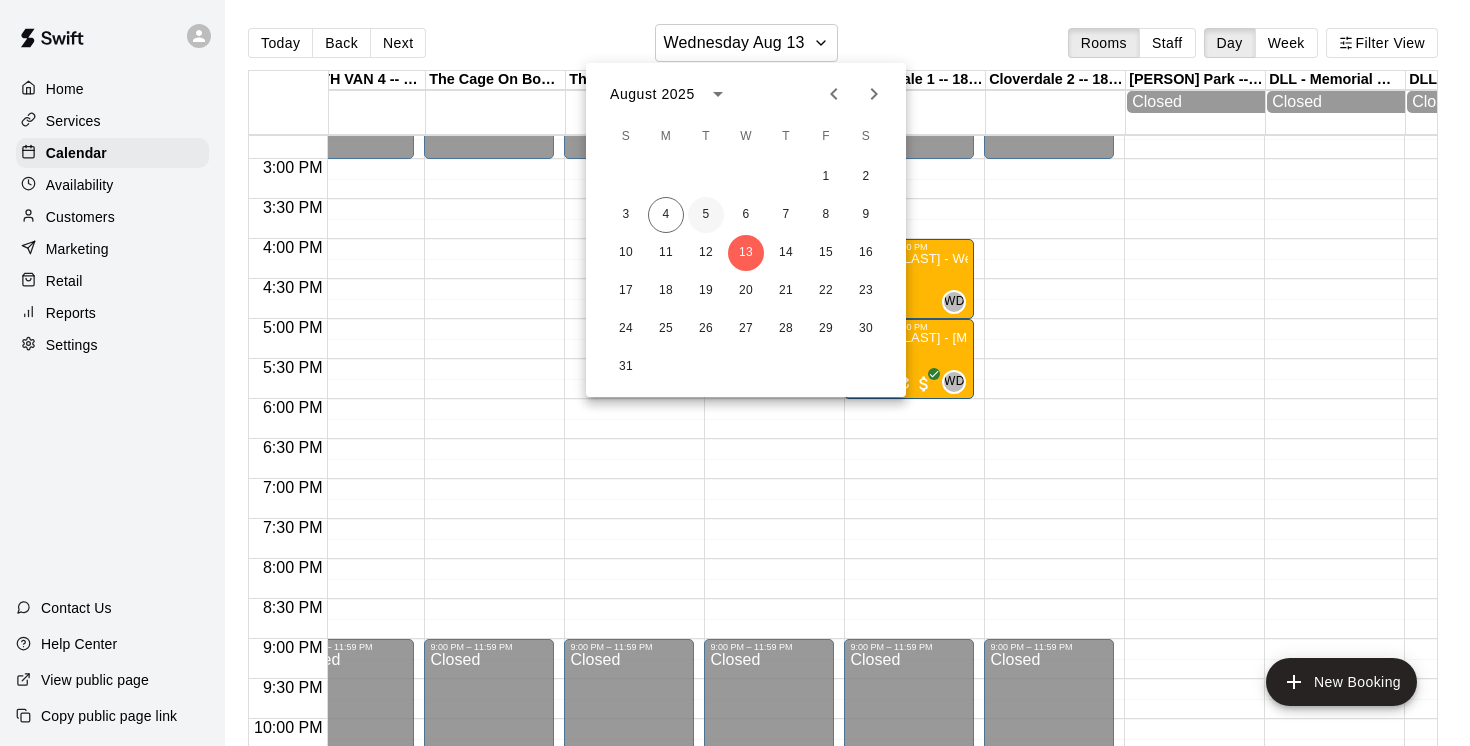 click on "5" at bounding box center (706, 215) 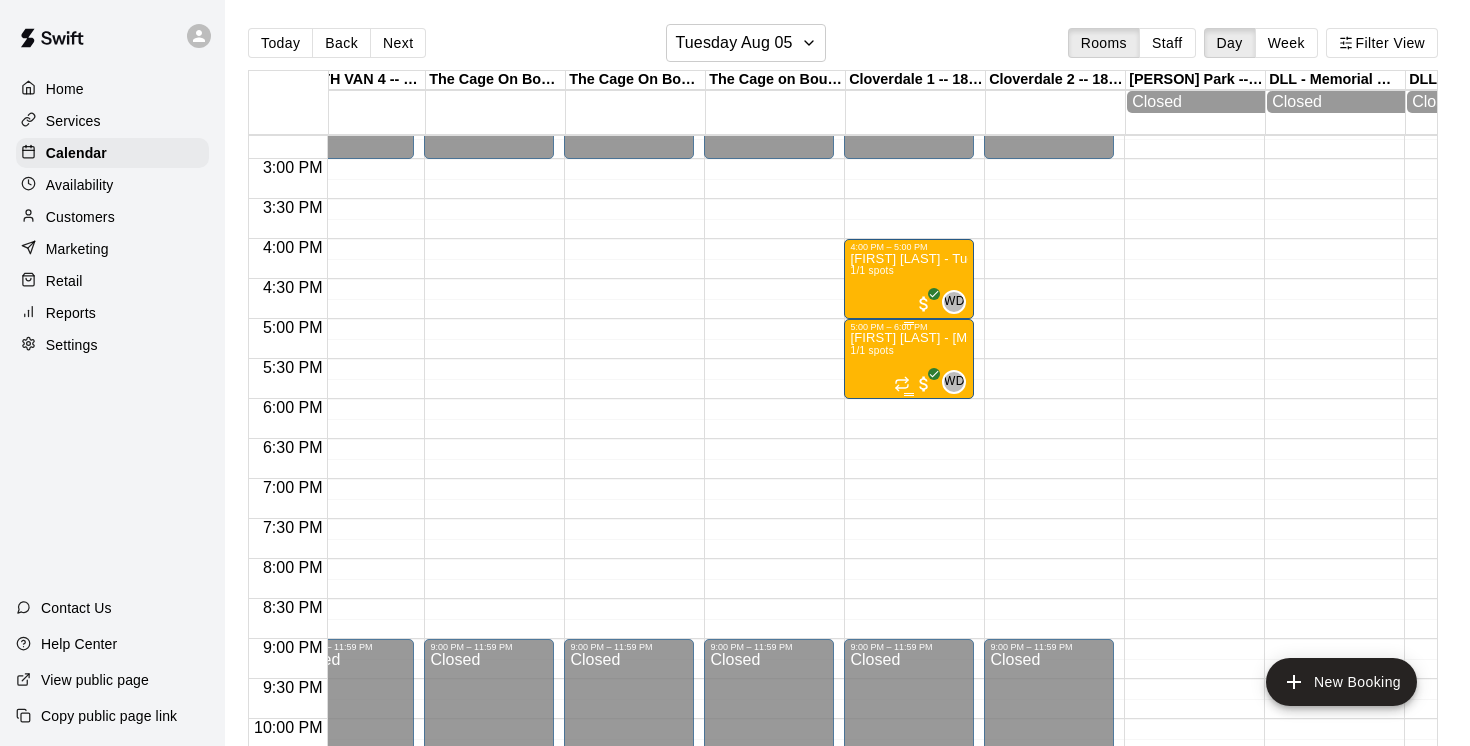 click on "[FIRST] [LAST] - [DAY], [MONTH] [DAY] & [MONTH] [DAY], [DAY] @ [CITY]" at bounding box center [909, 338] 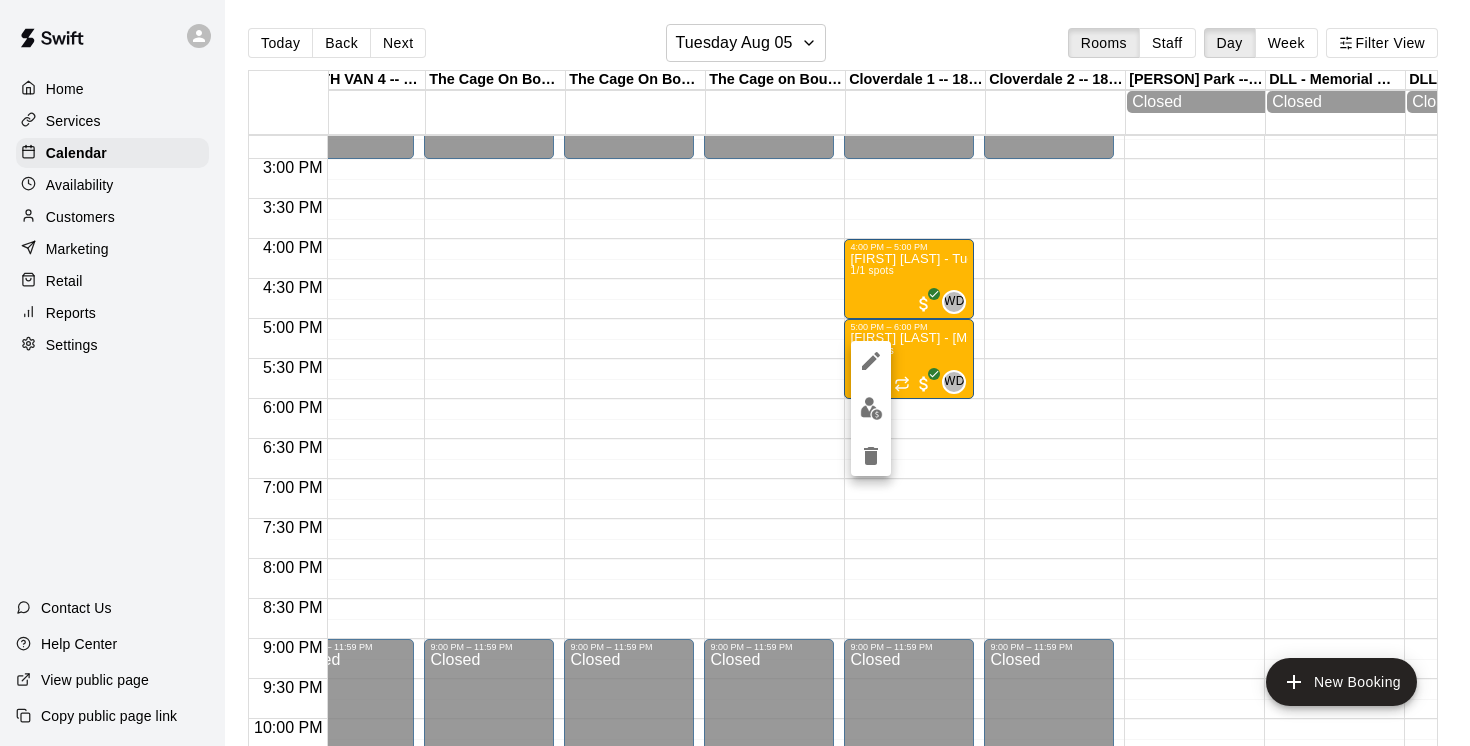 click 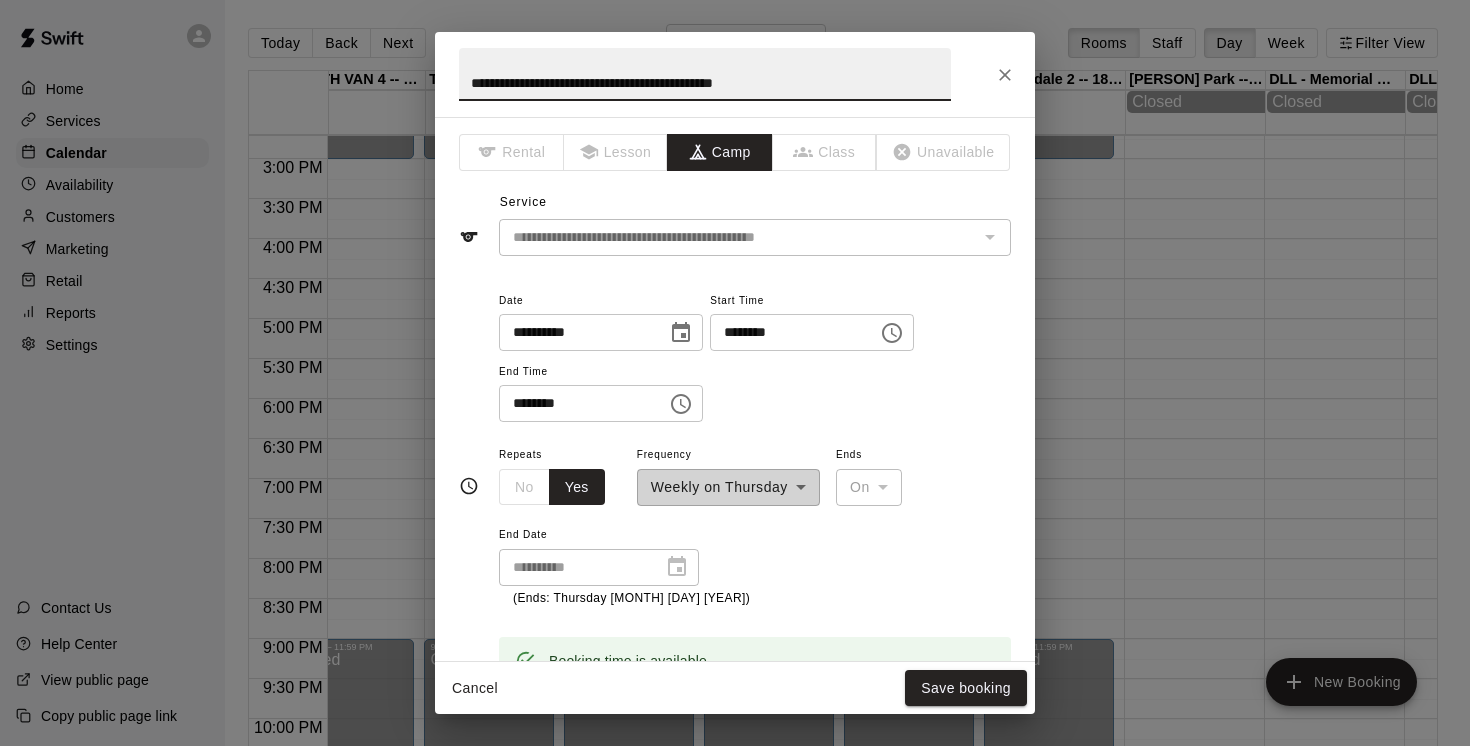 click on "**********" at bounding box center (705, 74) 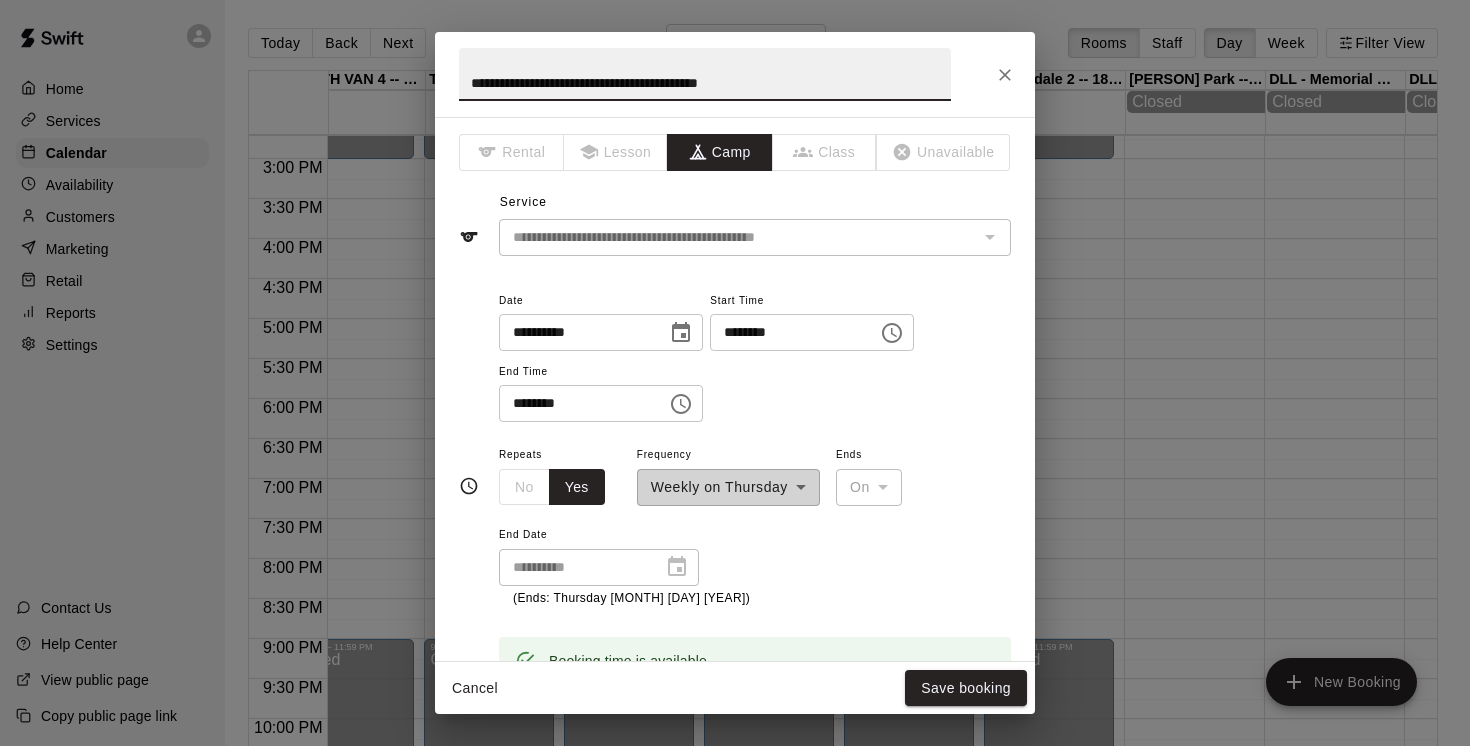 click on "**********" at bounding box center [705, 74] 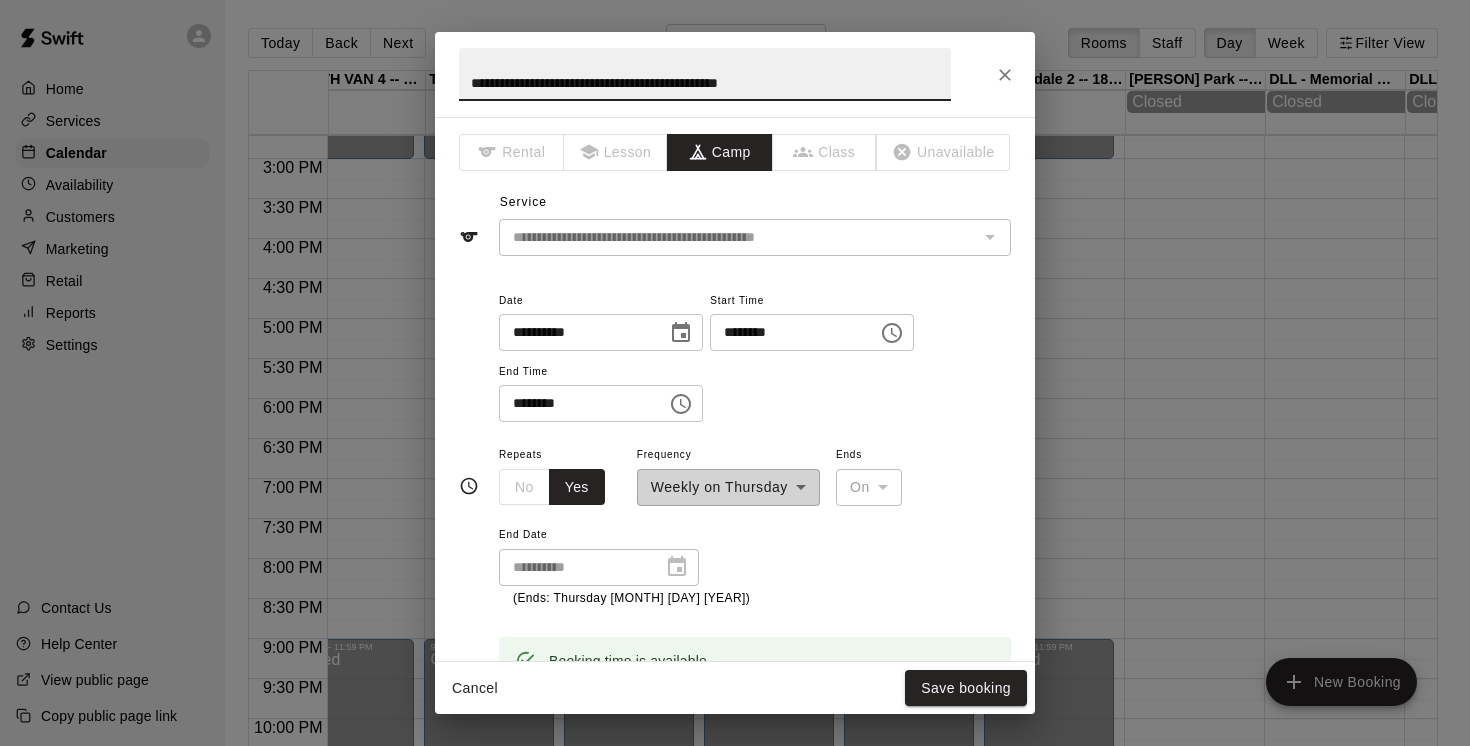 type on "**********" 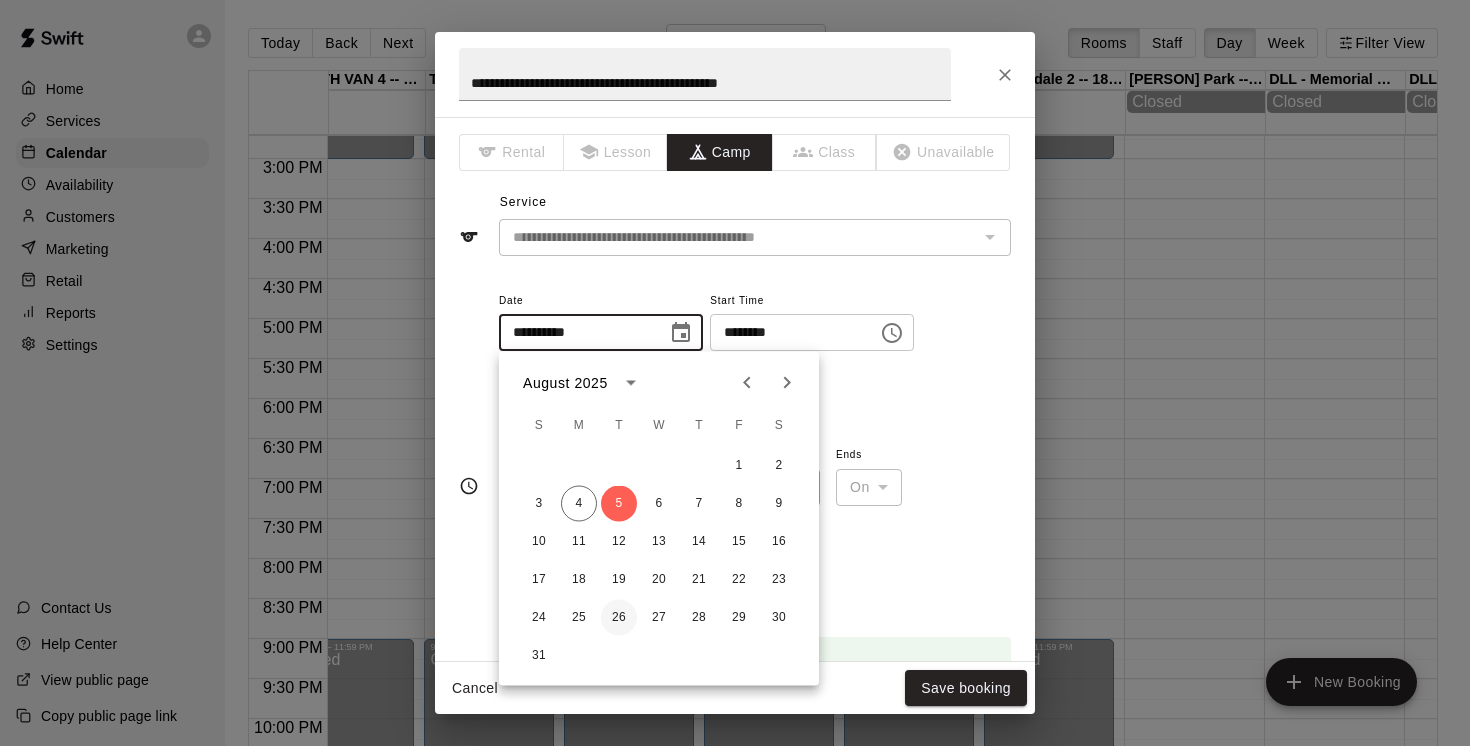 click on "26" at bounding box center (619, 618) 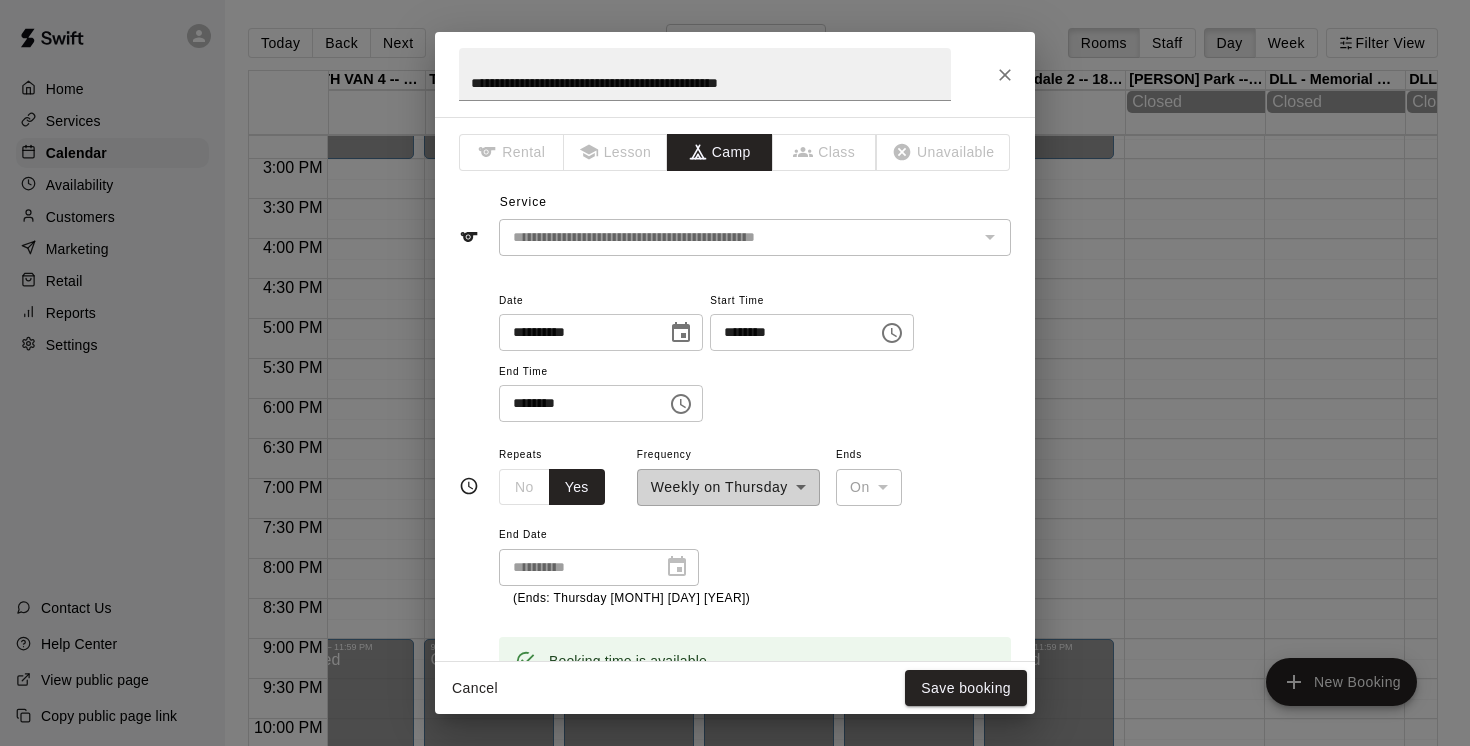 type on "**********" 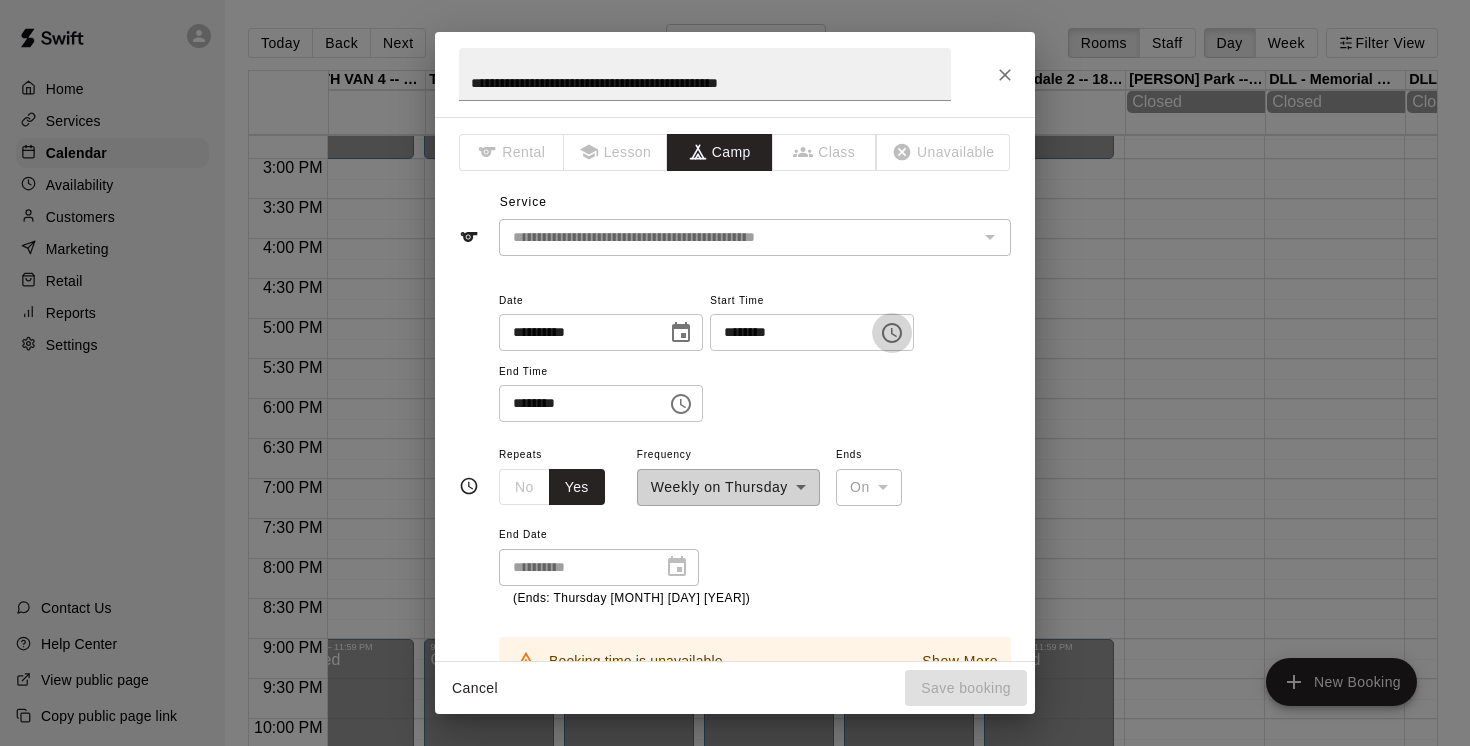 click 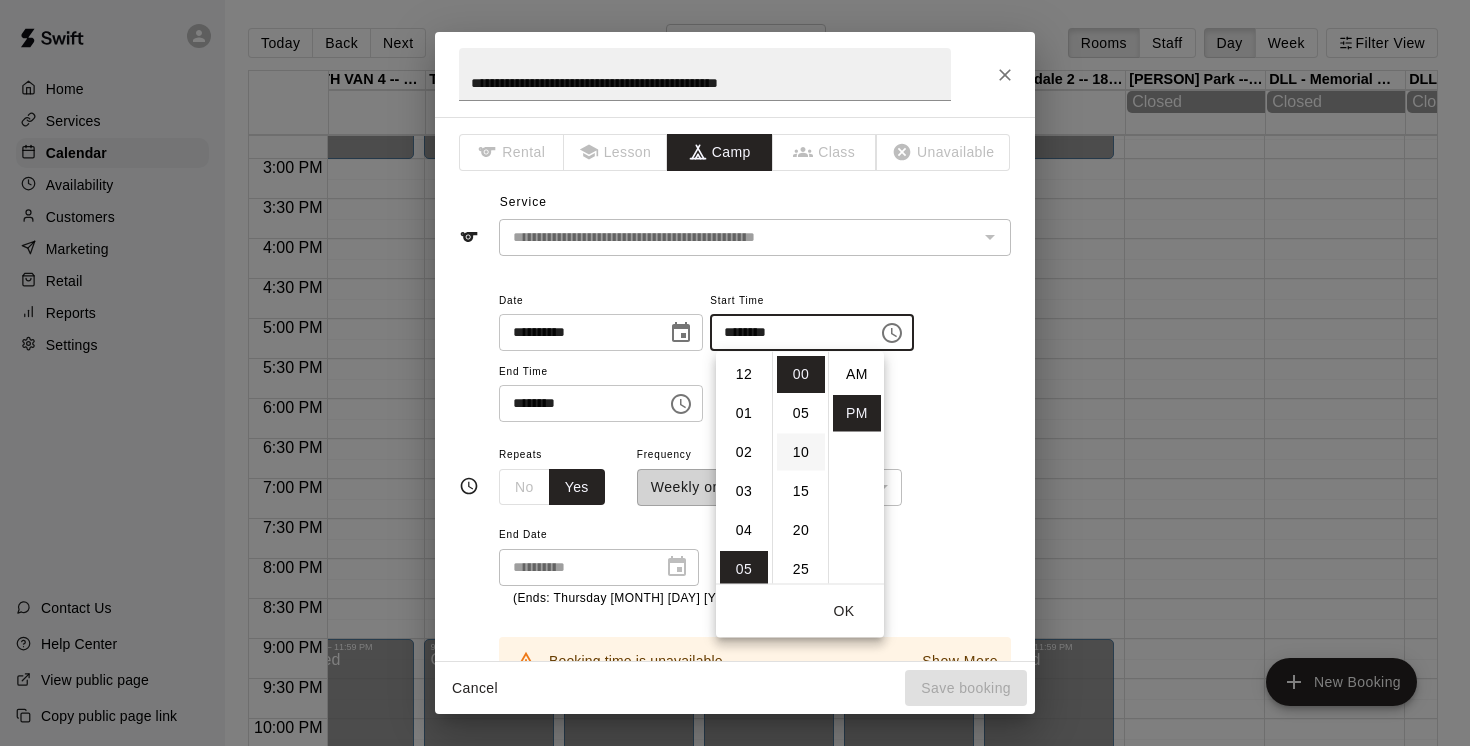 scroll, scrollTop: 195, scrollLeft: 0, axis: vertical 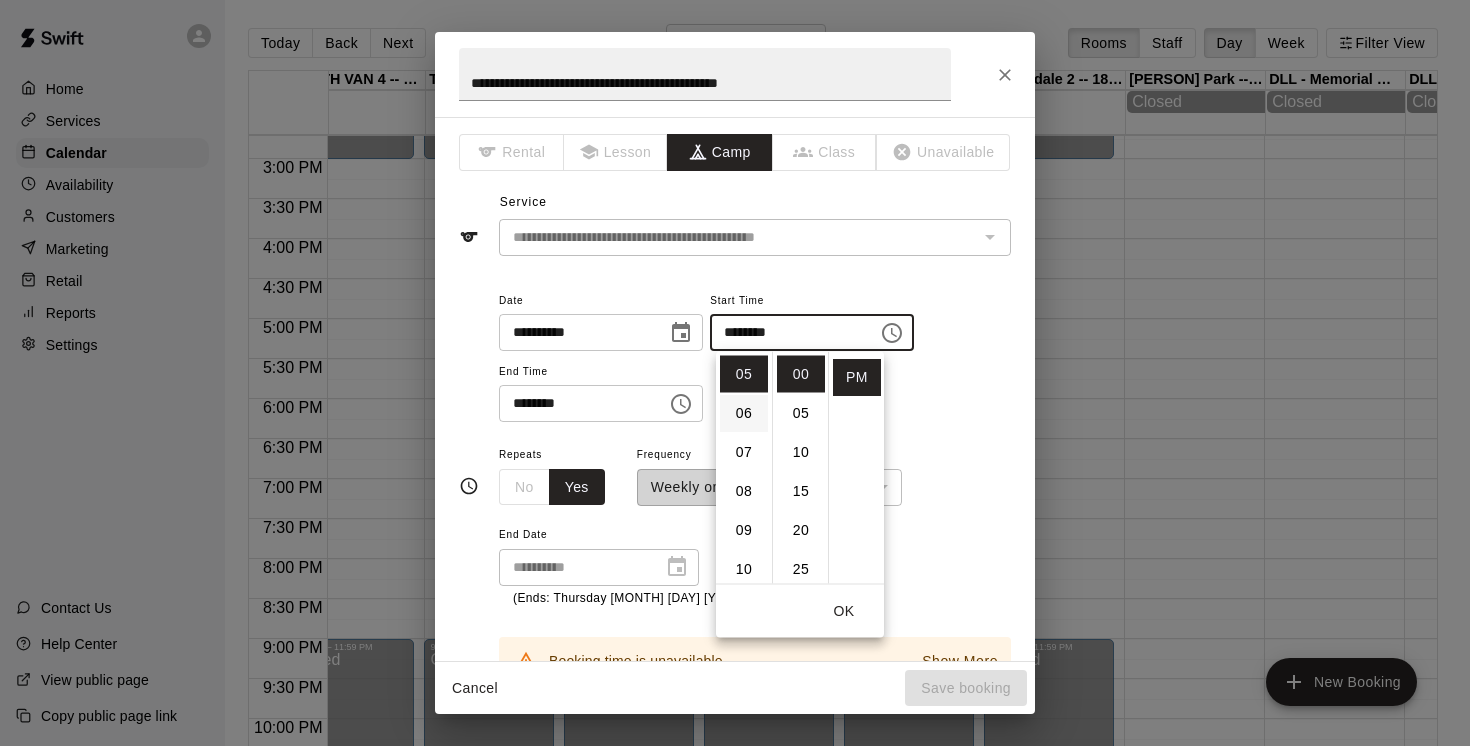 click on "06" at bounding box center [744, 413] 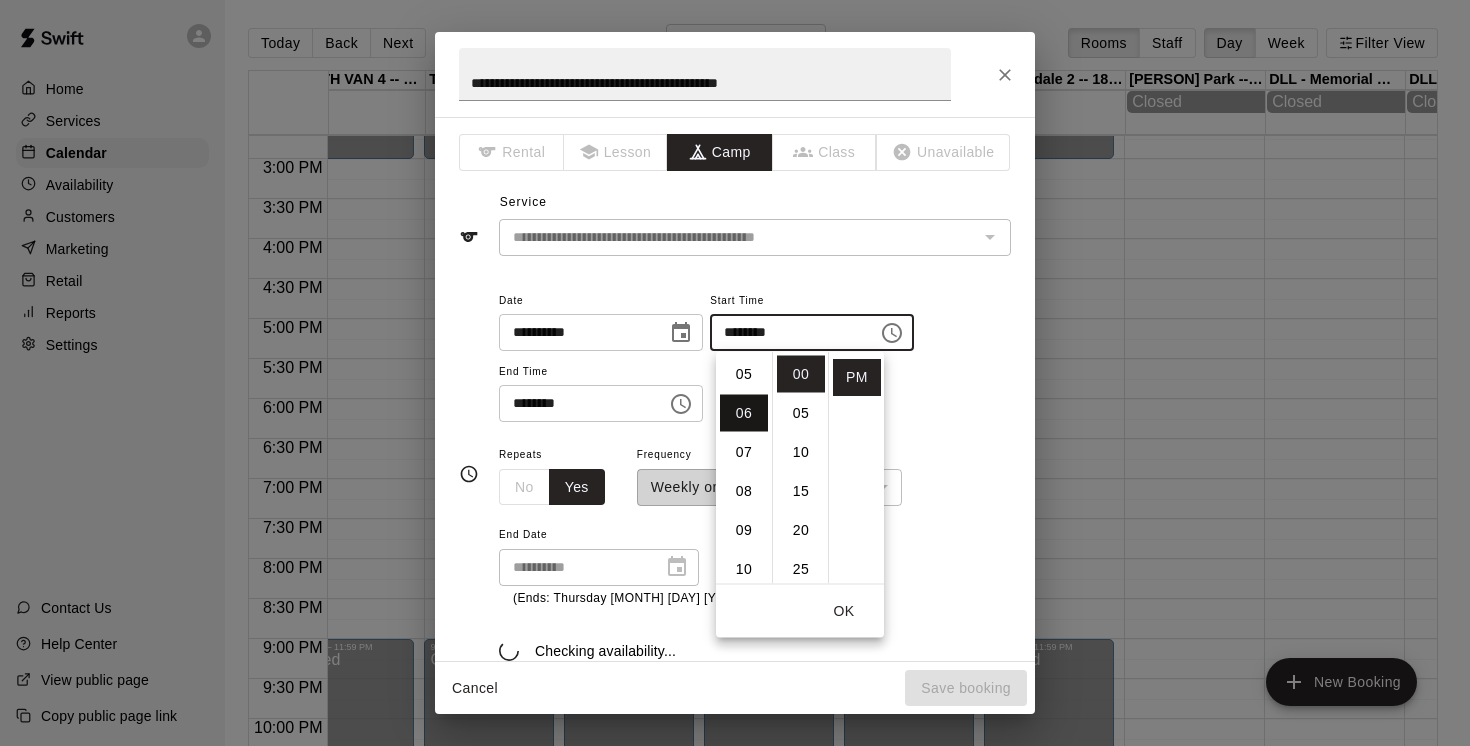 scroll, scrollTop: 234, scrollLeft: 0, axis: vertical 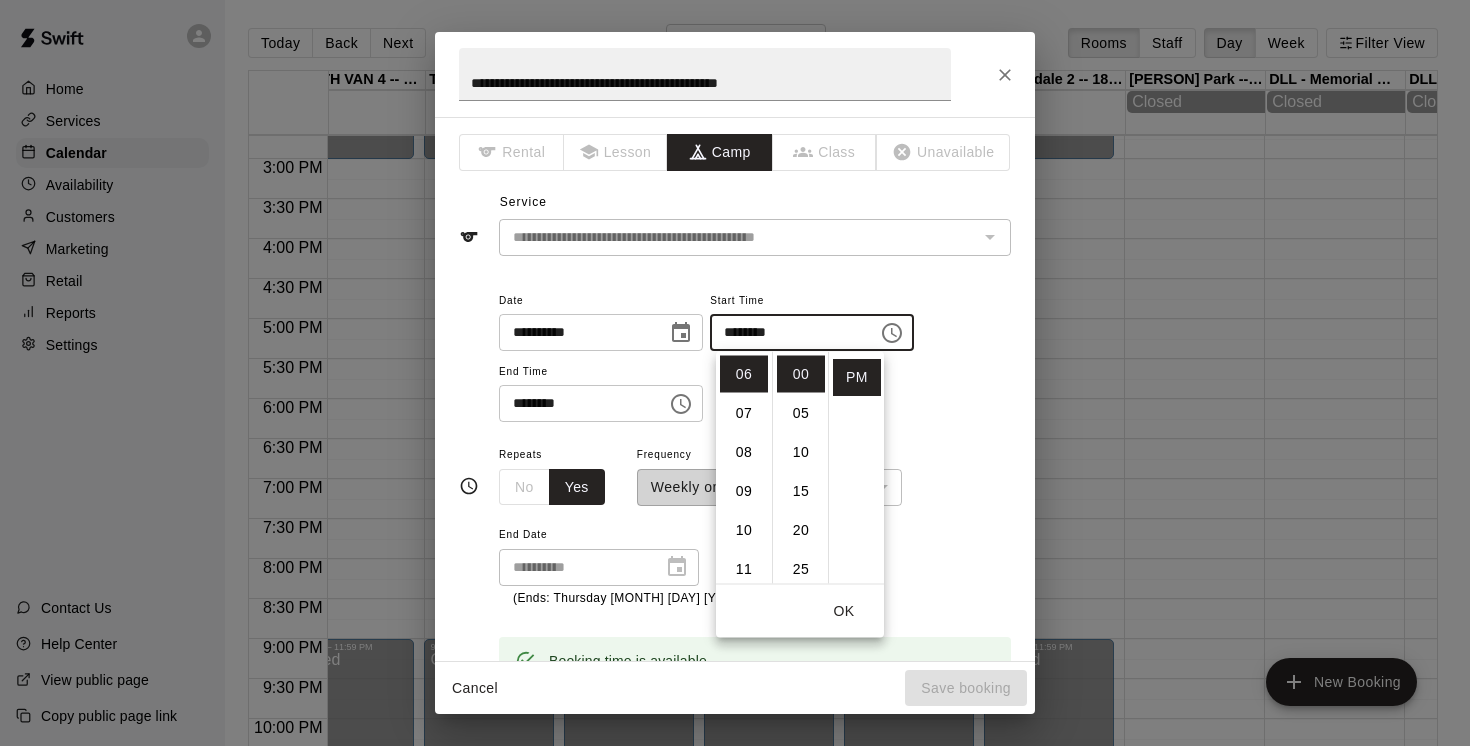 click 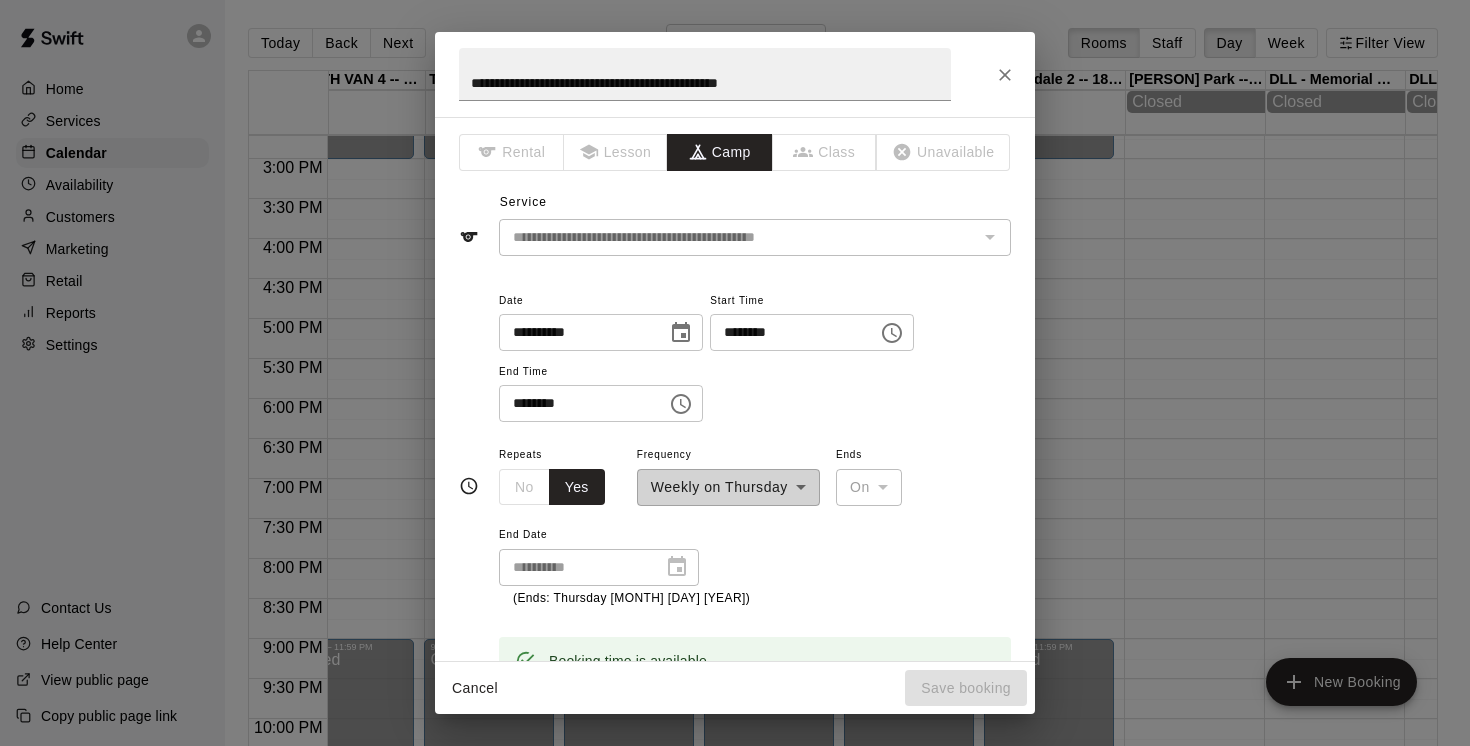 click 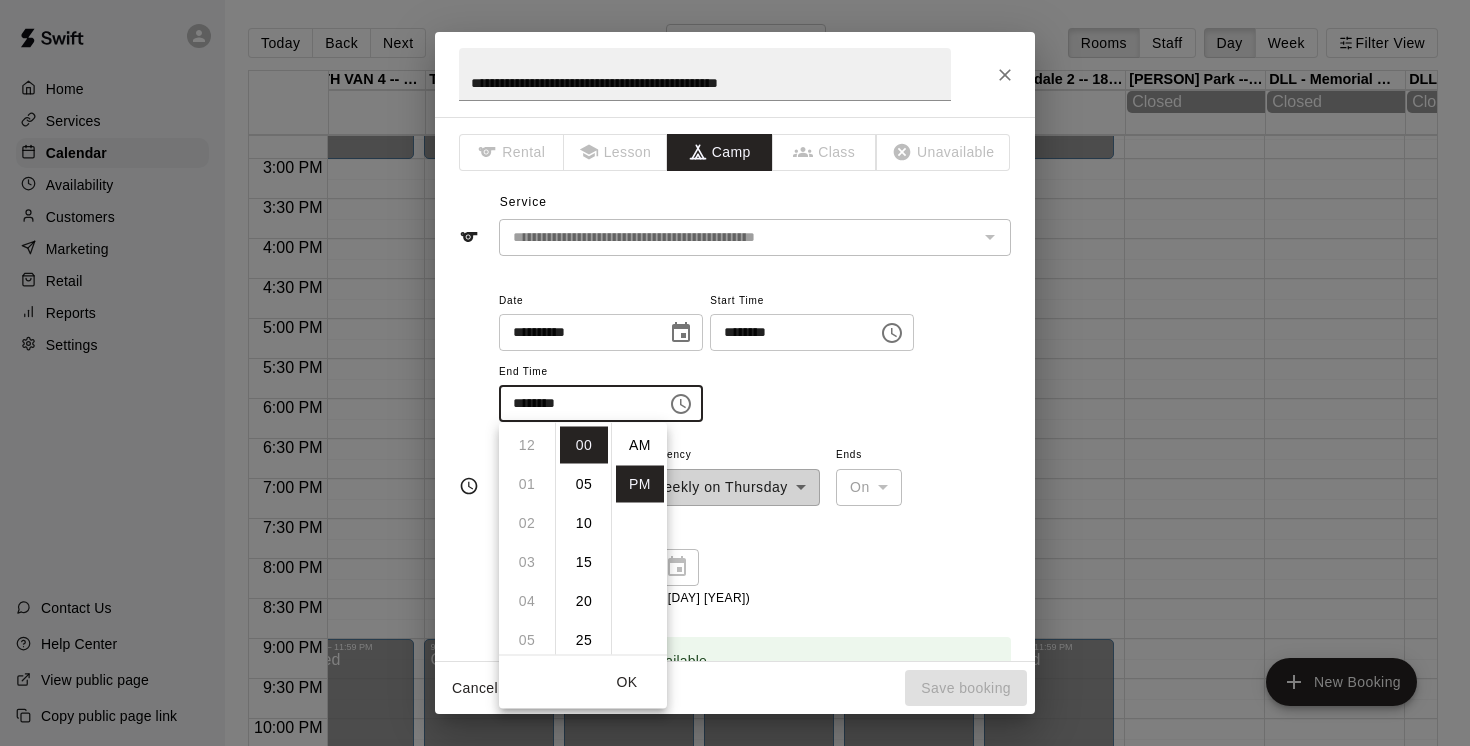 scroll, scrollTop: 234, scrollLeft: 0, axis: vertical 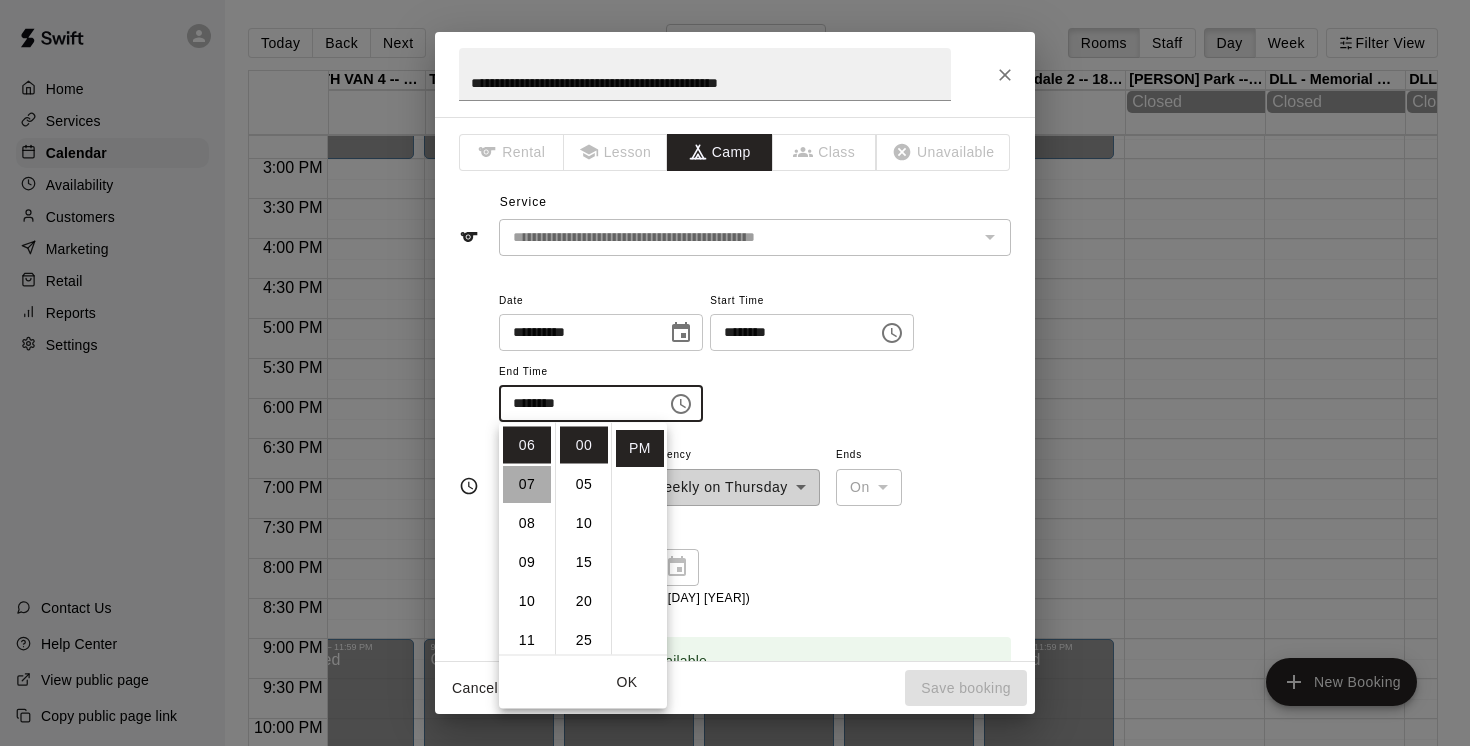 click on "07" at bounding box center [527, 484] 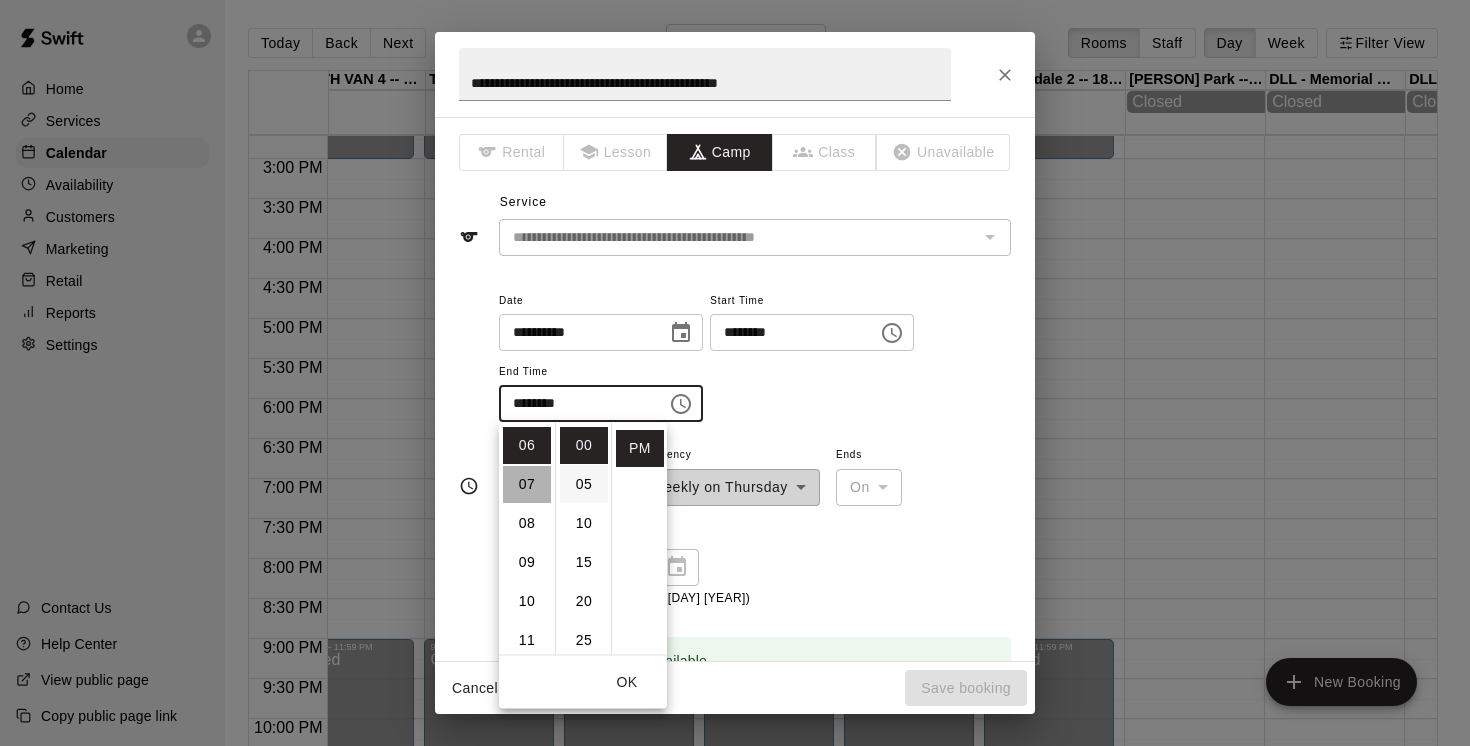 type on "********" 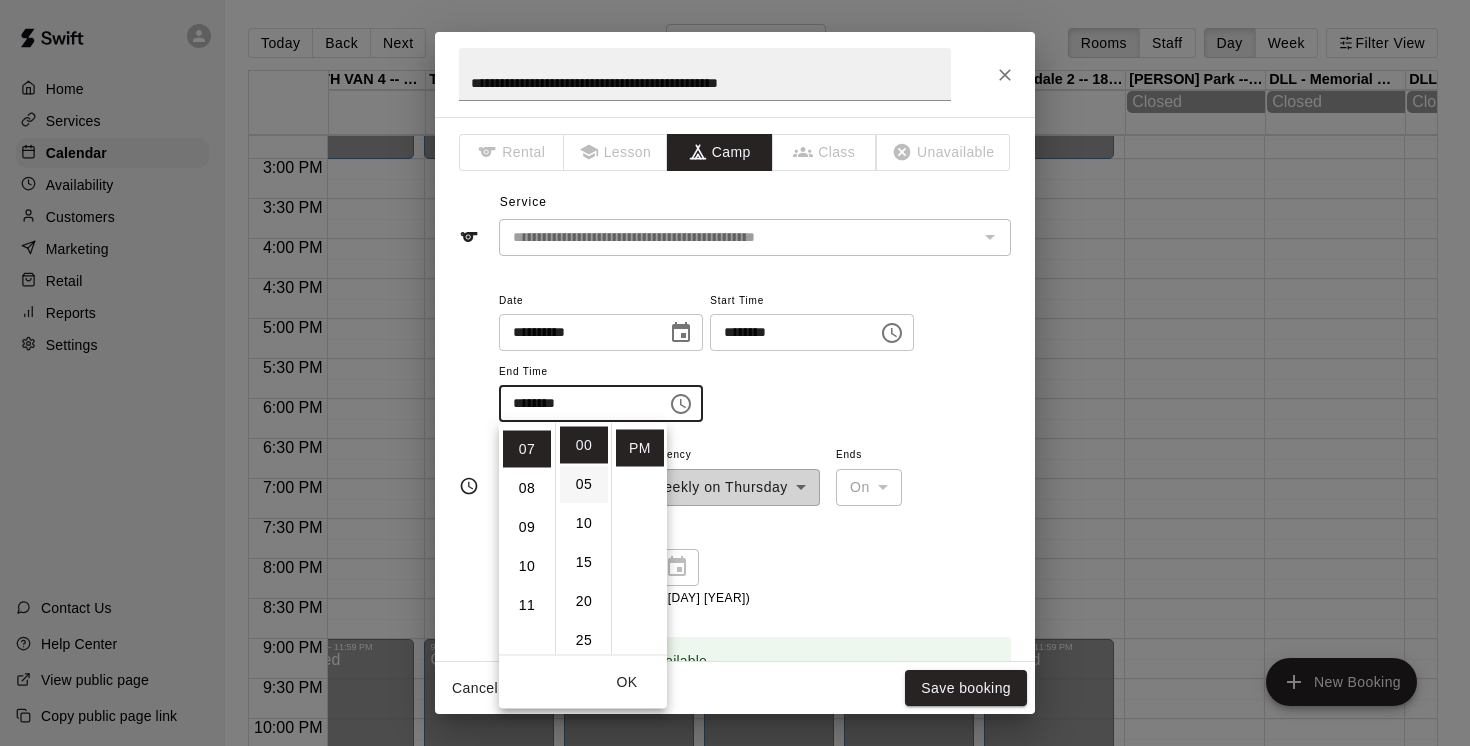 scroll, scrollTop: 273, scrollLeft: 0, axis: vertical 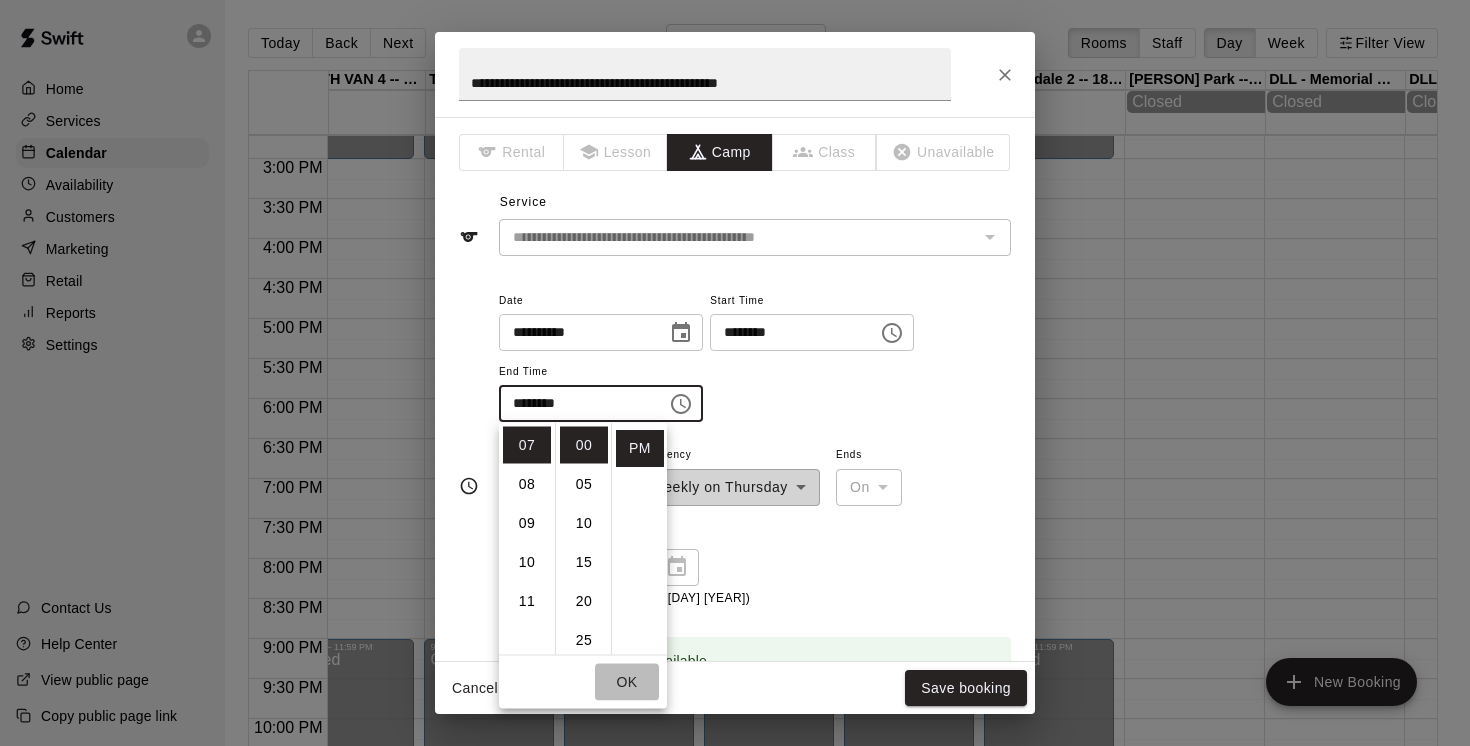 click on "OK" at bounding box center [627, 682] 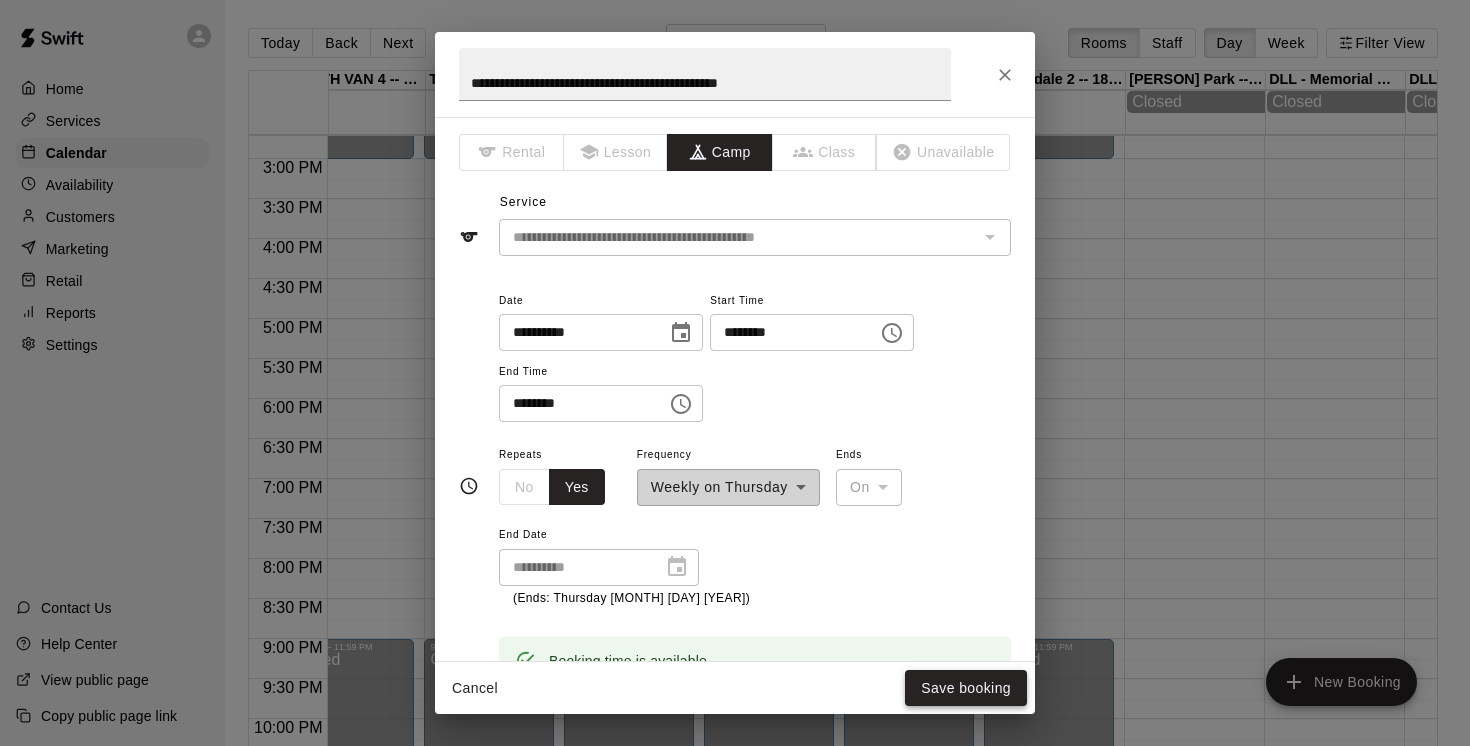click on "Save booking" at bounding box center (966, 688) 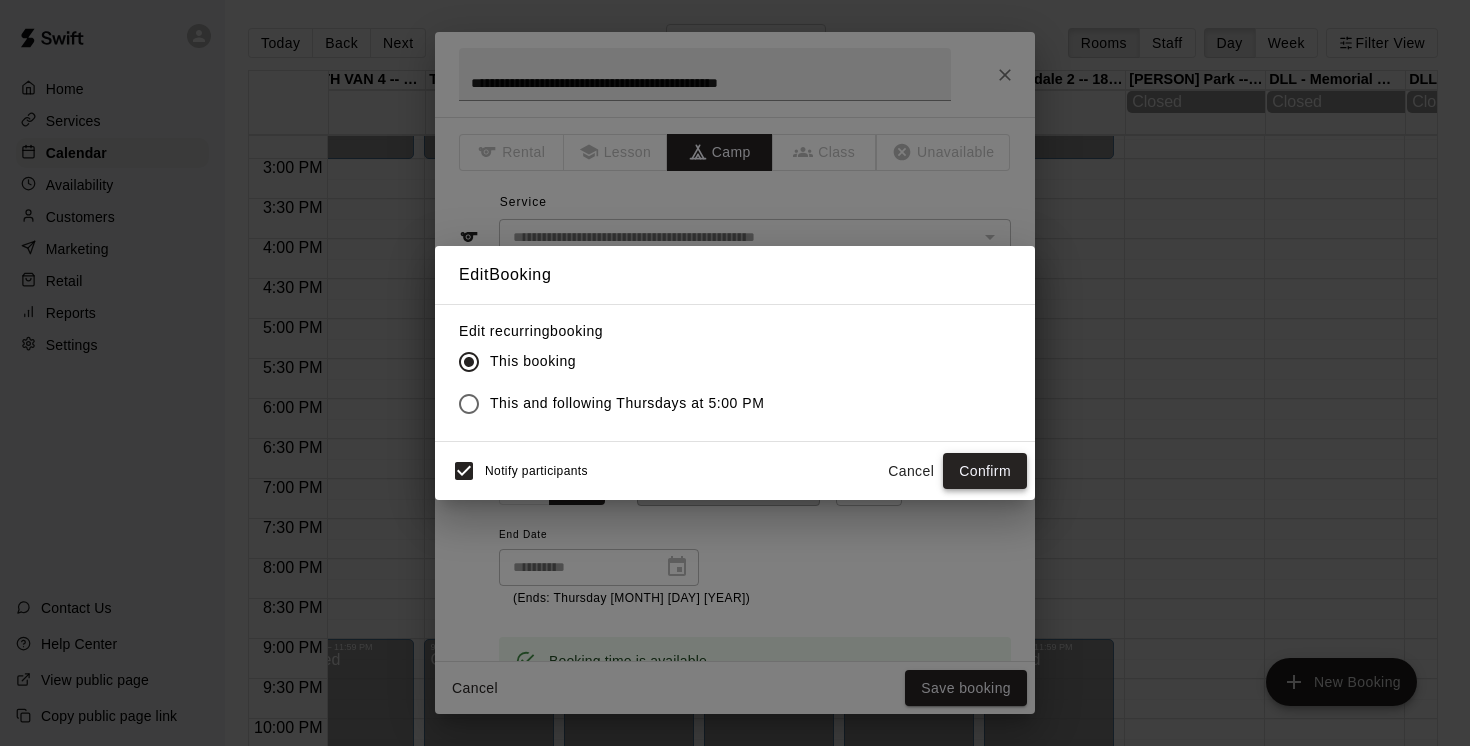 click on "Confirm" at bounding box center [985, 471] 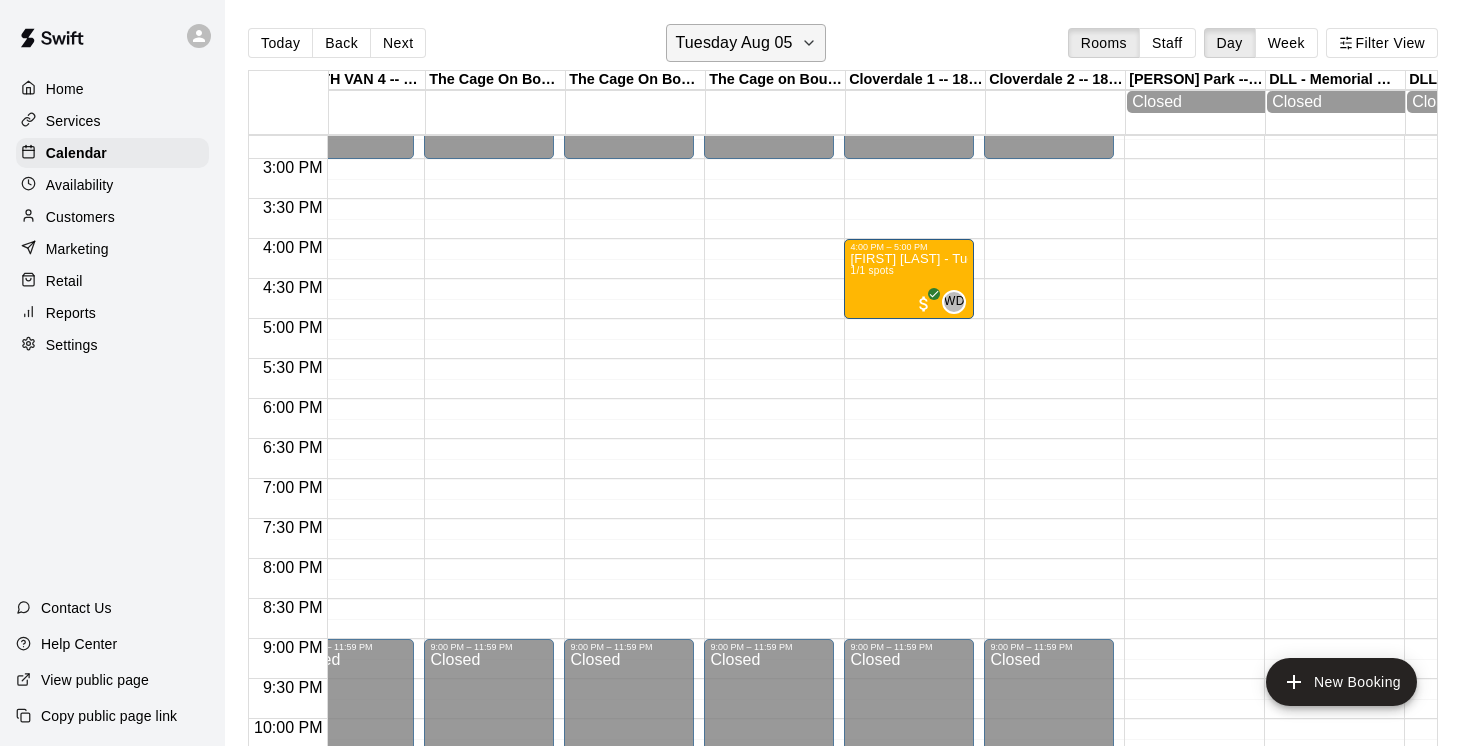 click 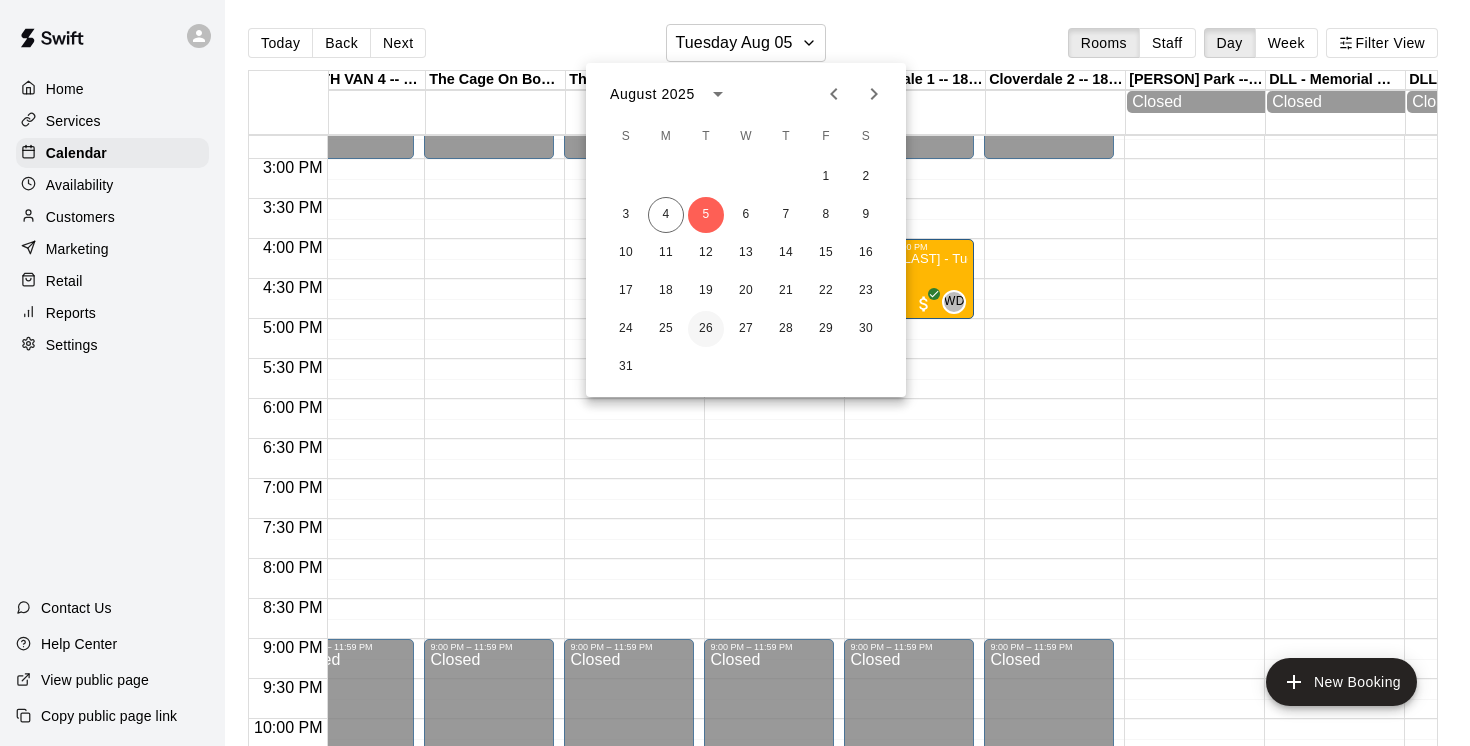 click on "26" at bounding box center [706, 329] 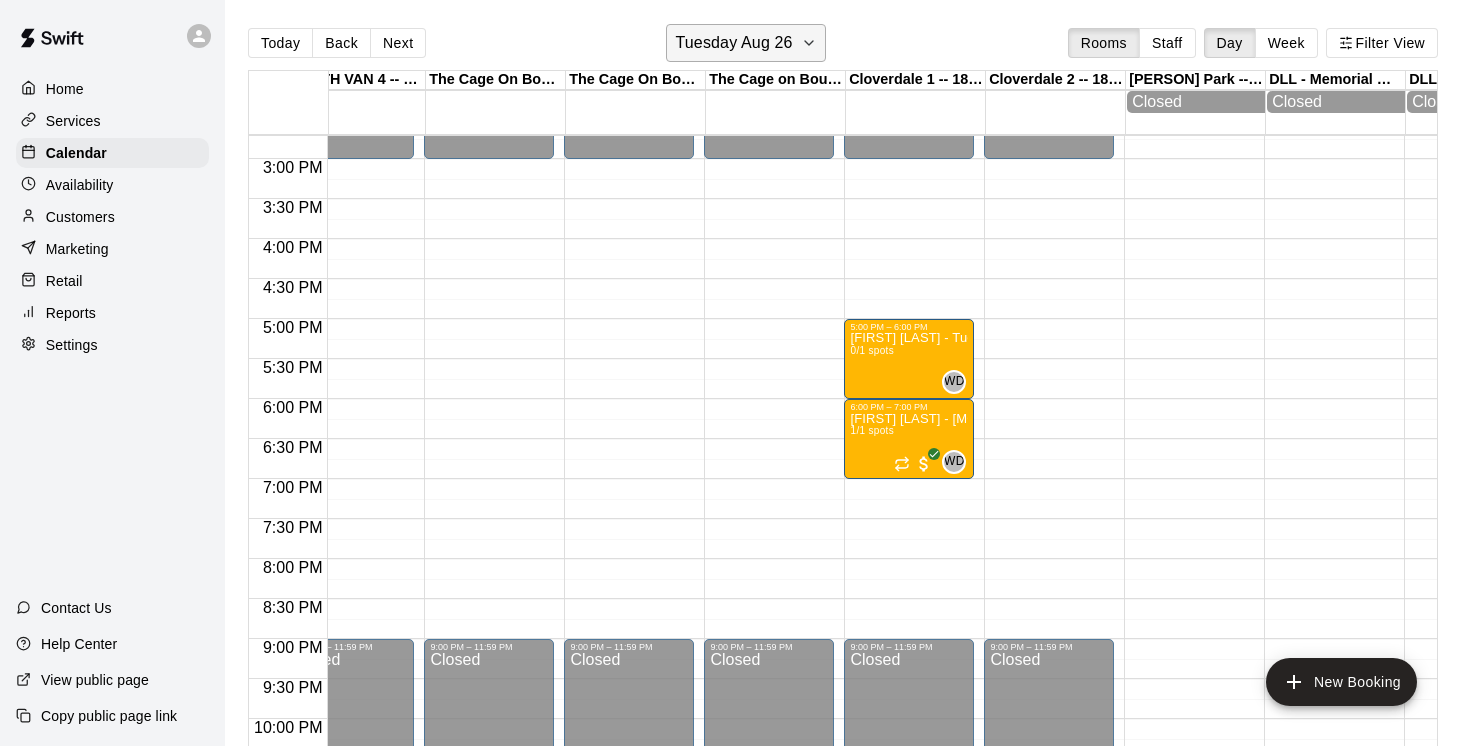 click 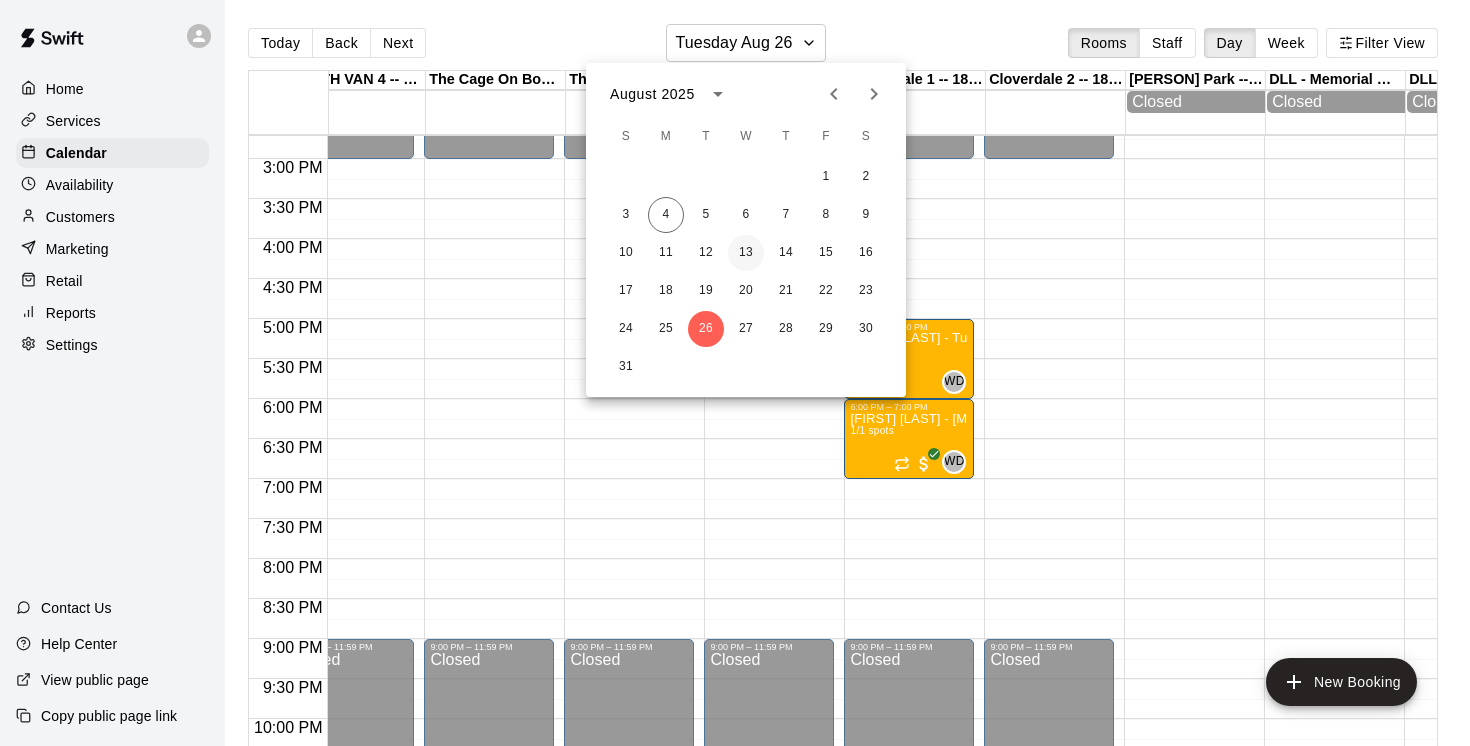 click on "13" at bounding box center [746, 253] 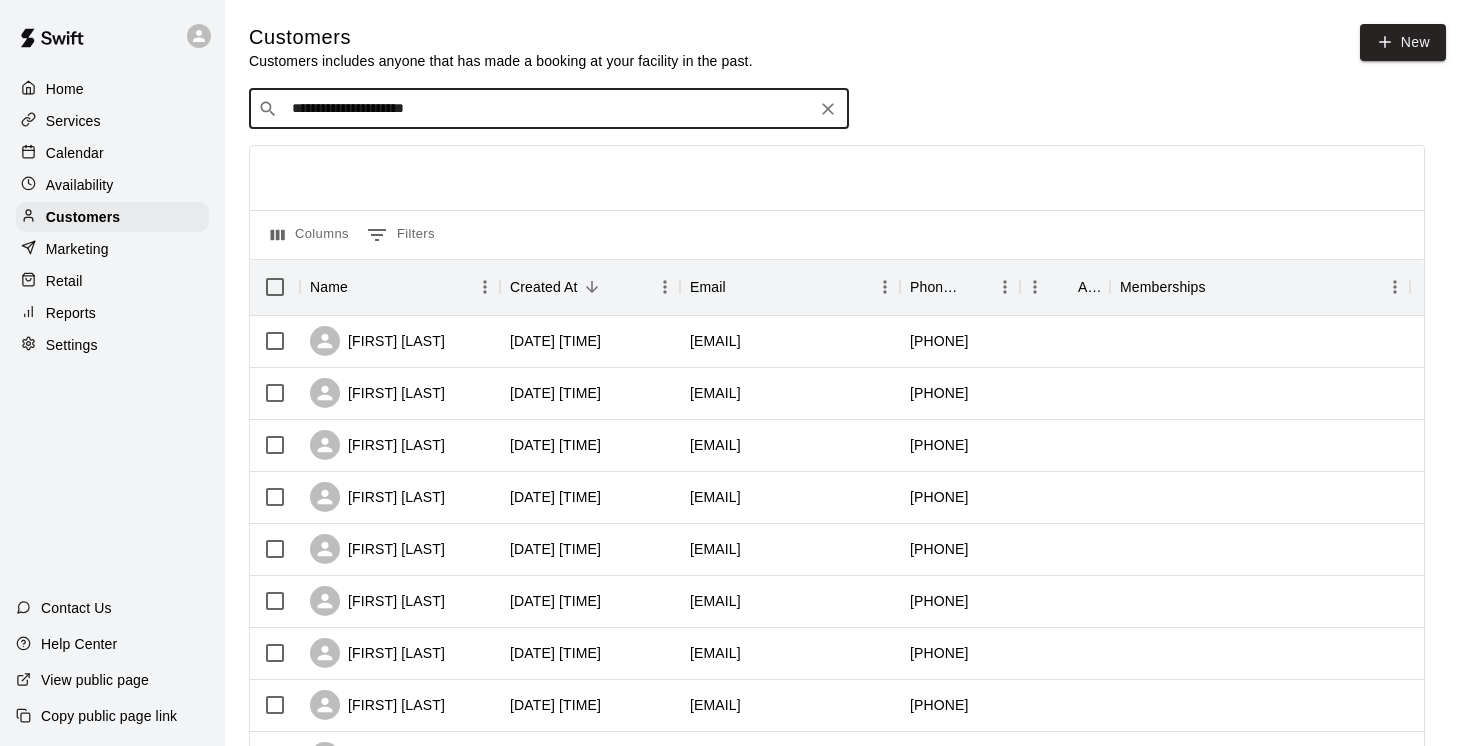 scroll, scrollTop: 0, scrollLeft: 0, axis: both 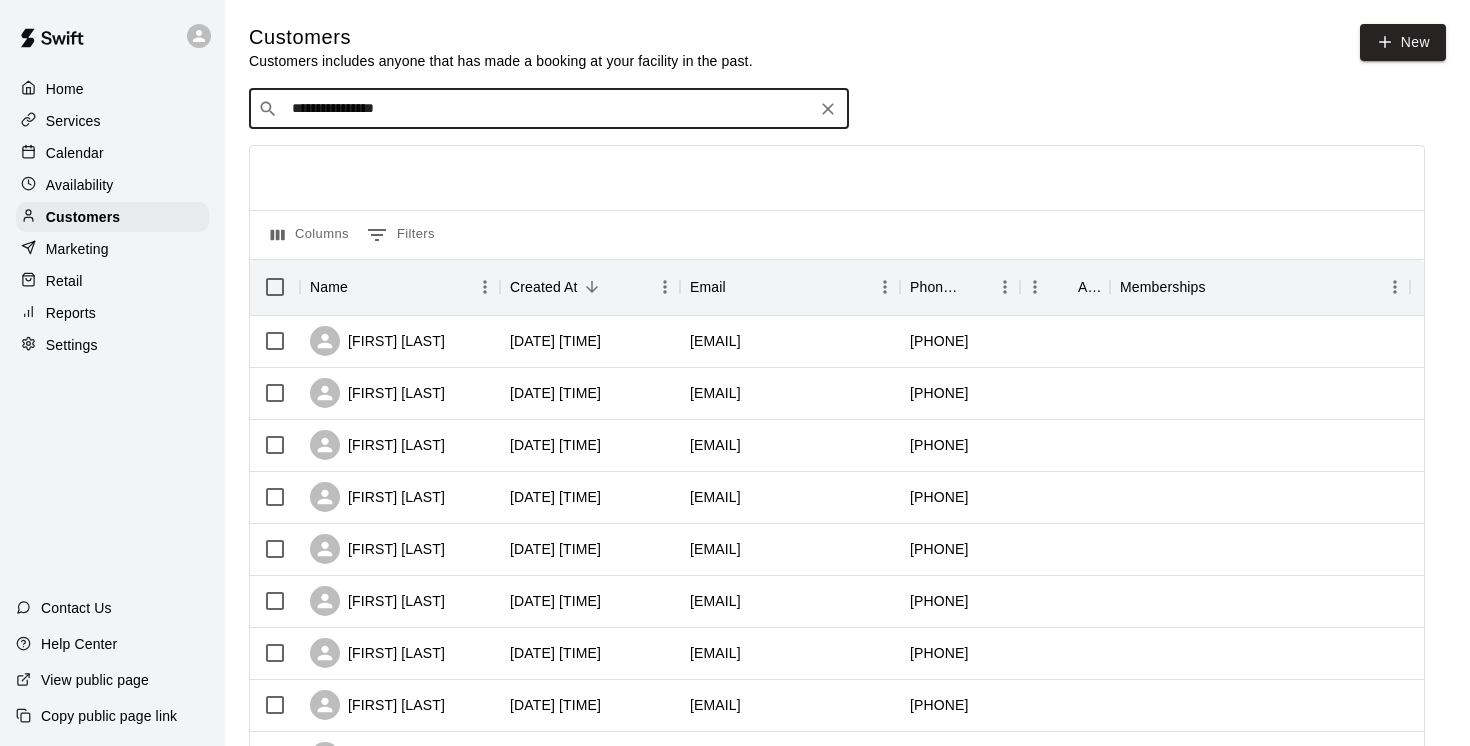 type on "**********" 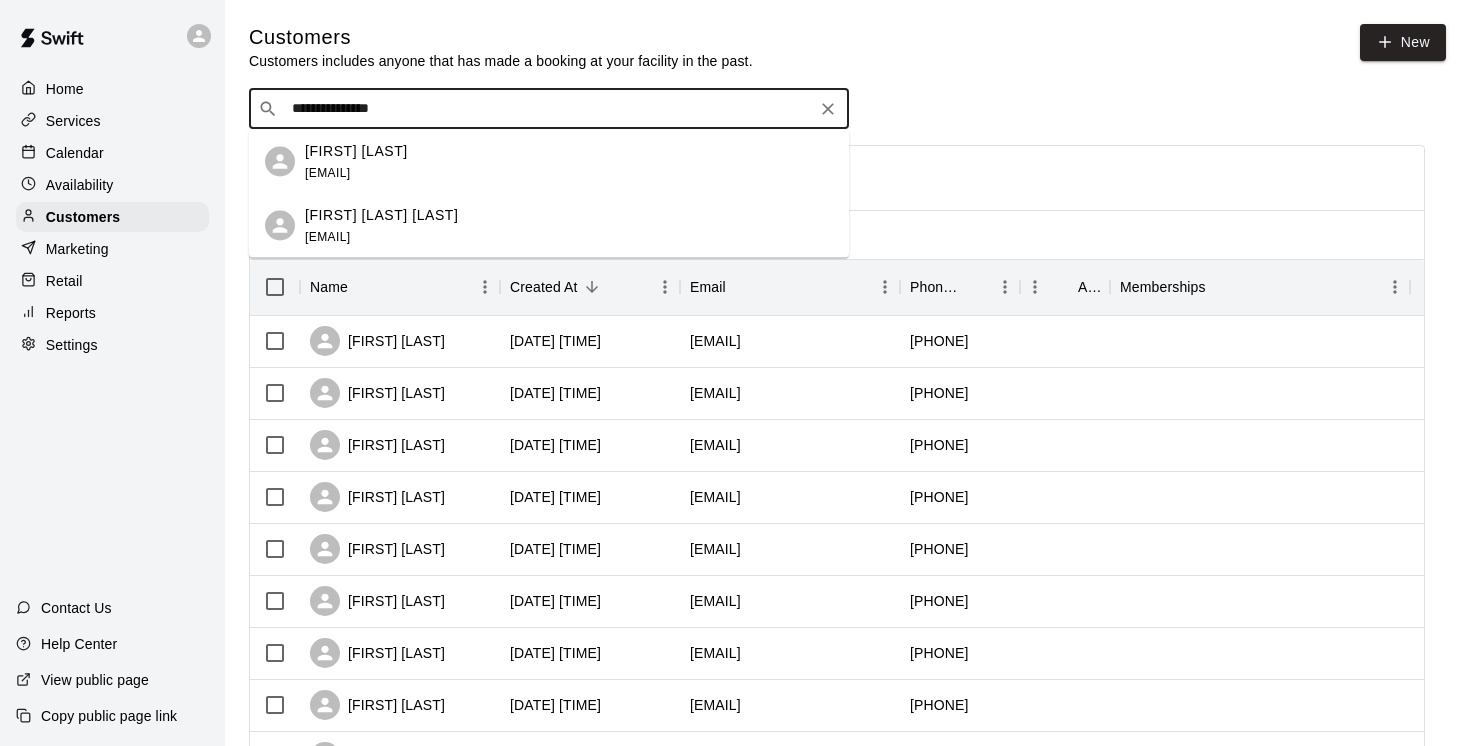 click on "Caroline Lai" at bounding box center [356, 150] 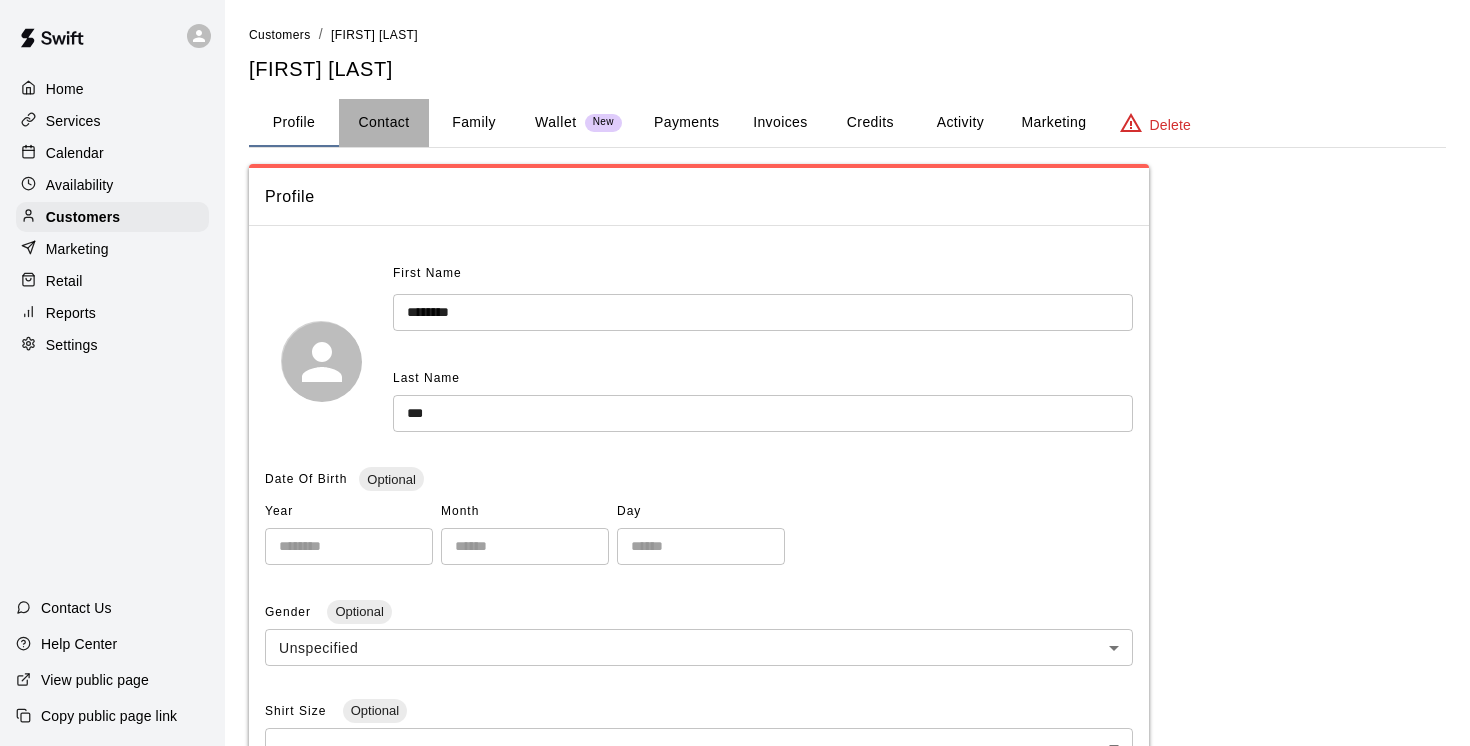 click on "Contact" at bounding box center [384, 123] 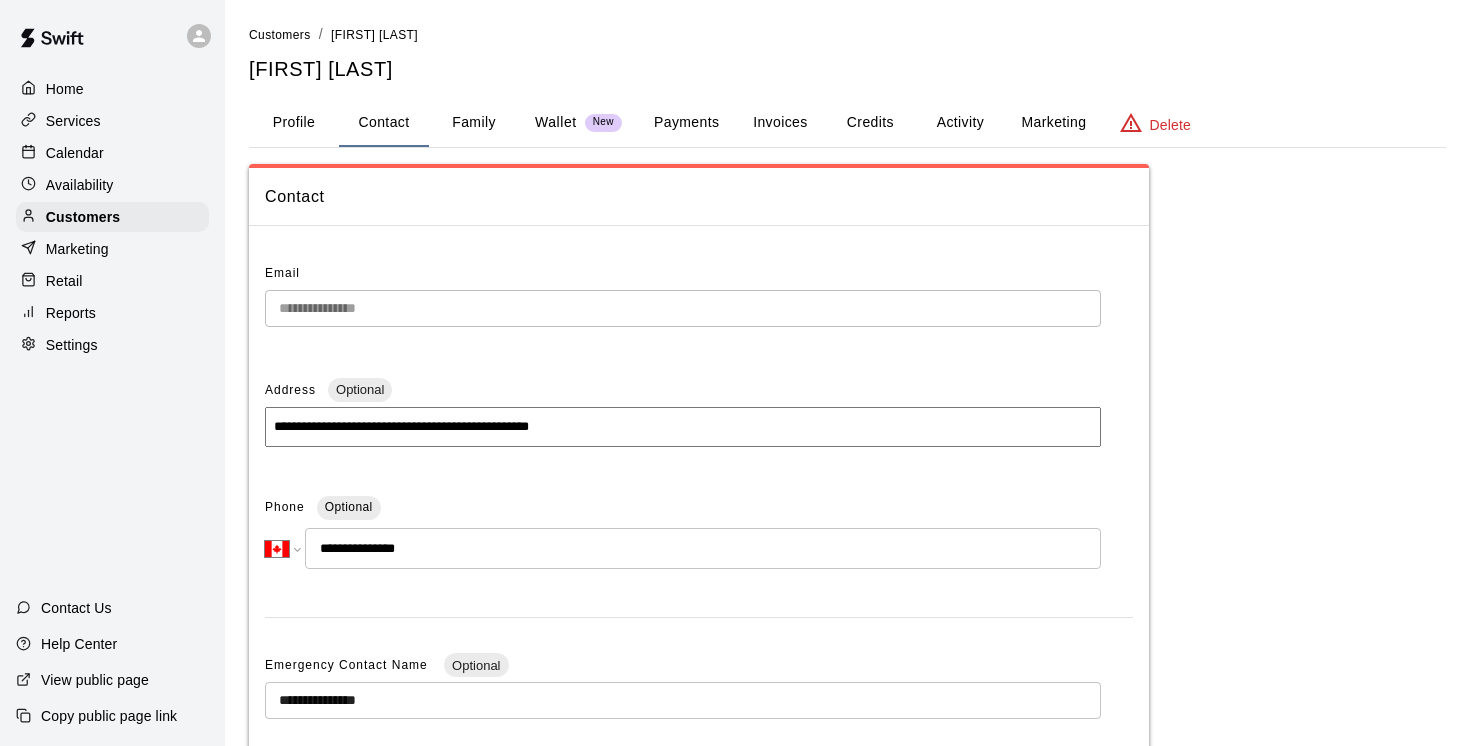click on "Family" at bounding box center (474, 123) 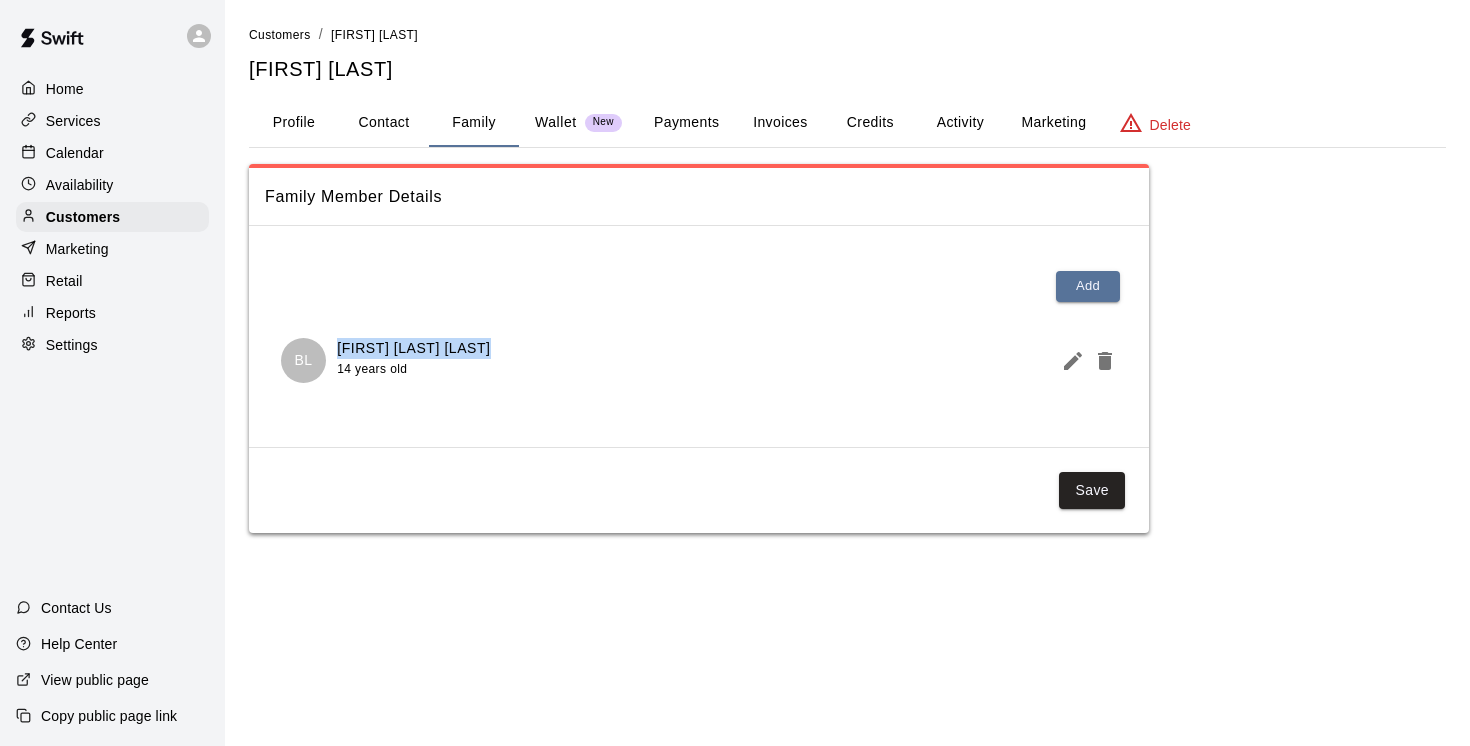 drag, startPoint x: 492, startPoint y: 351, endPoint x: 337, endPoint y: 349, distance: 155.01291 